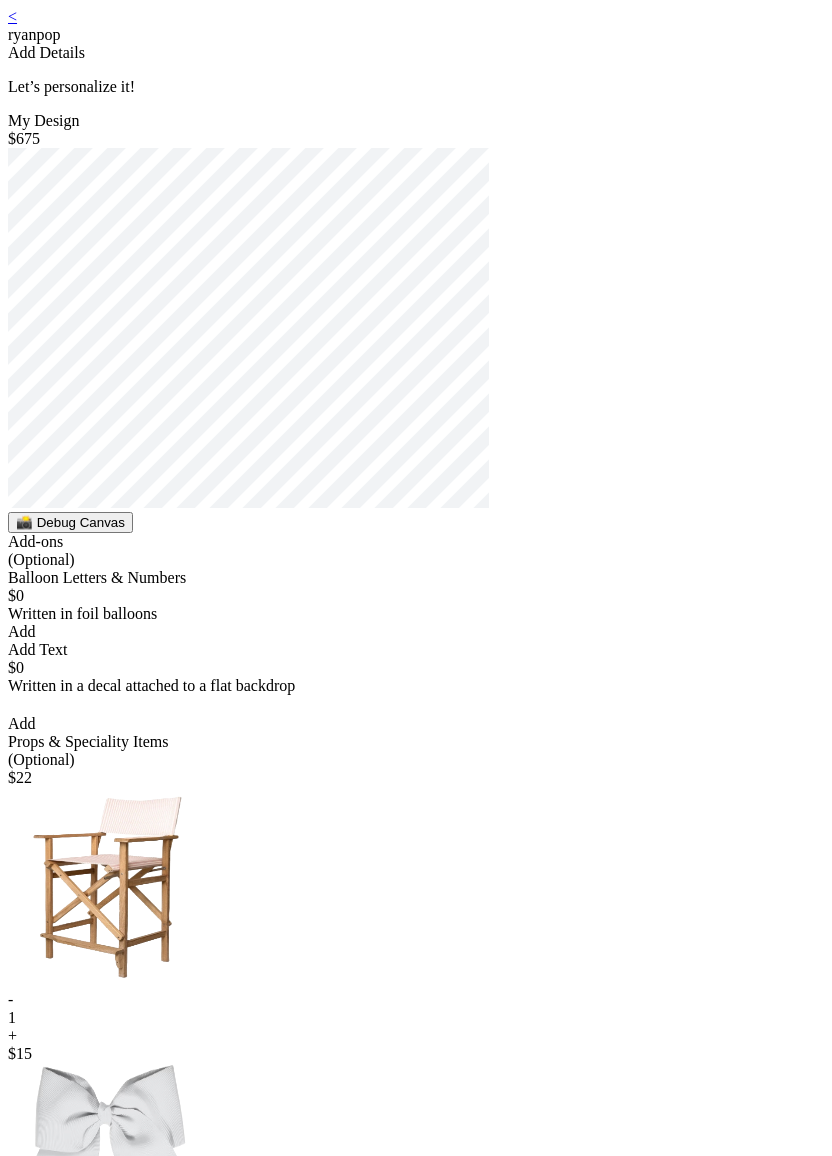 scroll, scrollTop: 0, scrollLeft: 0, axis: both 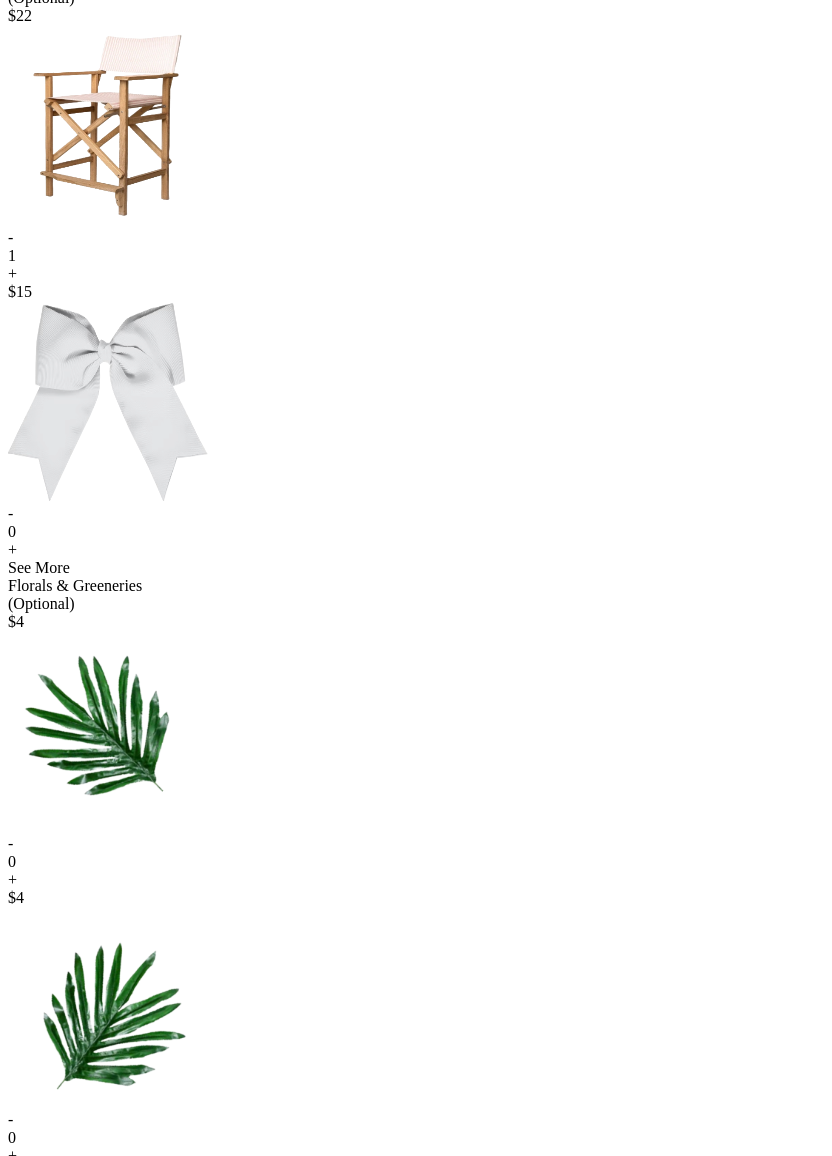 click on "-" at bounding box center (416, 238) 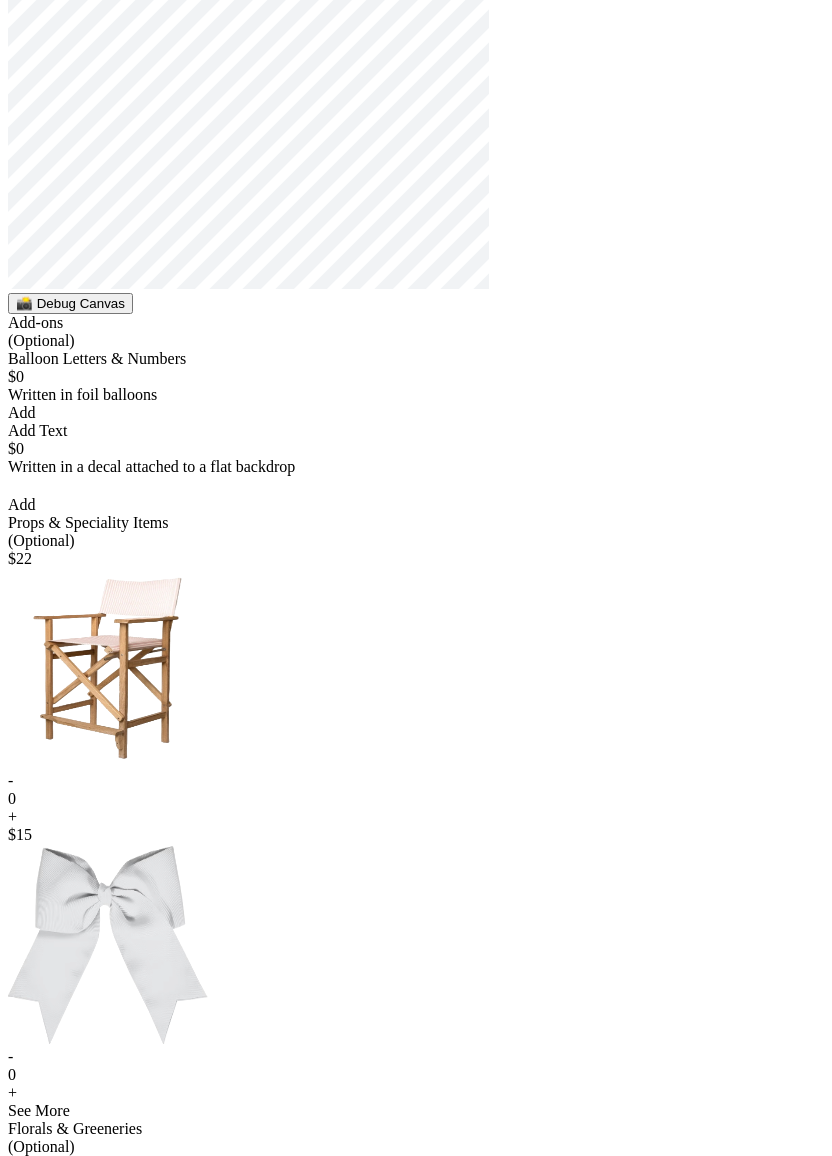 scroll, scrollTop: 220, scrollLeft: 0, axis: vertical 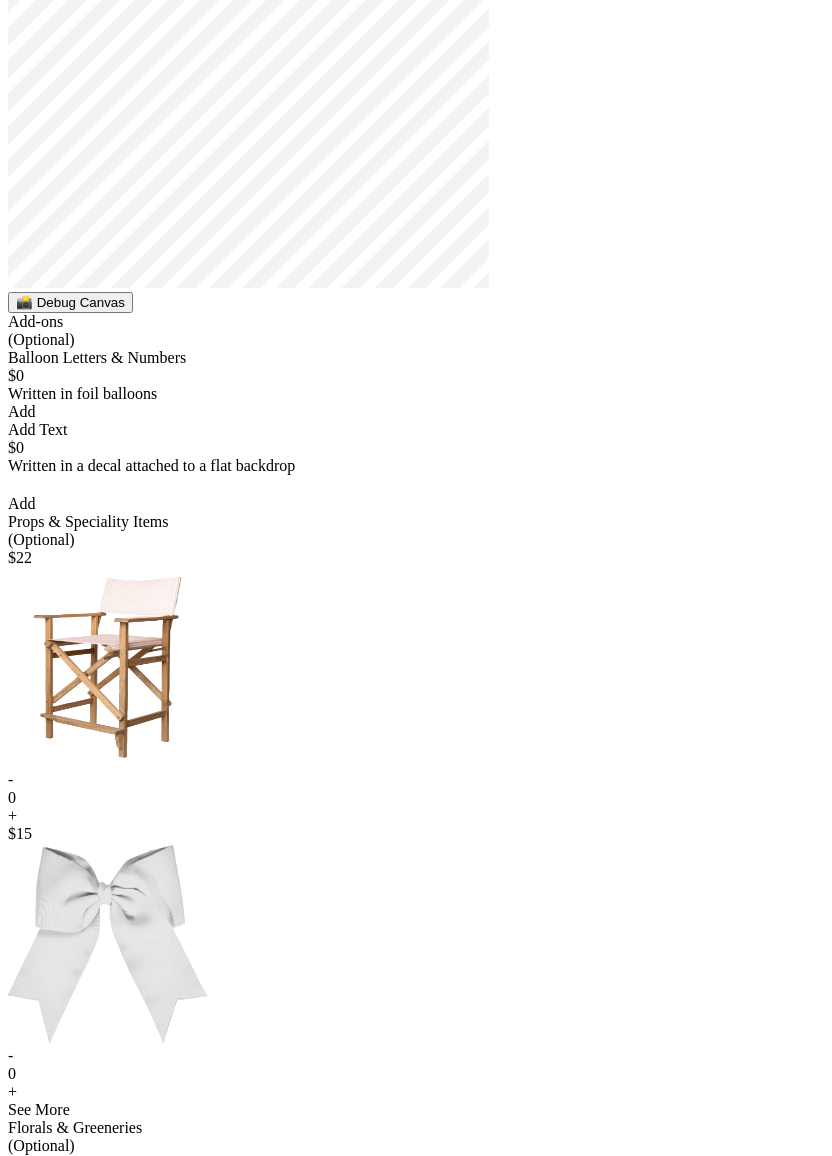 click on "+" at bounding box center (416, 816) 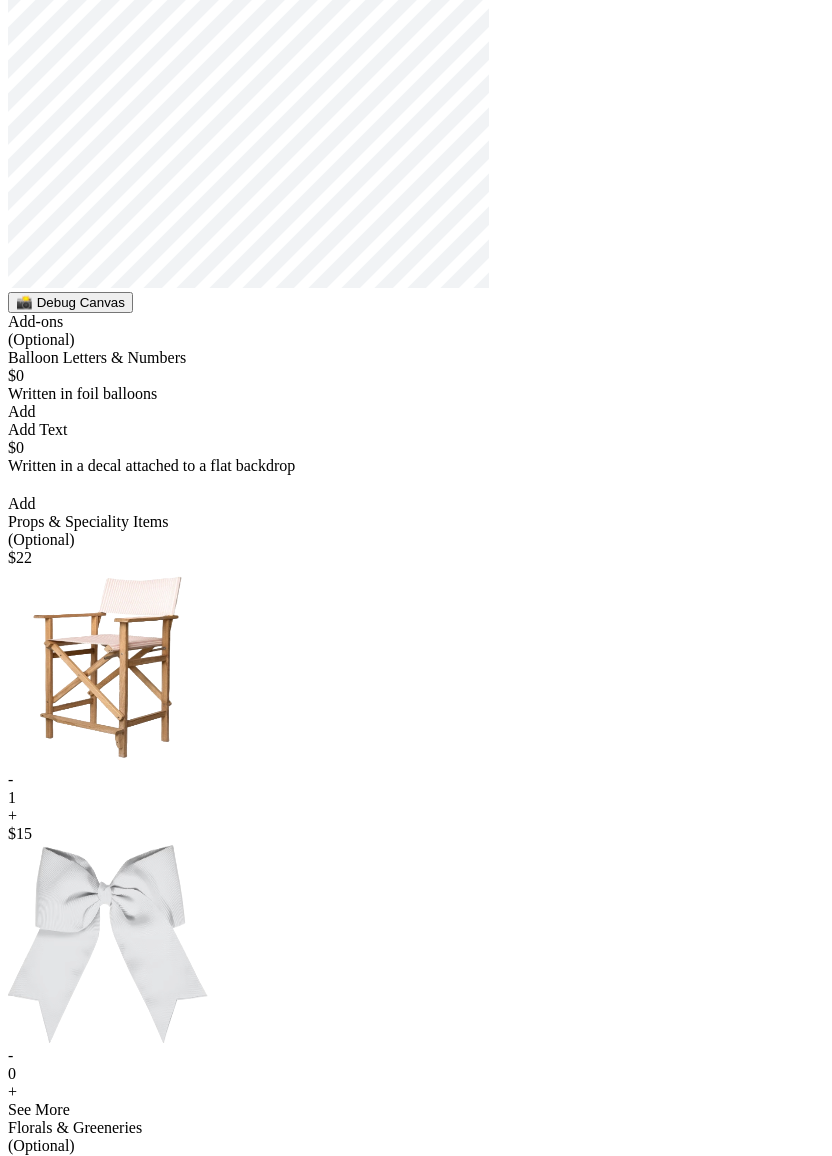click on "📸 Debug Canvas" at bounding box center [70, 302] 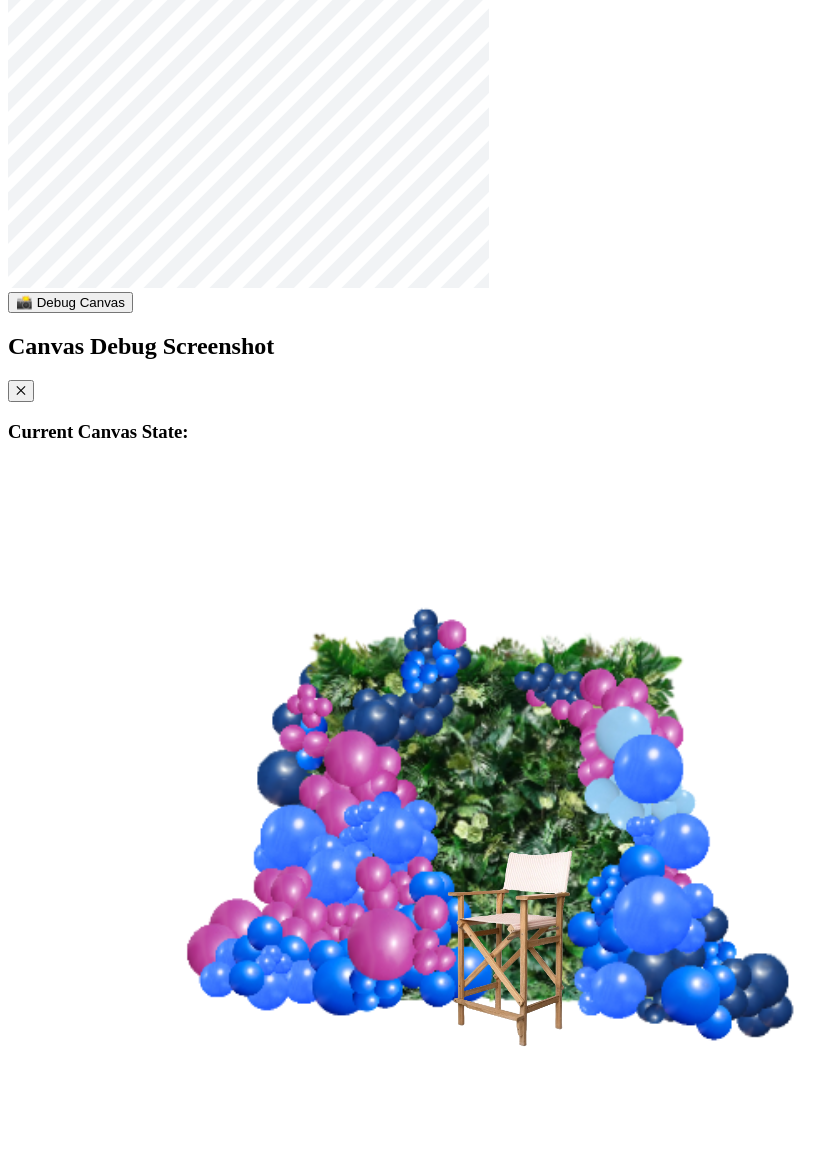 click on "✕" at bounding box center [21, 391] 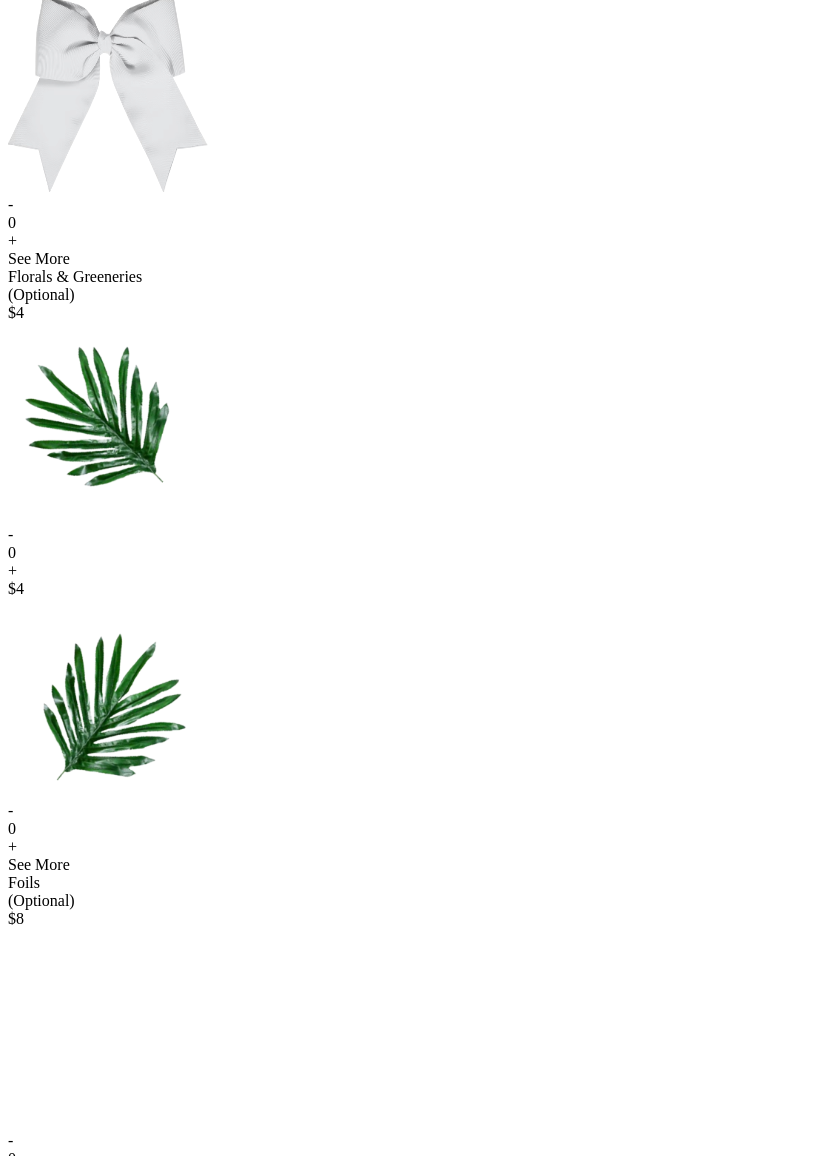 scroll, scrollTop: 1131, scrollLeft: 0, axis: vertical 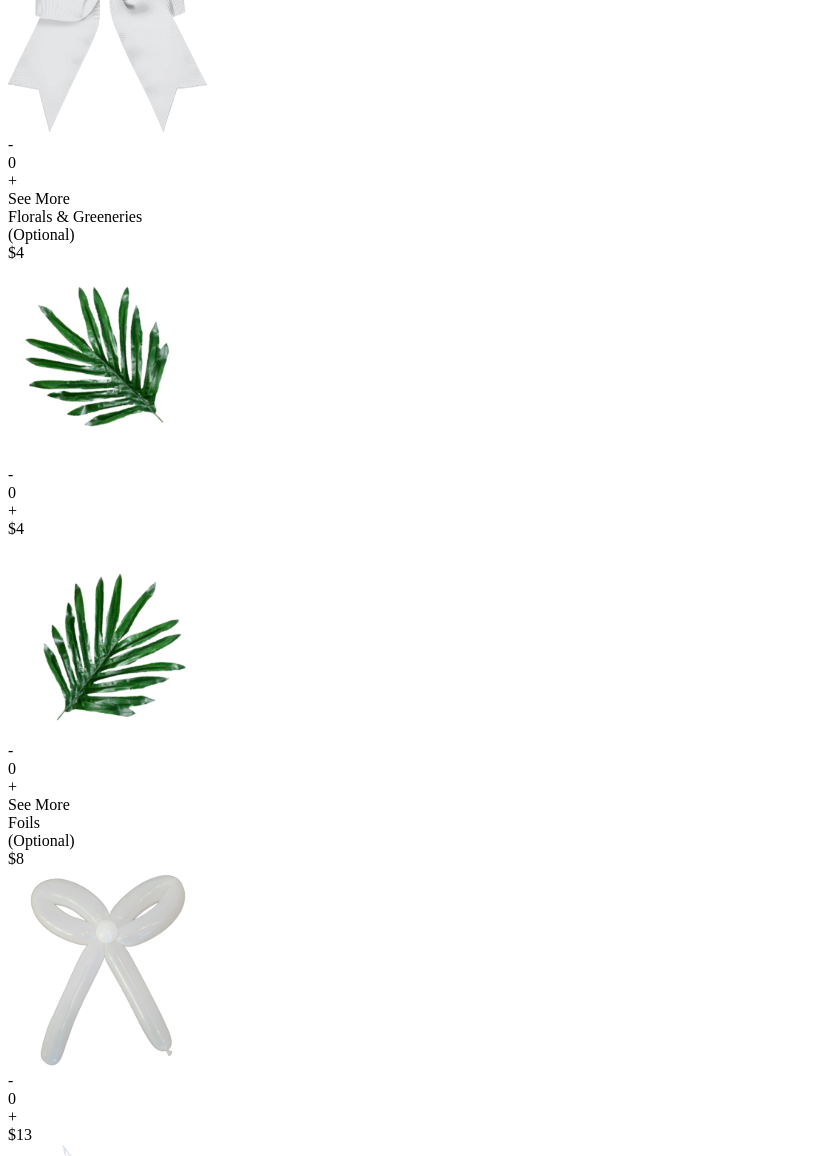 click on "Add & Continue" at bounding box center (416, 1485) 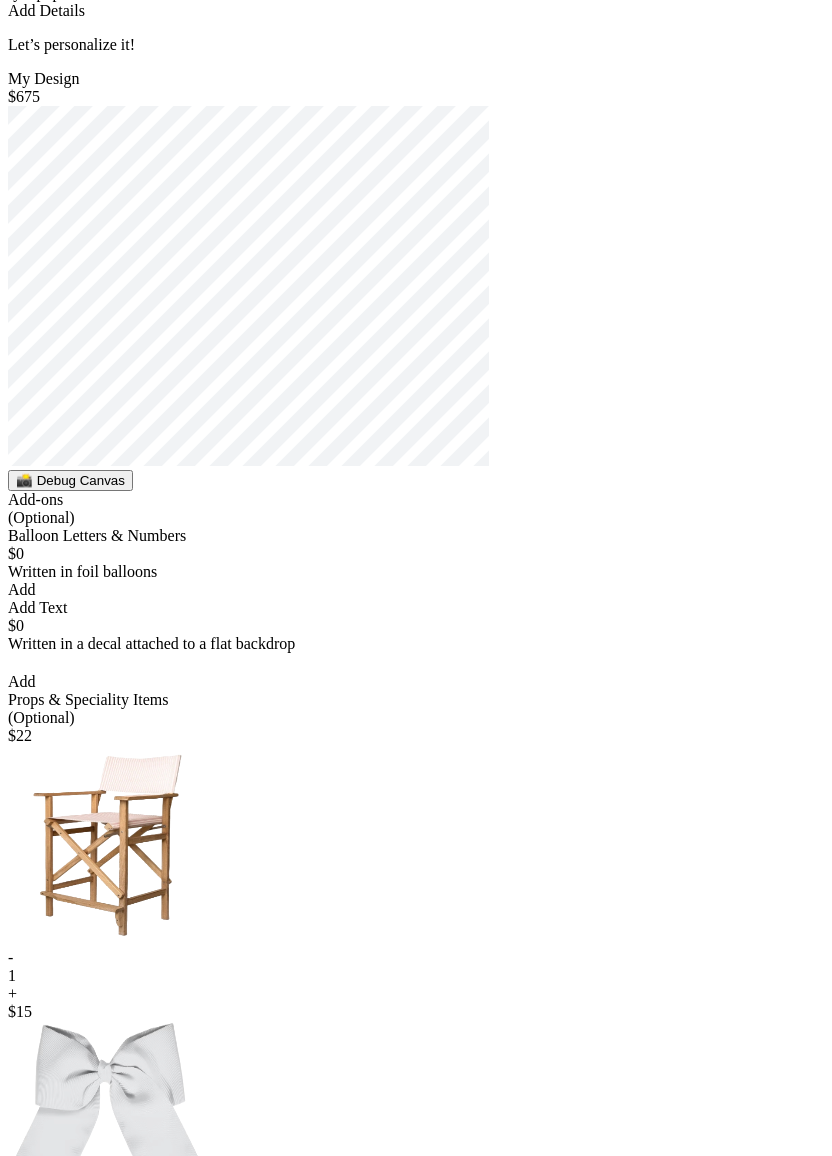 scroll, scrollTop: 0, scrollLeft: 0, axis: both 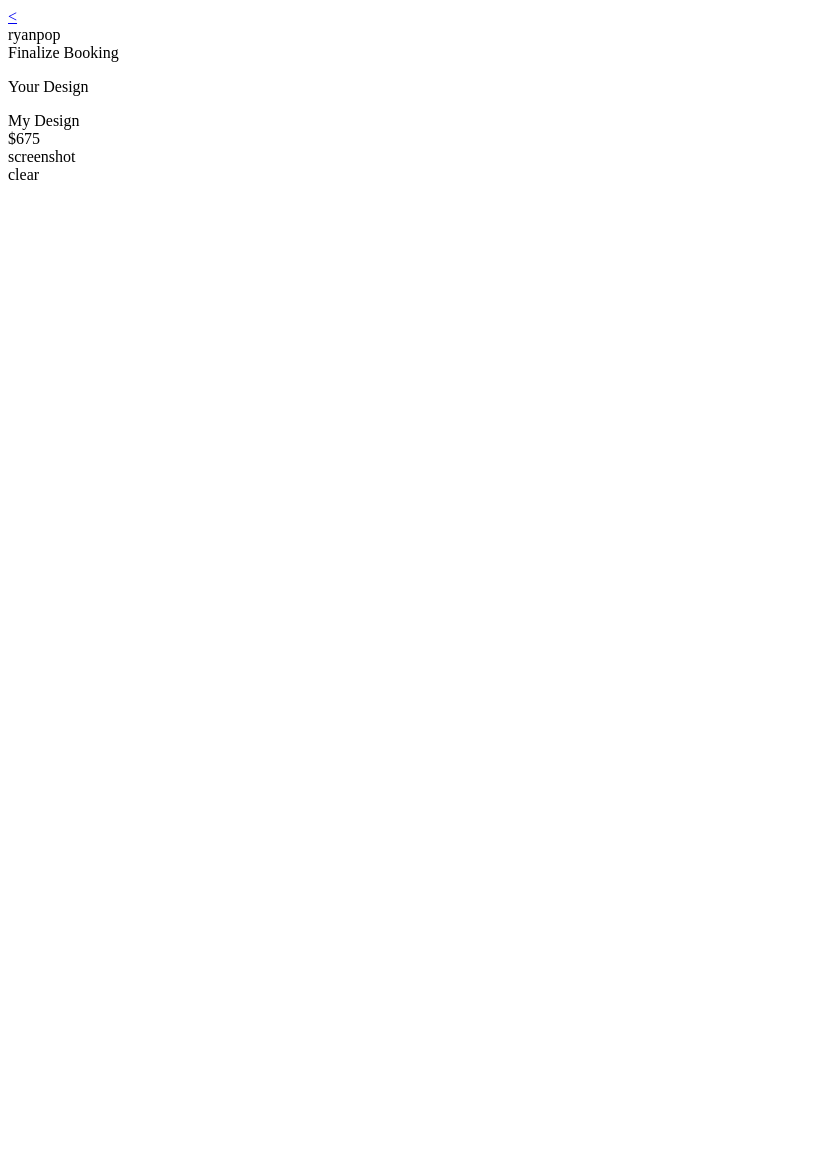 drag, startPoint x: 111, startPoint y: 2, endPoint x: 113, endPoint y: 15, distance: 13.152946 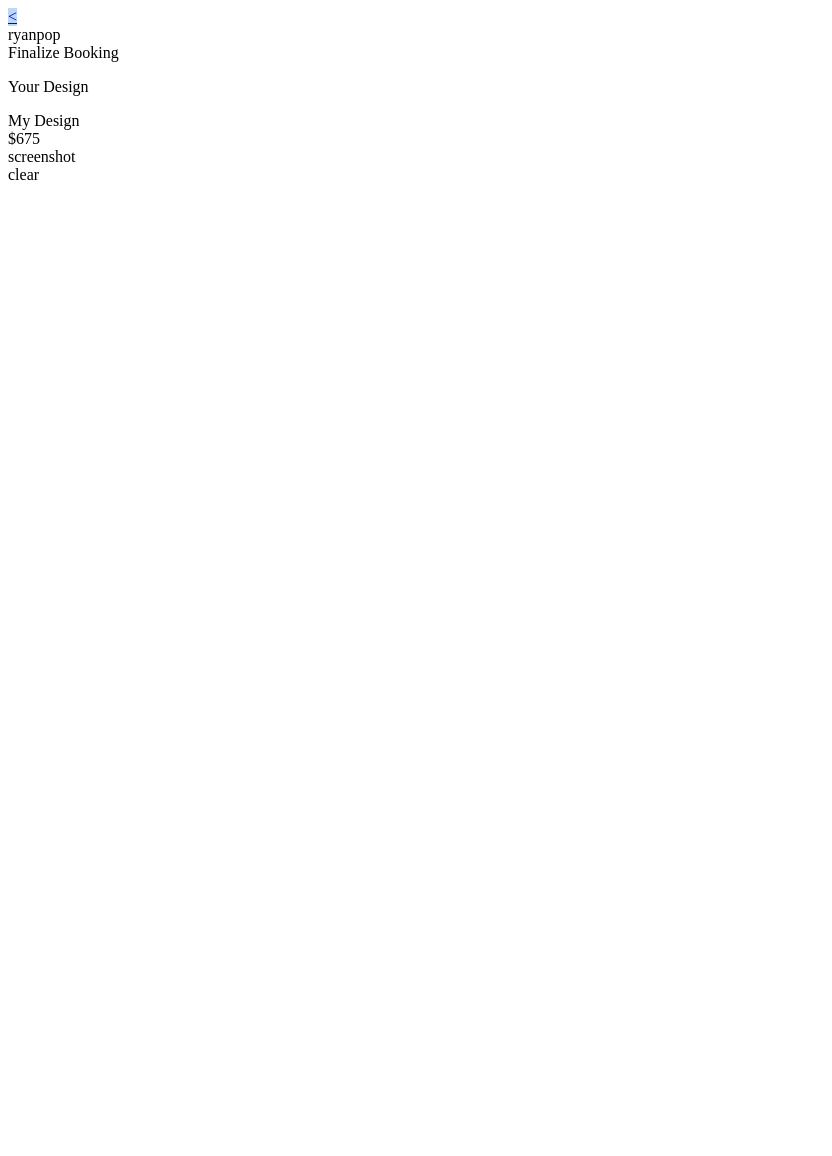 click on "<" at bounding box center (416, 17) 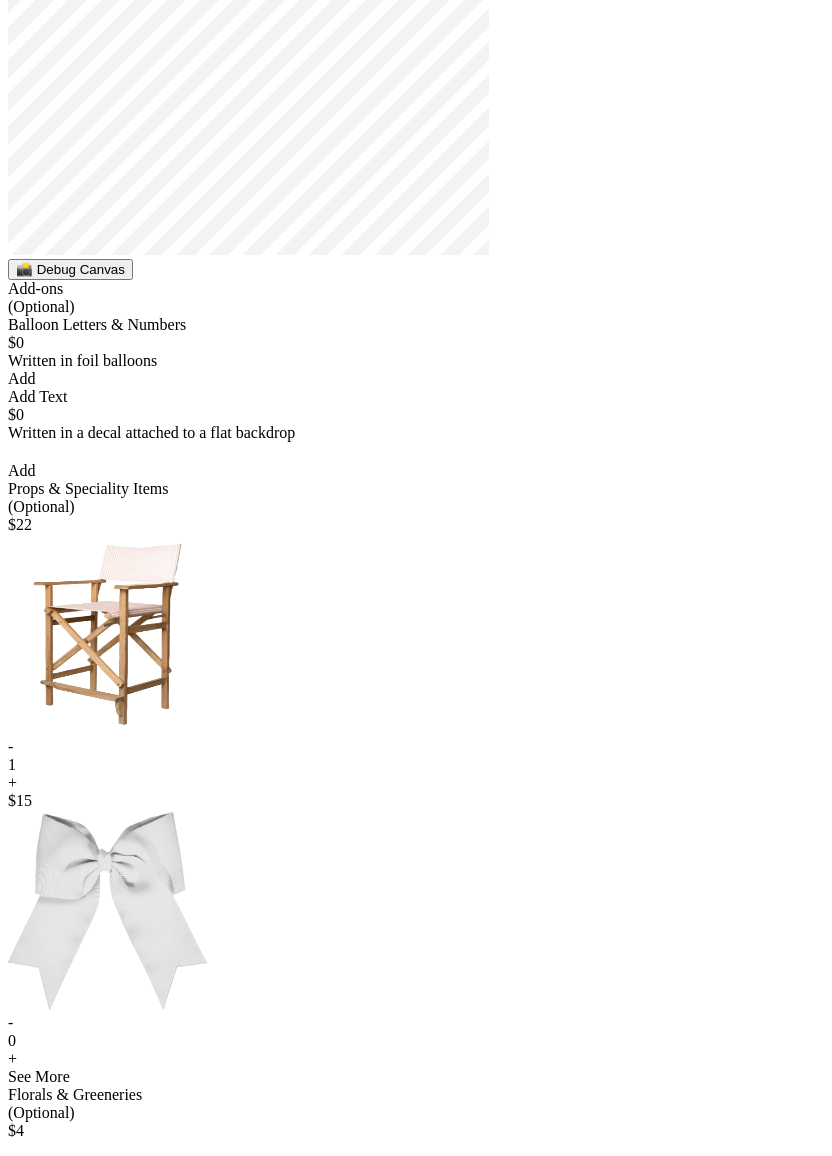 scroll, scrollTop: 971, scrollLeft: 0, axis: vertical 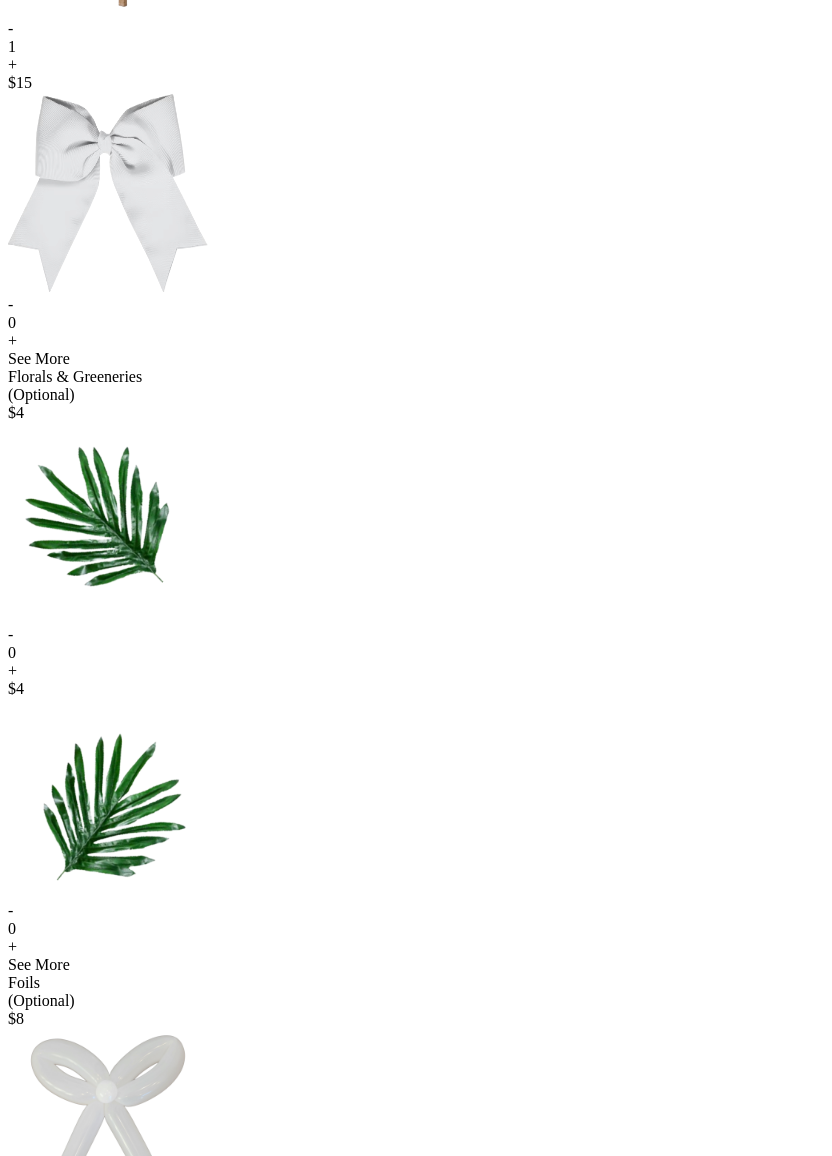 click on "-" at bounding box center (416, 29) 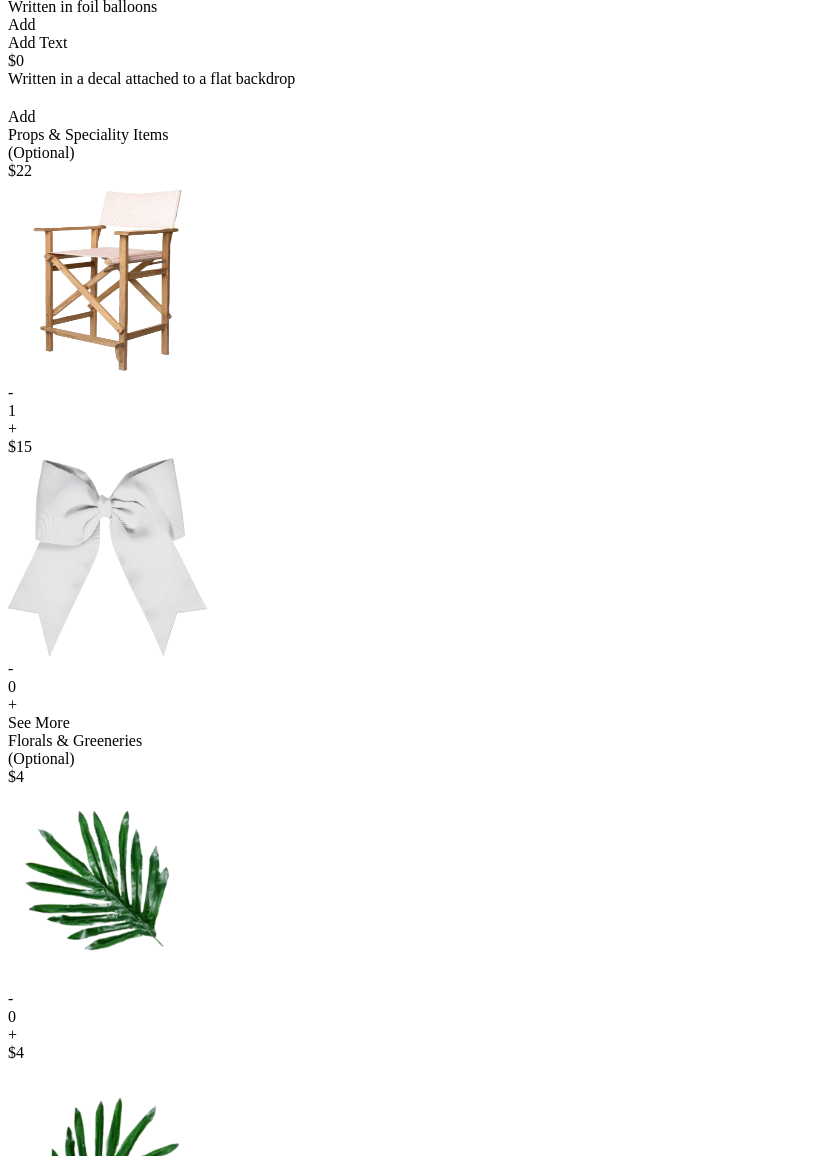 scroll, scrollTop: 878, scrollLeft: 0, axis: vertical 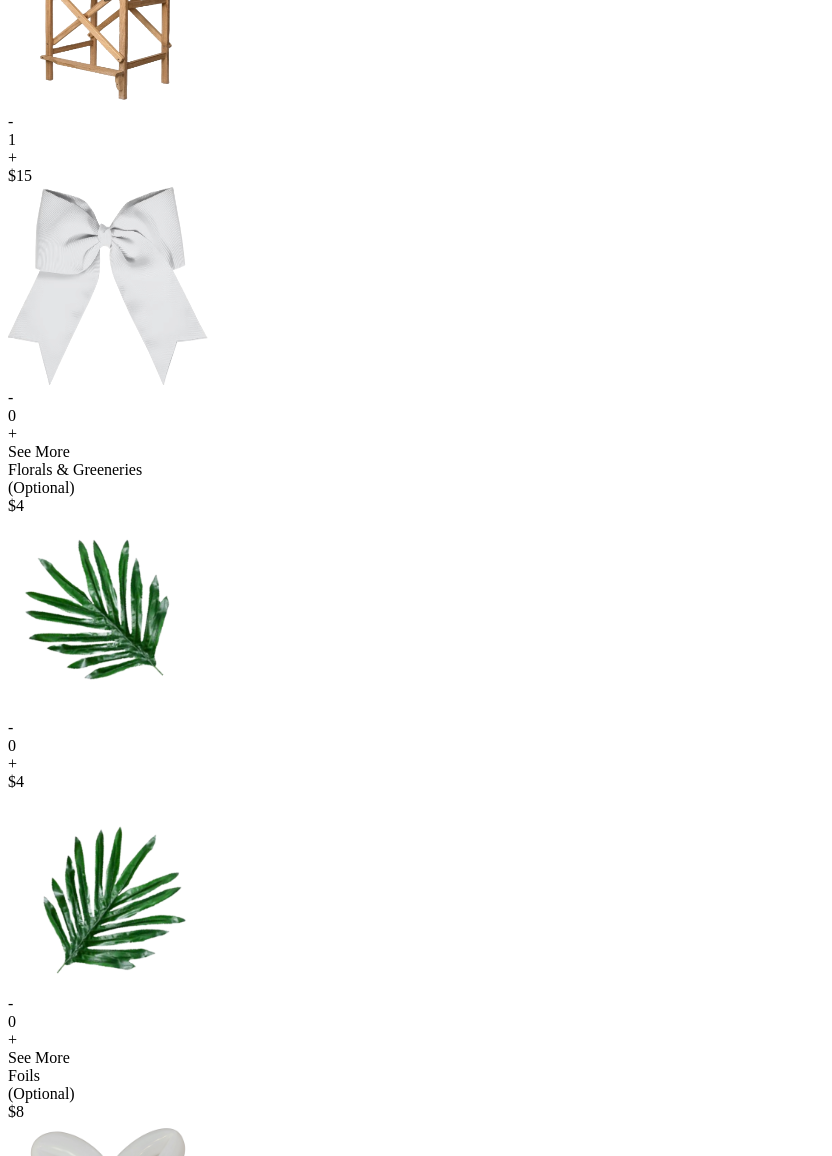 click on "-" at bounding box center [416, 122] 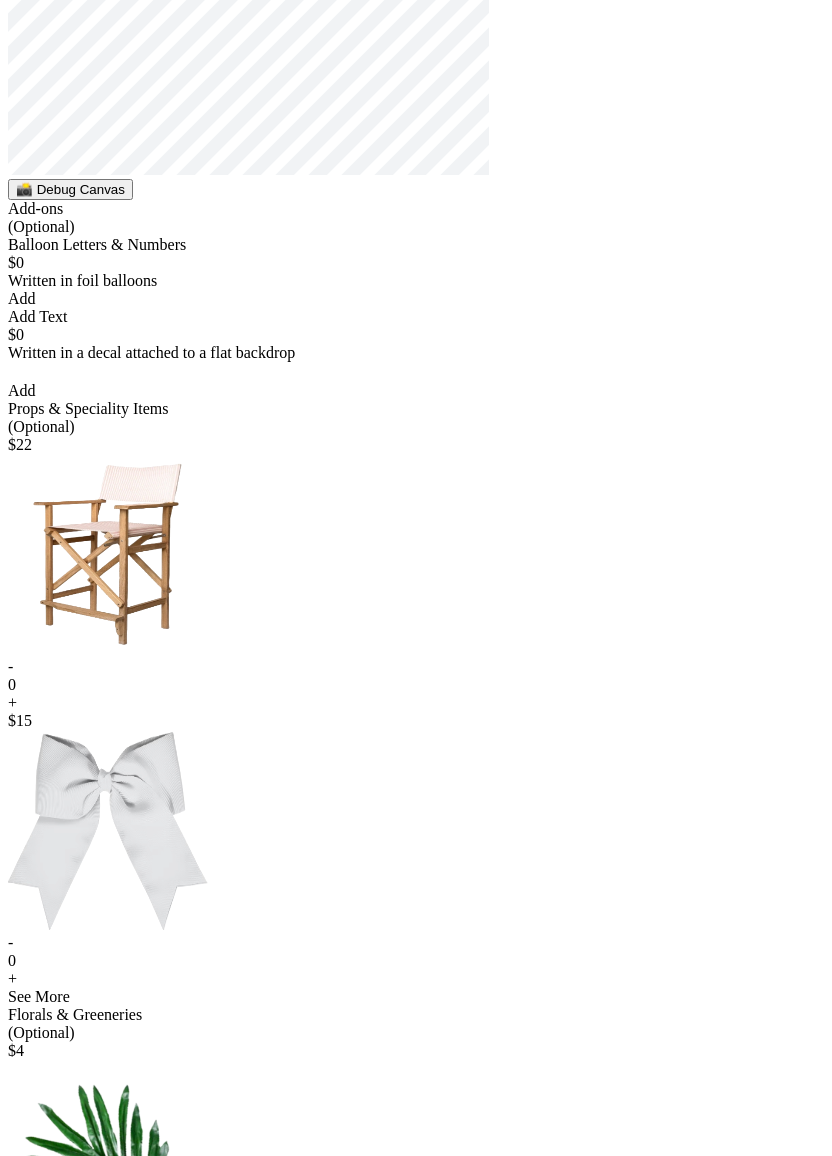 scroll, scrollTop: 1007, scrollLeft: 0, axis: vertical 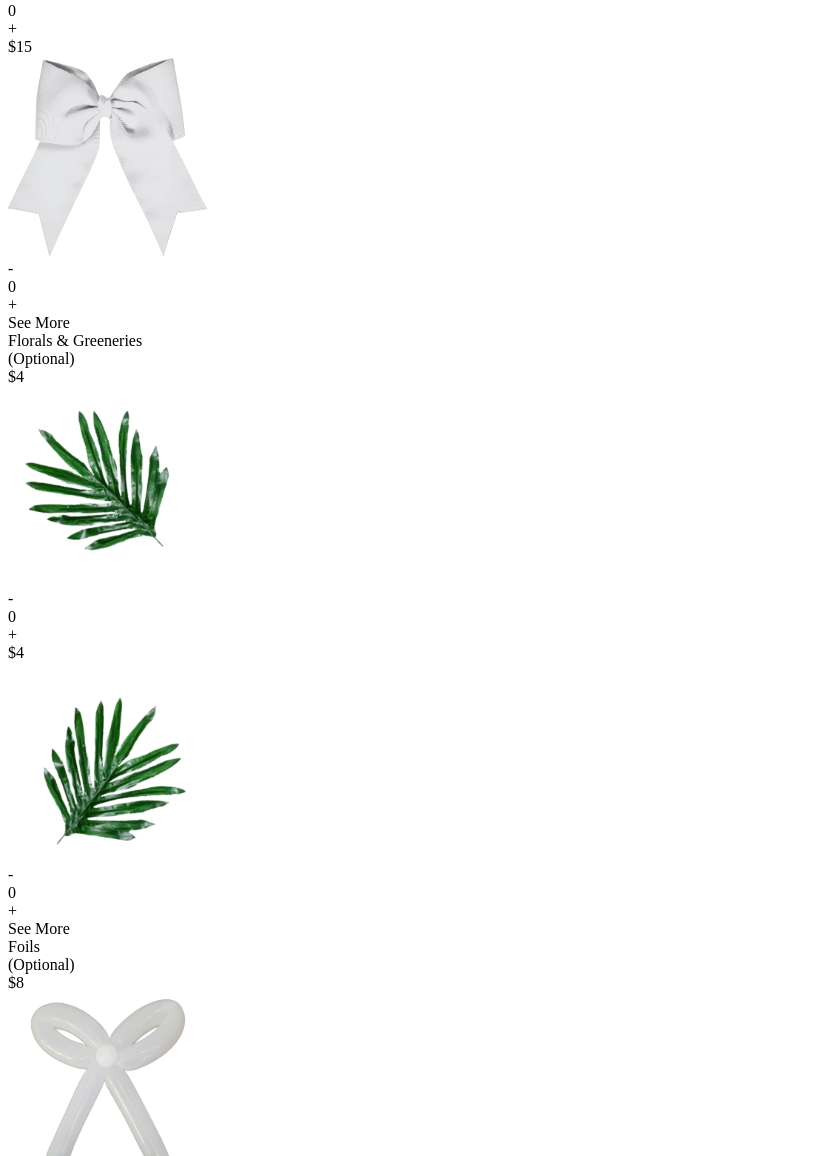 click on "+" at bounding box center (416, 29) 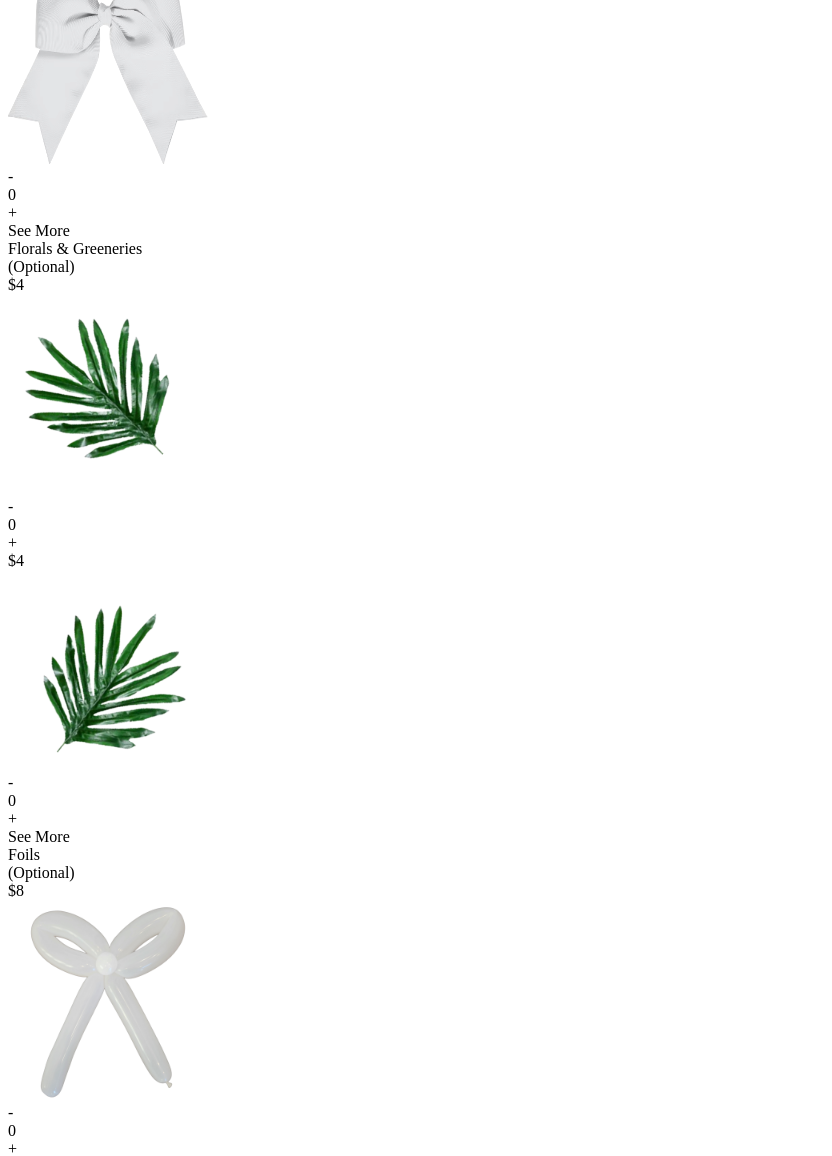 scroll, scrollTop: 1131, scrollLeft: 0, axis: vertical 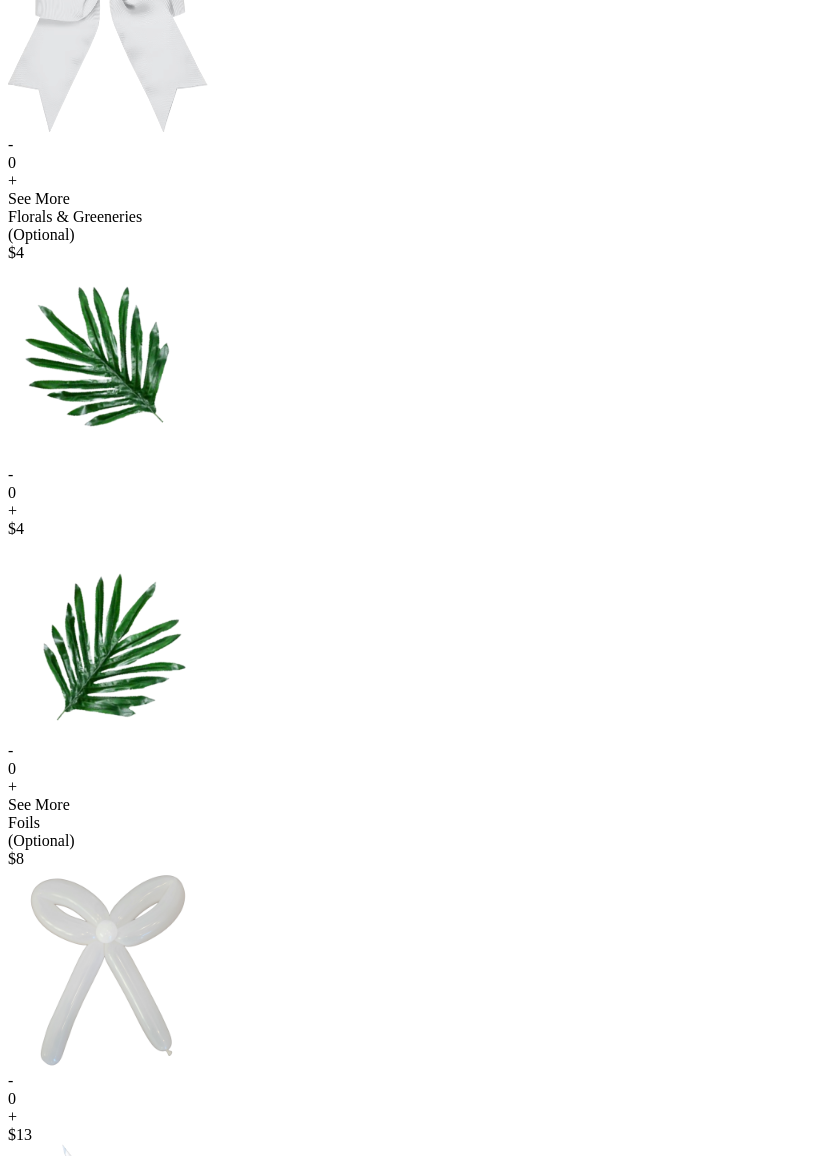 click on "Add & Continue" at bounding box center (416, 1485) 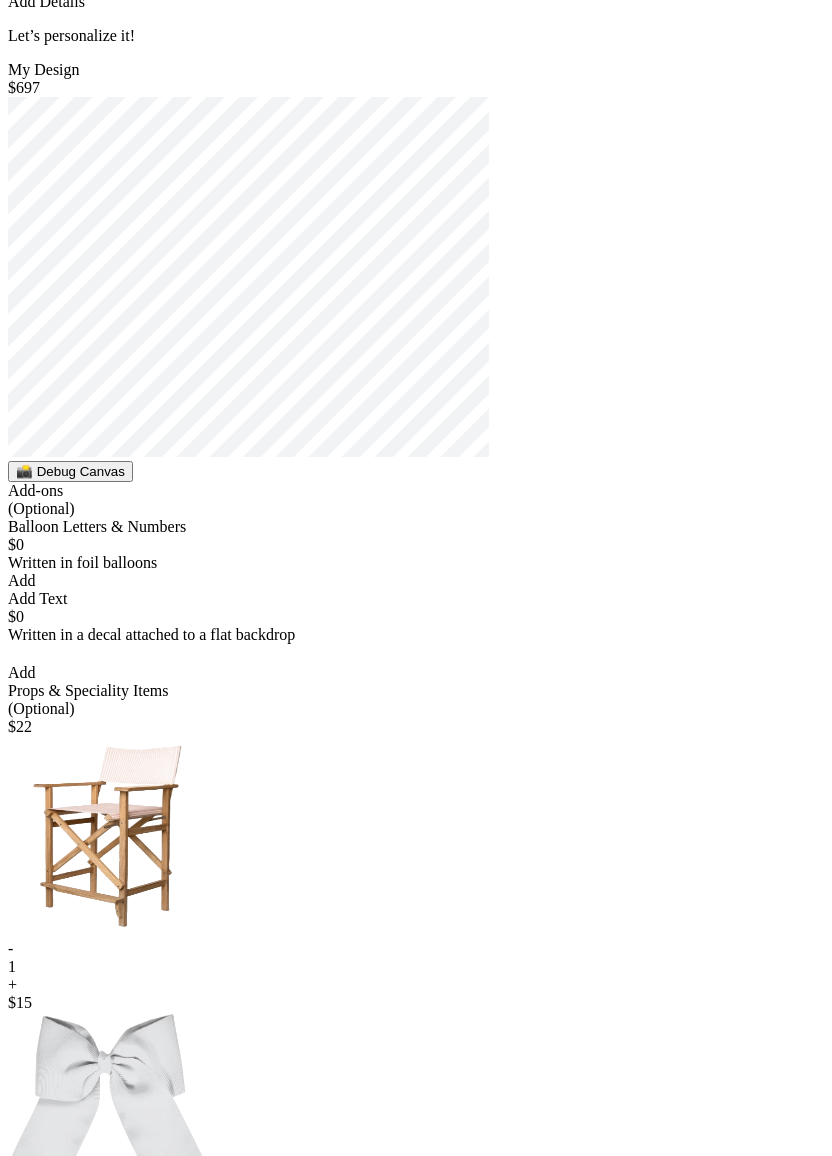 scroll, scrollTop: 0, scrollLeft: 0, axis: both 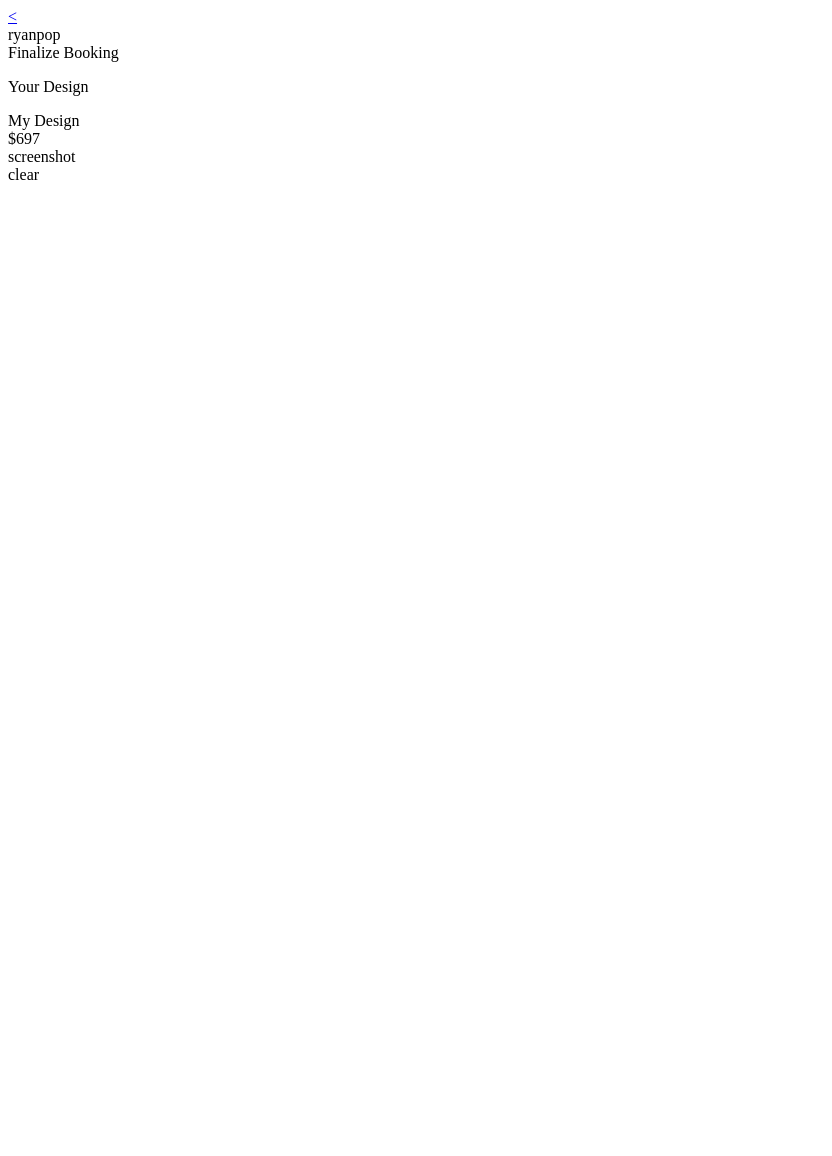 click on "< ryanpop Finalize Booking Your Design My Design $697 screenshot clear Design Details Description Lush Jungle Wall 8x8ft Category Deluxe Length 22 ft Add ons Chair directors pink stripes left, business and pleasure
Add To Cart" at bounding box center [416, 1188] 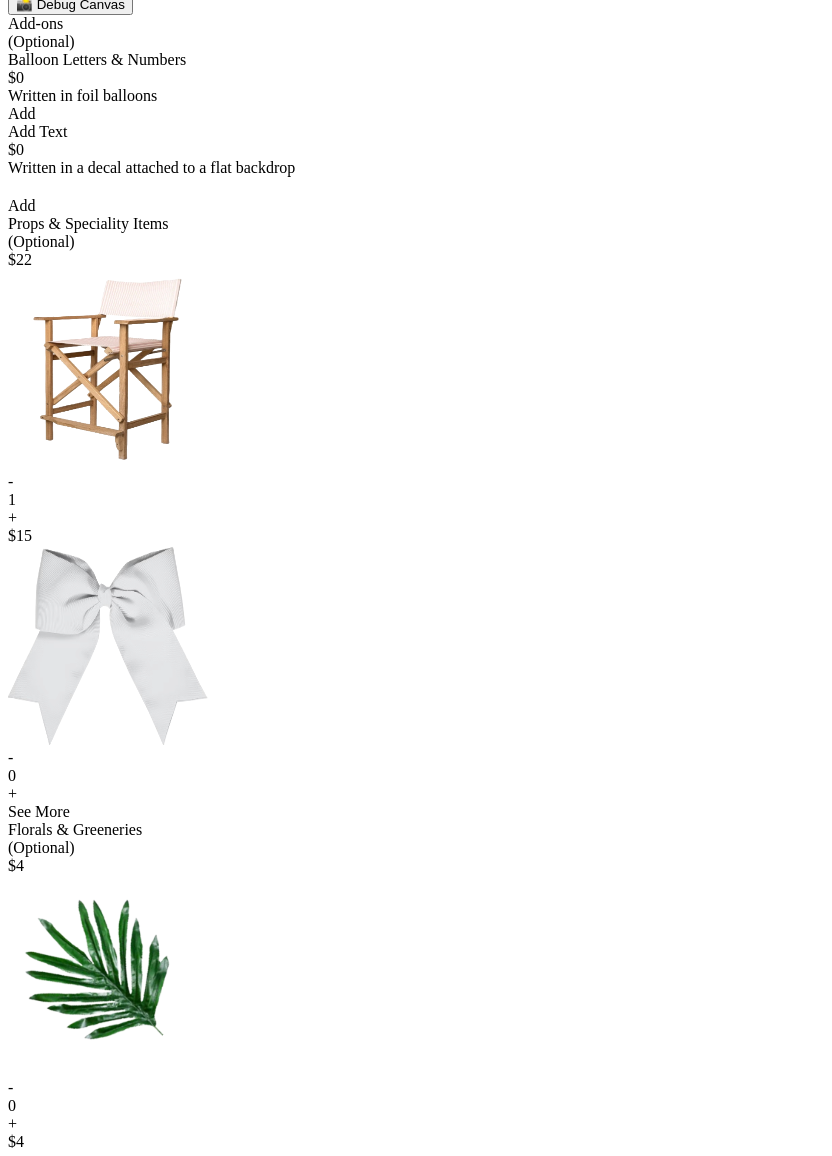 scroll, scrollTop: 566, scrollLeft: 0, axis: vertical 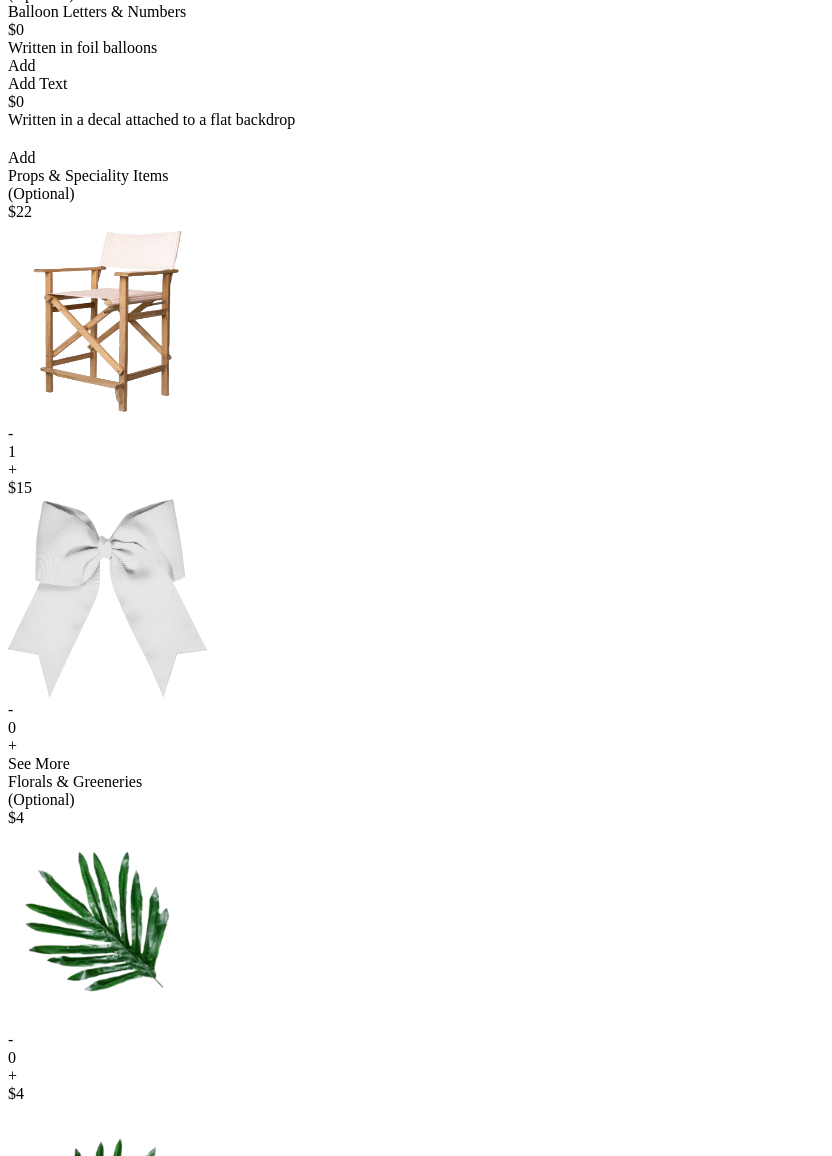 click on "-" at bounding box center [416, 434] 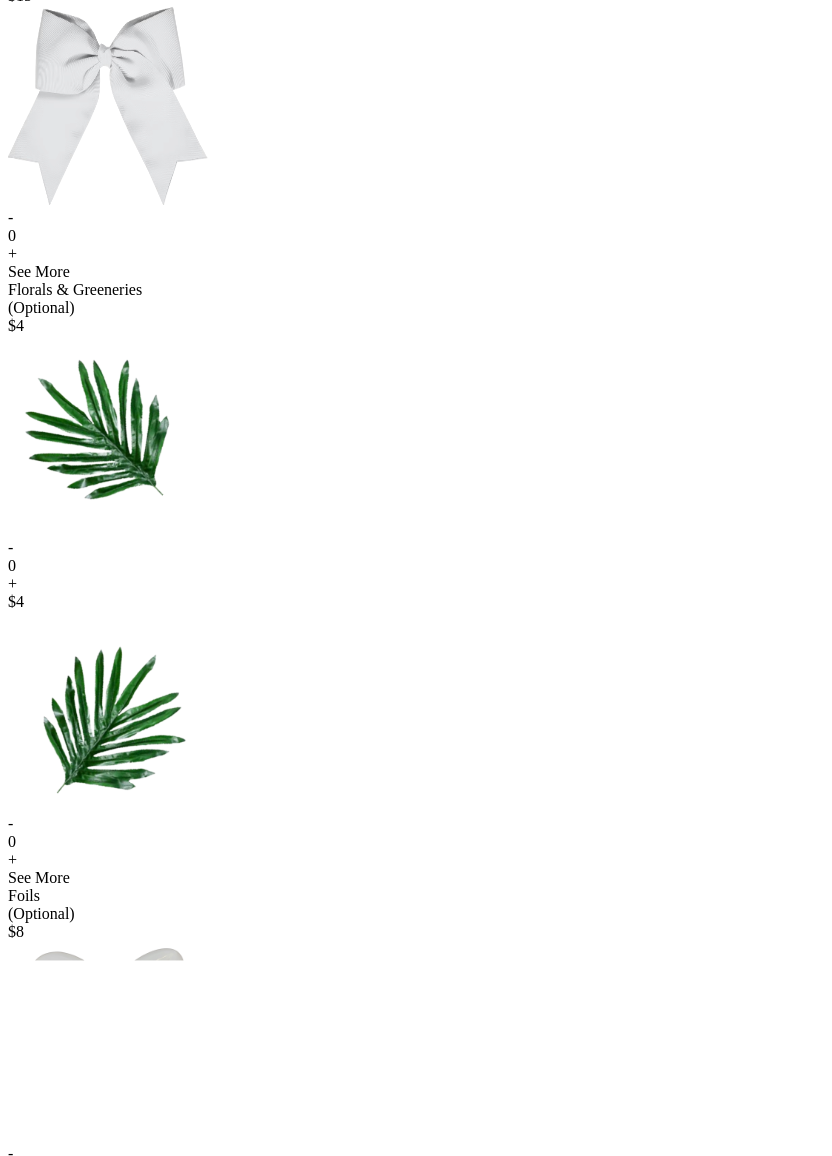 scroll, scrollTop: 0, scrollLeft: 0, axis: both 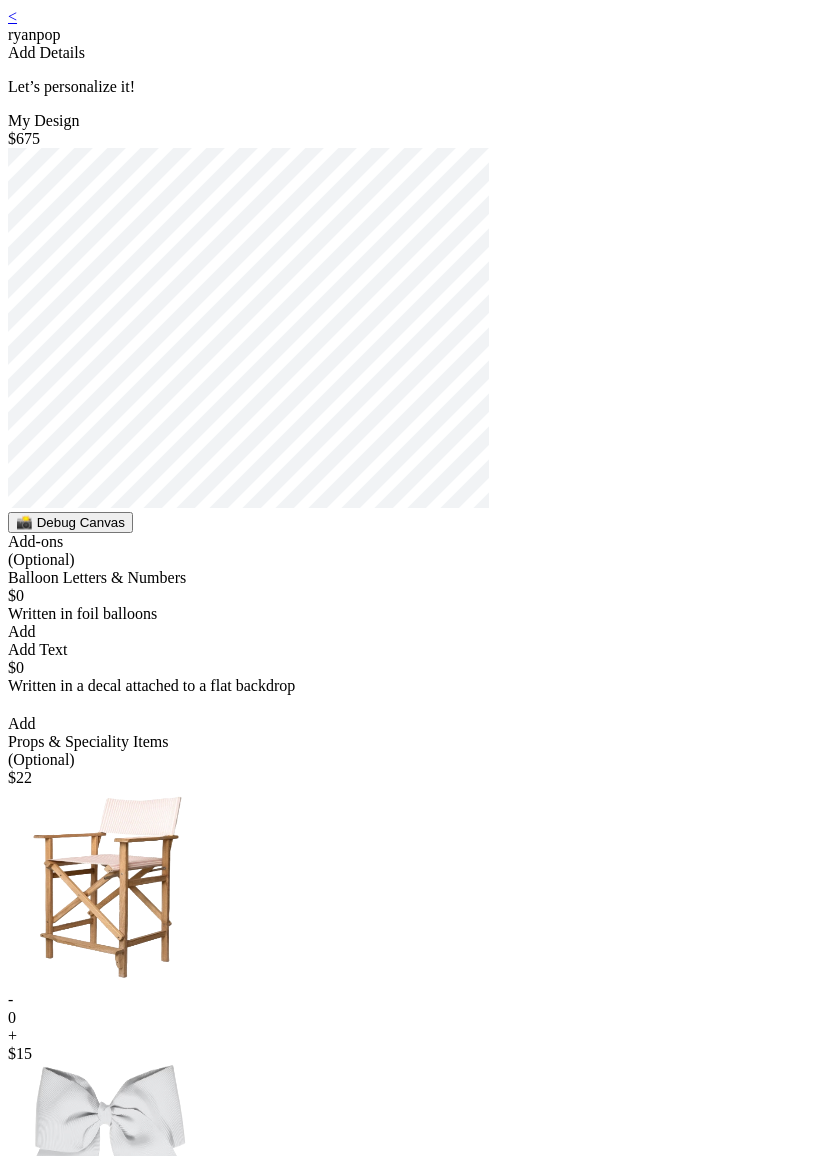 click on "<" at bounding box center [12, 16] 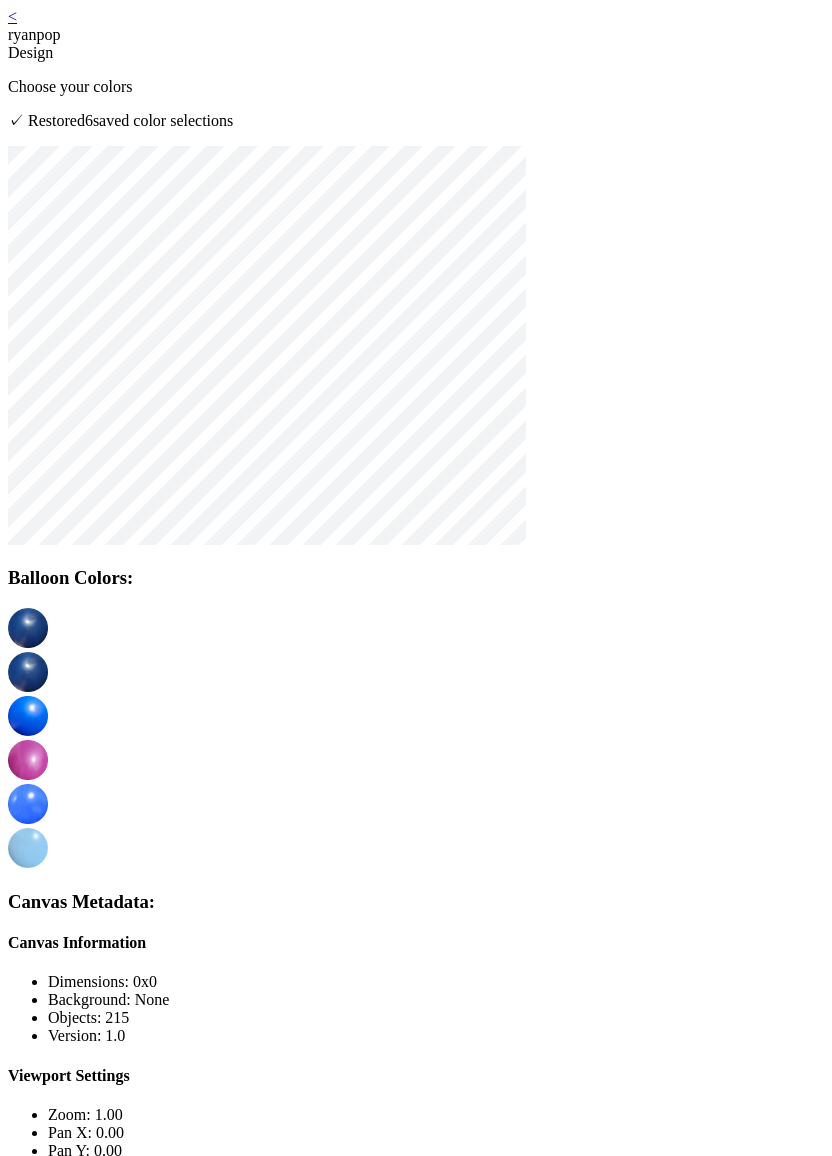 click on "Balloon Colors:" at bounding box center [416, 509] 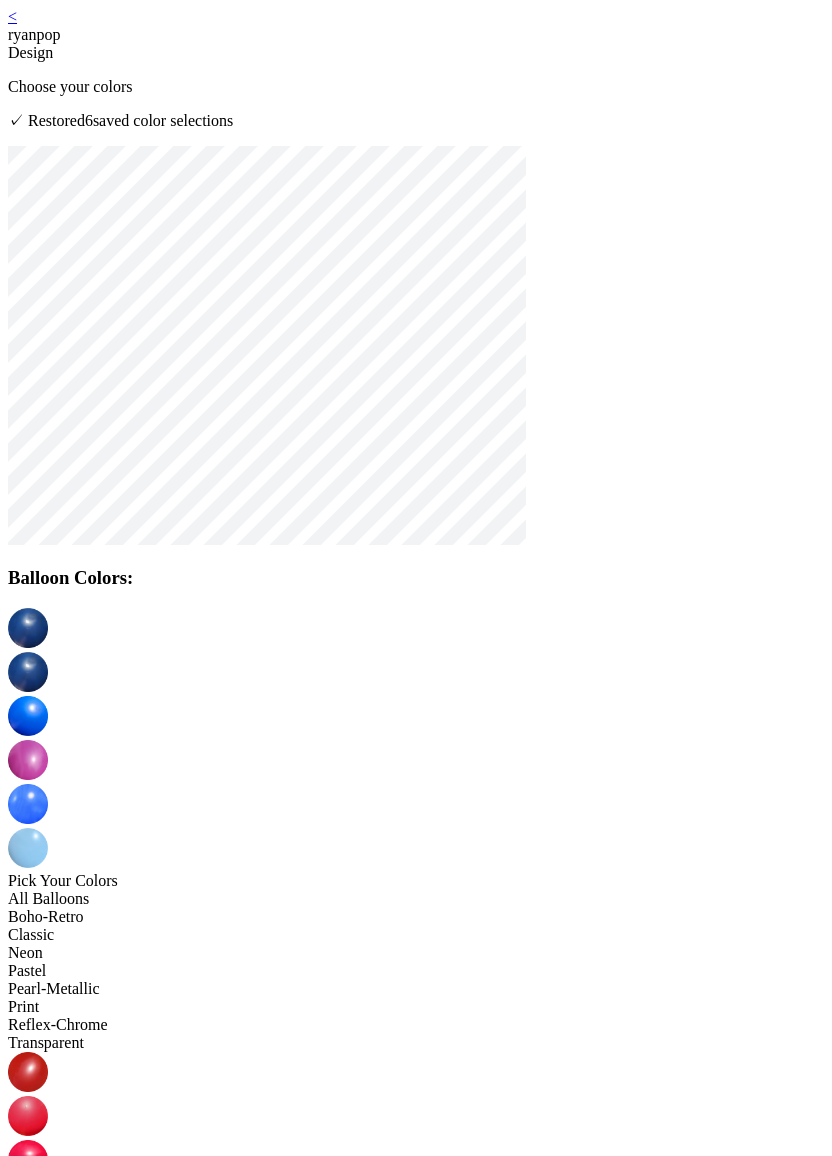 click at bounding box center [28, 1248] 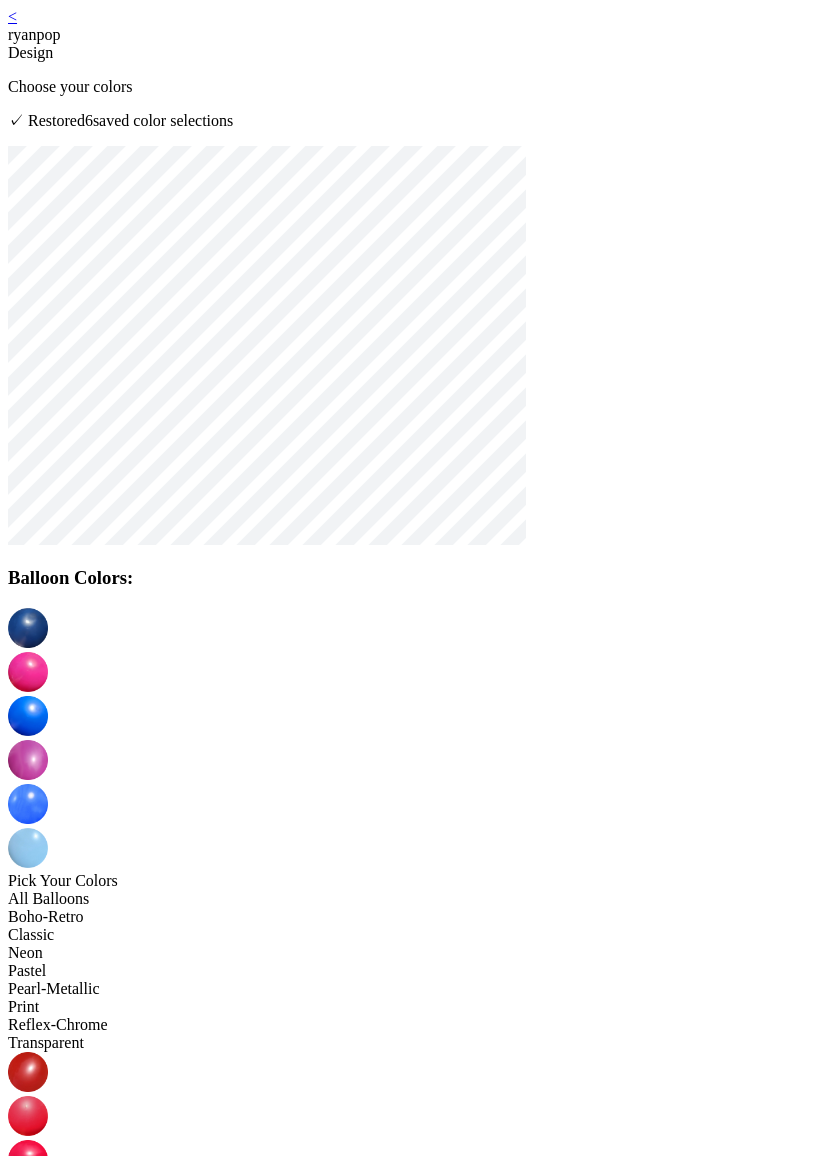 click on "Pearl-Metallic" at bounding box center (416, 989) 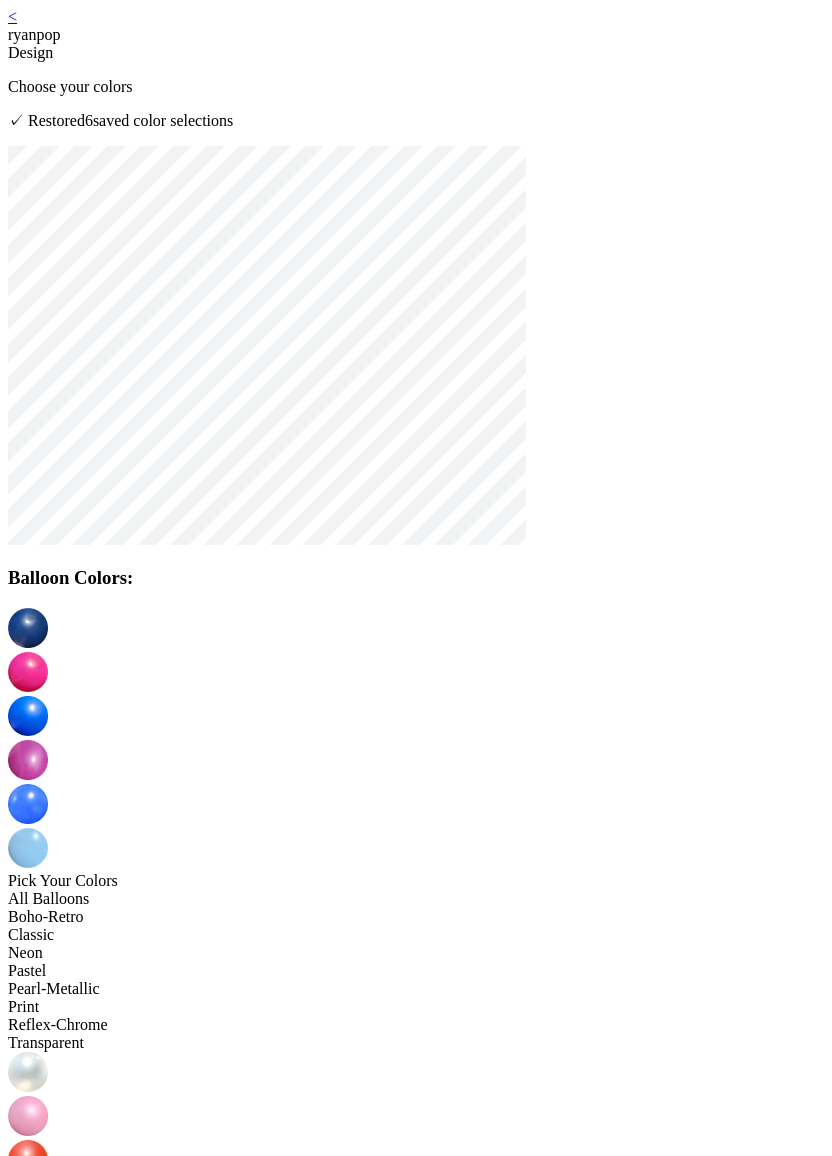 click at bounding box center (28, 1248) 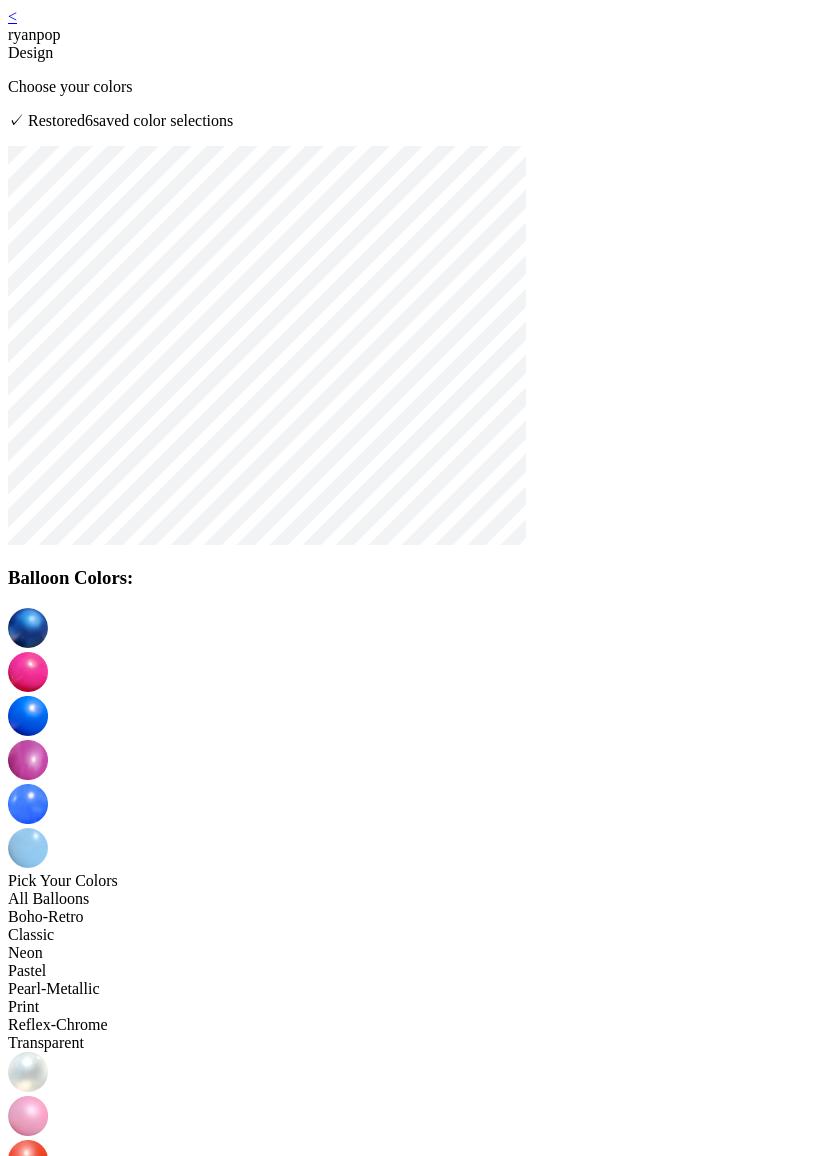 click at bounding box center [28, 1204] 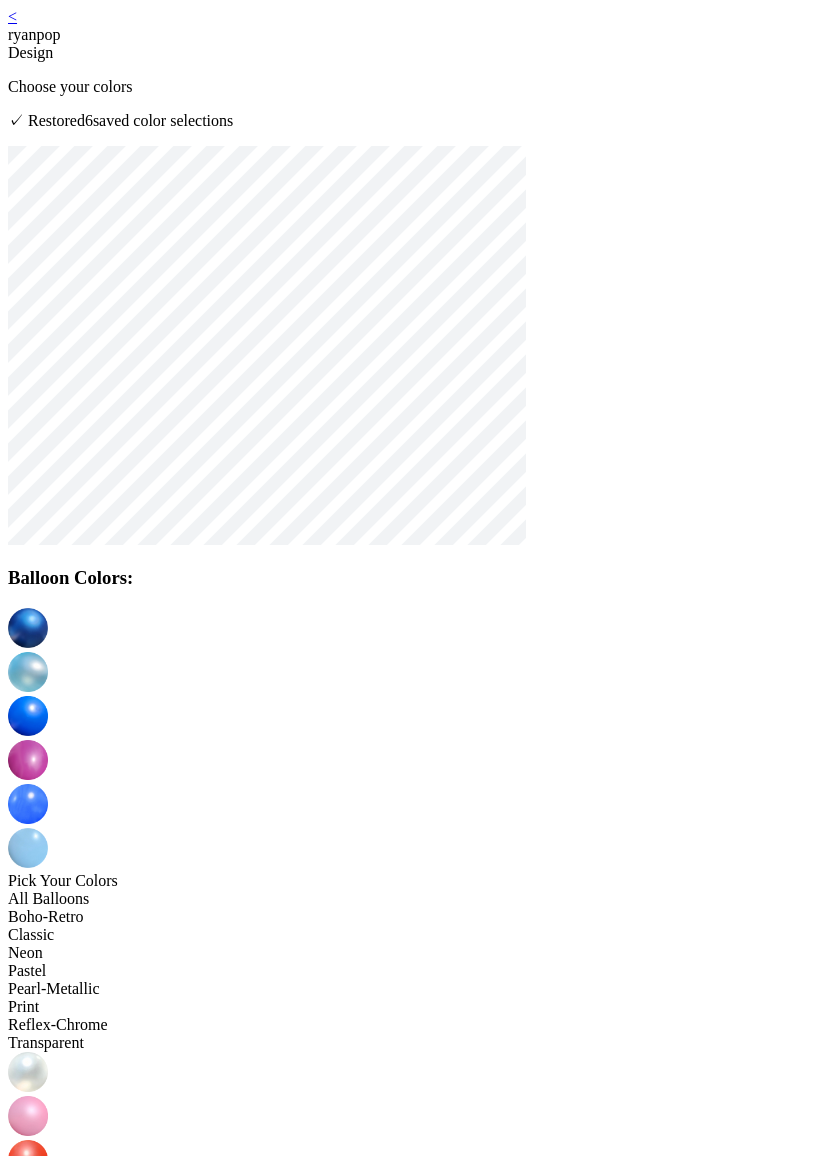 click at bounding box center [28, 716] 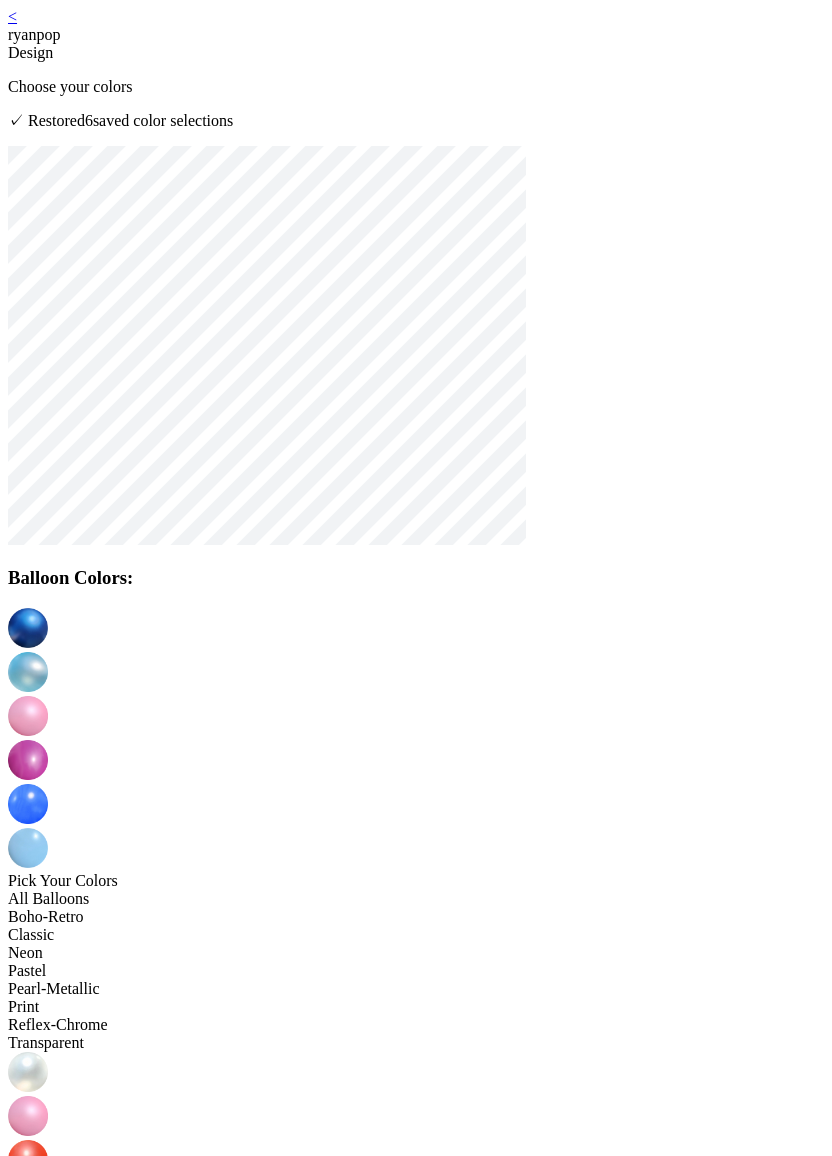 click at bounding box center [28, 760] 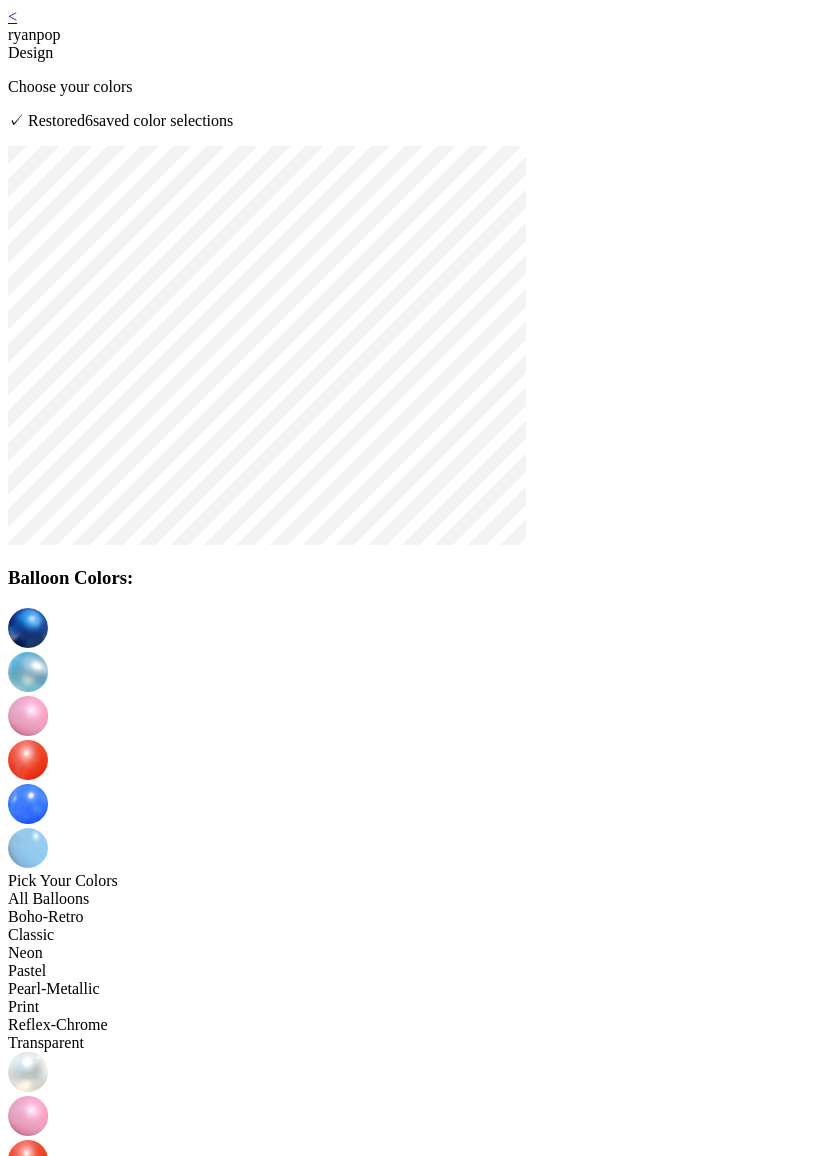 click at bounding box center (28, 848) 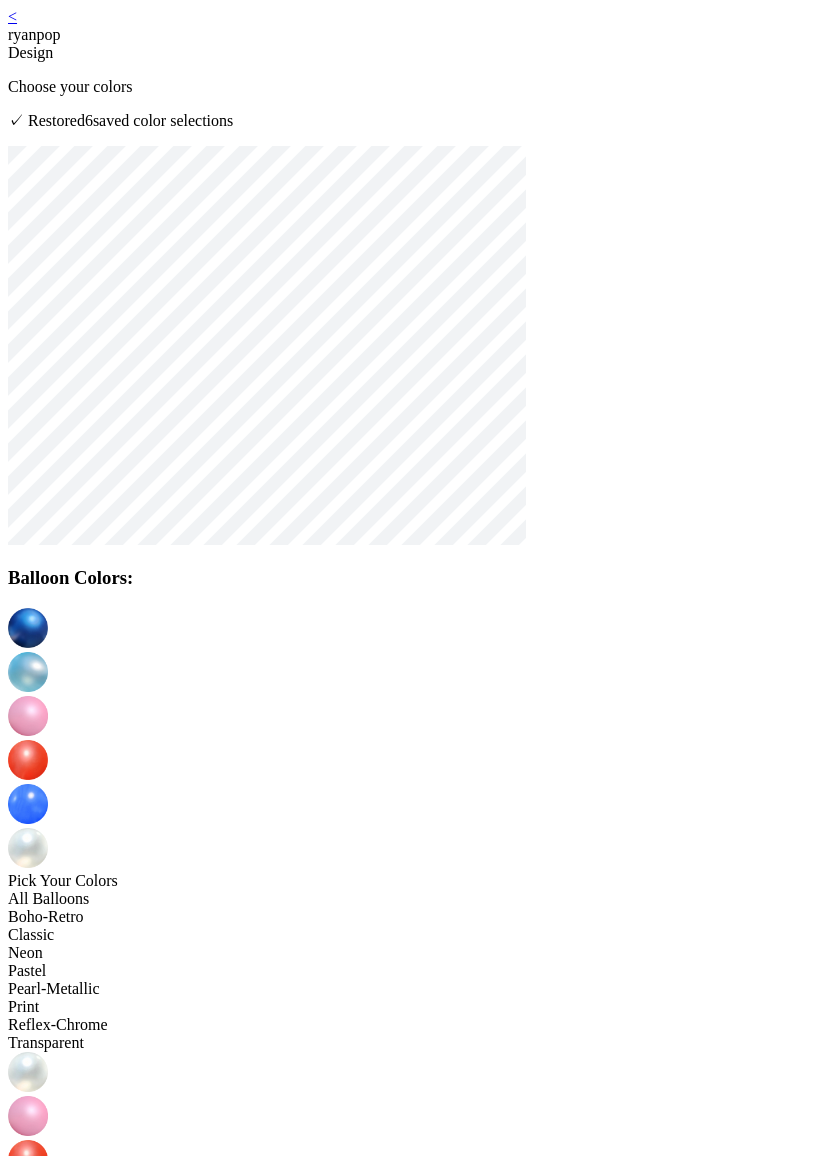 click on "Create New" at bounding box center [51, 176071] 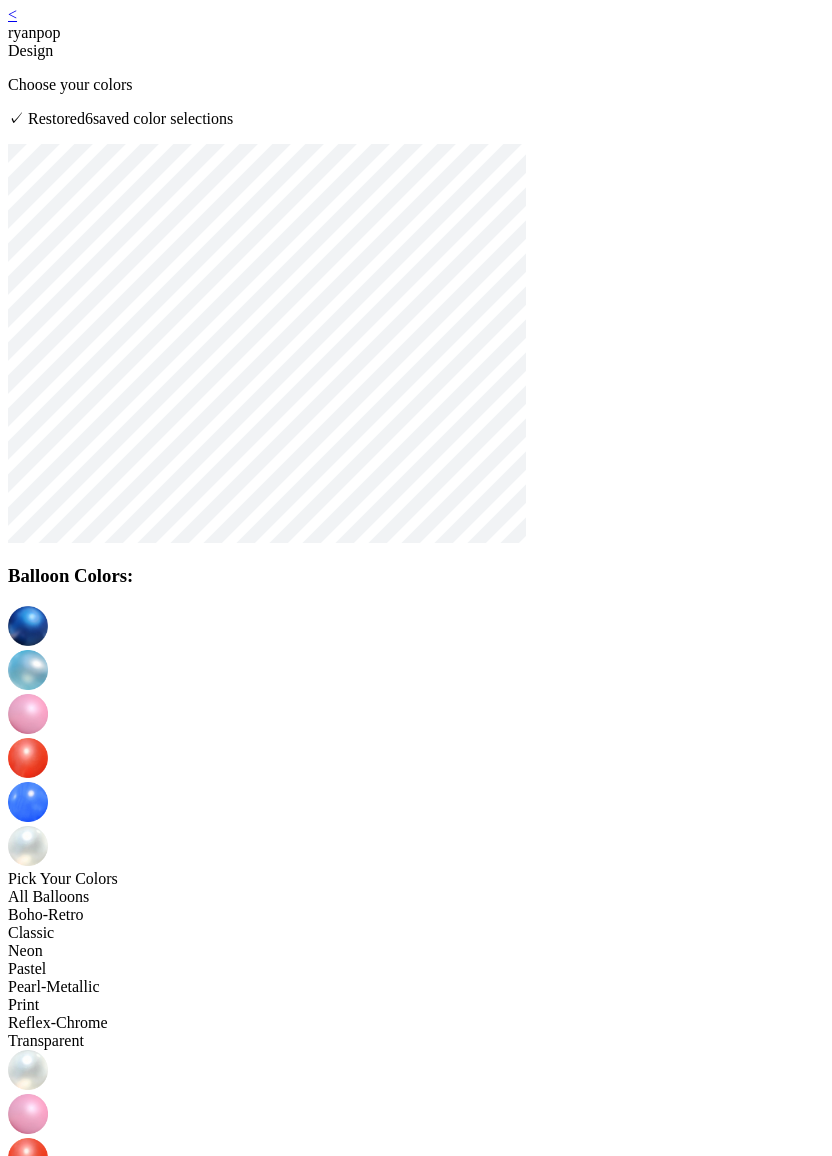 scroll, scrollTop: 197, scrollLeft: 0, axis: vertical 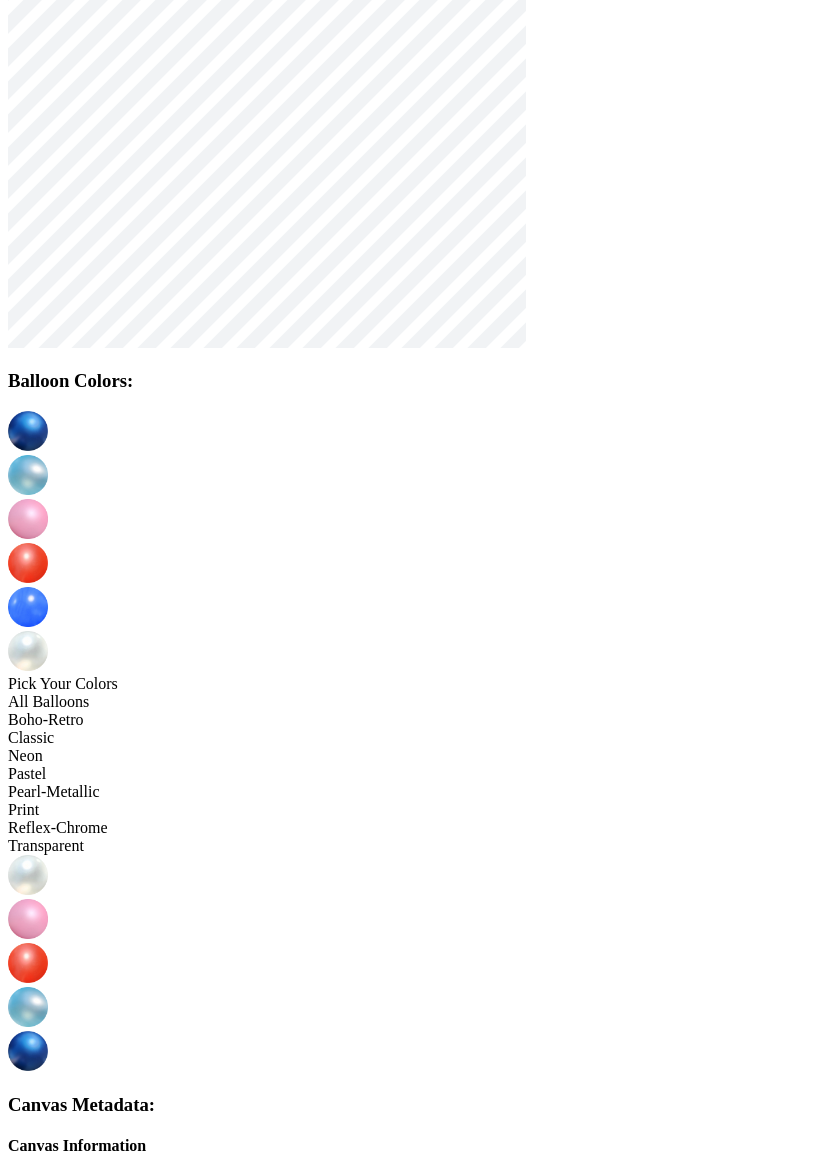 click on "Continue" at bounding box center (128, 175874) 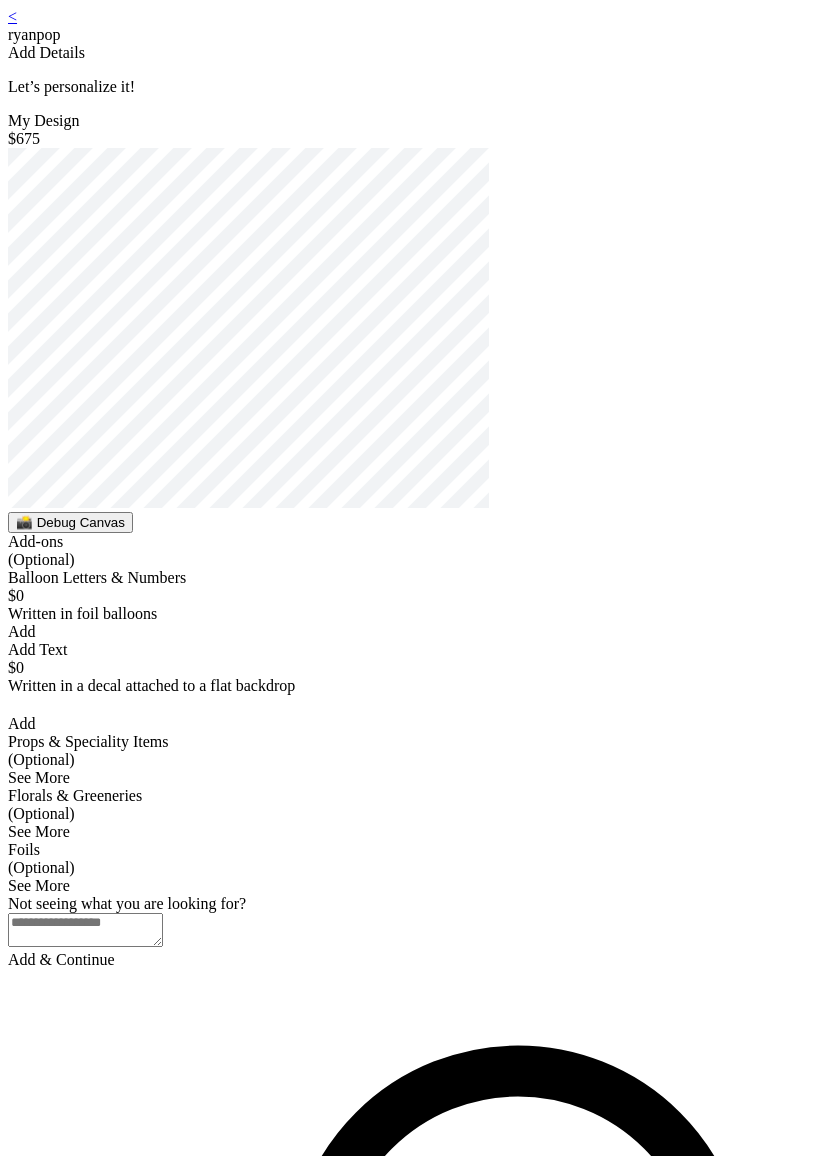 scroll, scrollTop: 0, scrollLeft: 0, axis: both 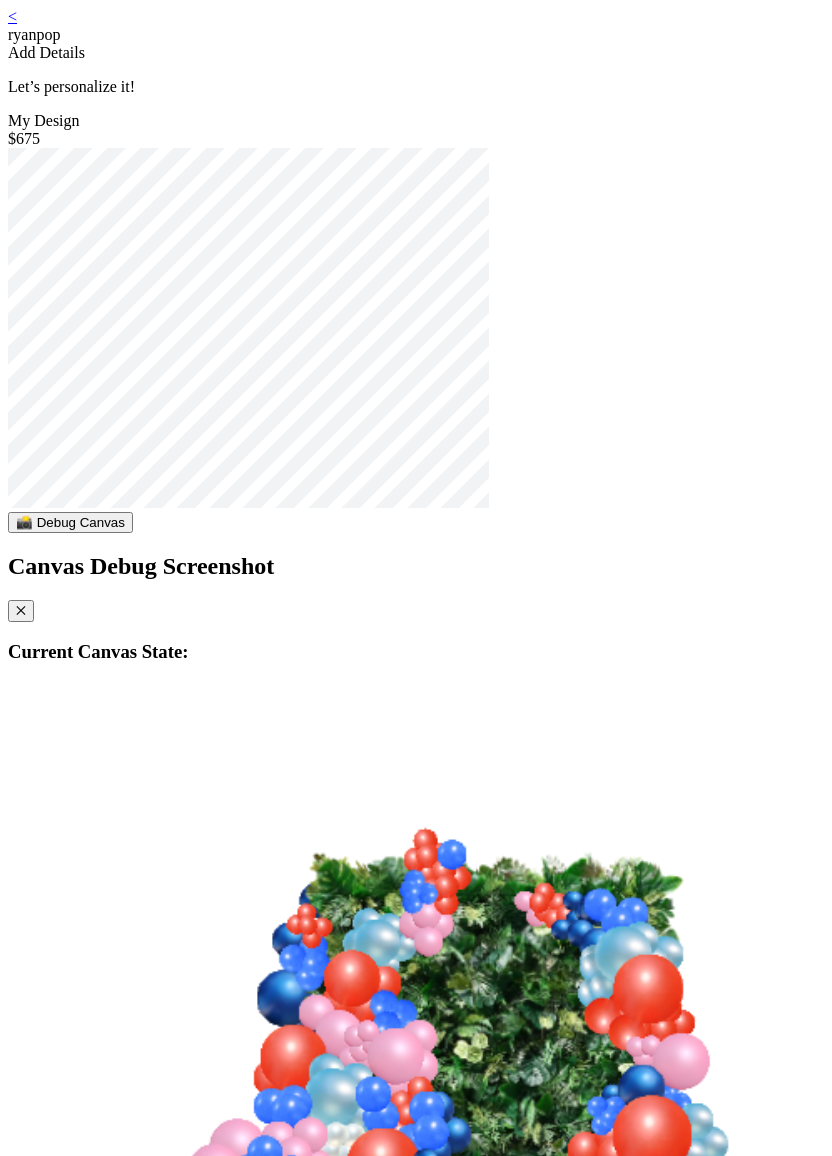 click on "✕" at bounding box center [21, 611] 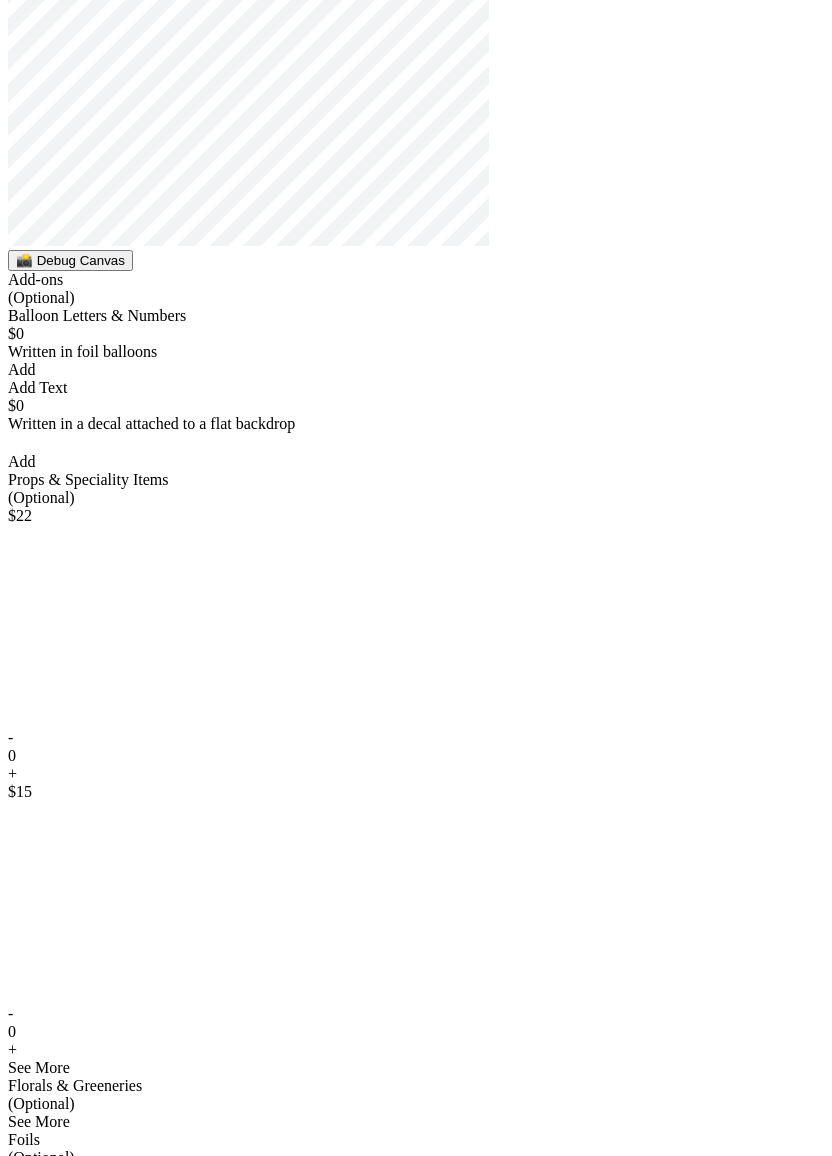 scroll, scrollTop: 811, scrollLeft: 0, axis: vertical 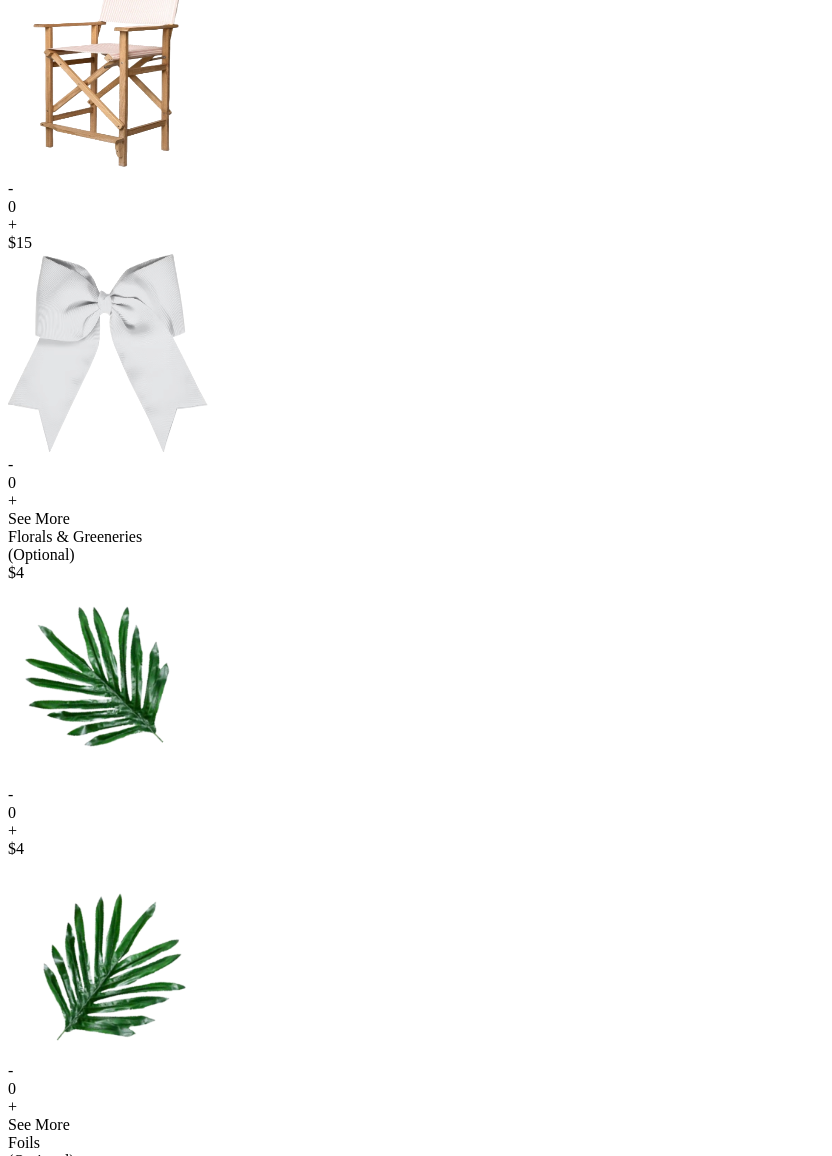 drag, startPoint x: 338, startPoint y: 461, endPoint x: 347, endPoint y: 487, distance: 27.513634 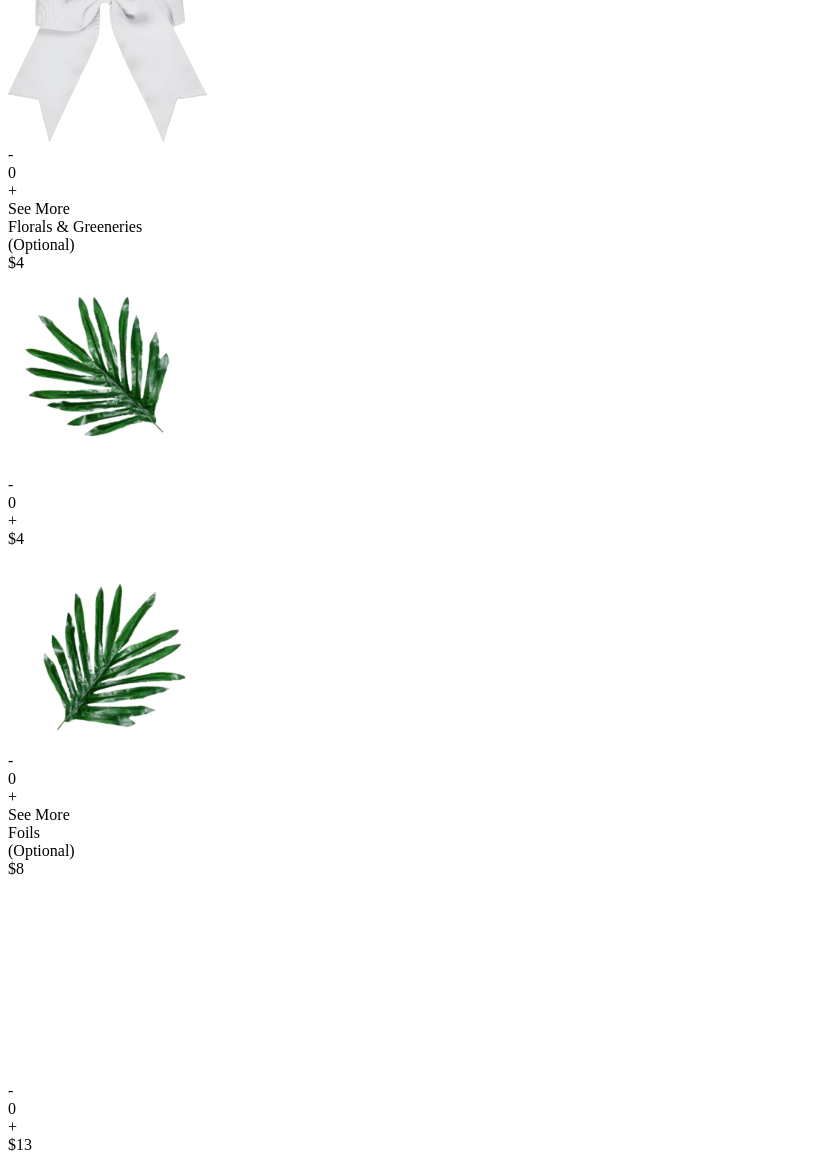 scroll, scrollTop: 1131, scrollLeft: 0, axis: vertical 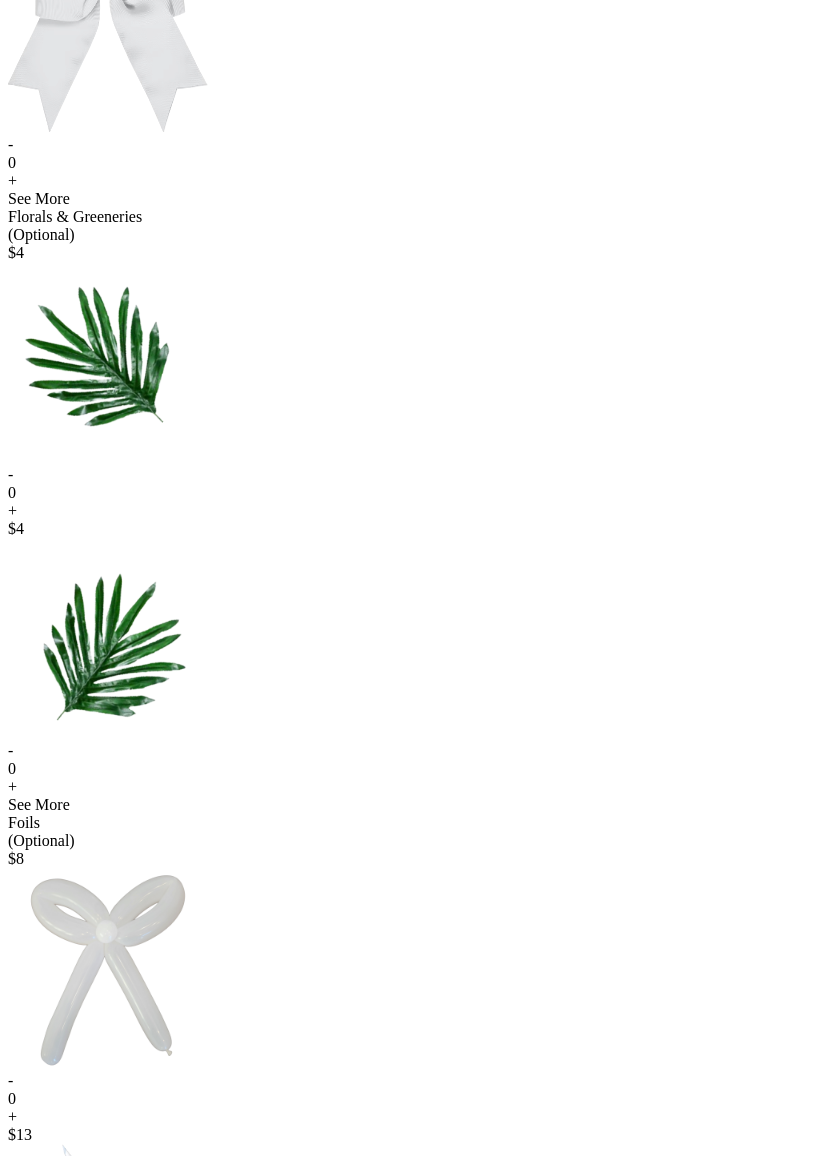 click on "Add & Continue" at bounding box center [416, 1485] 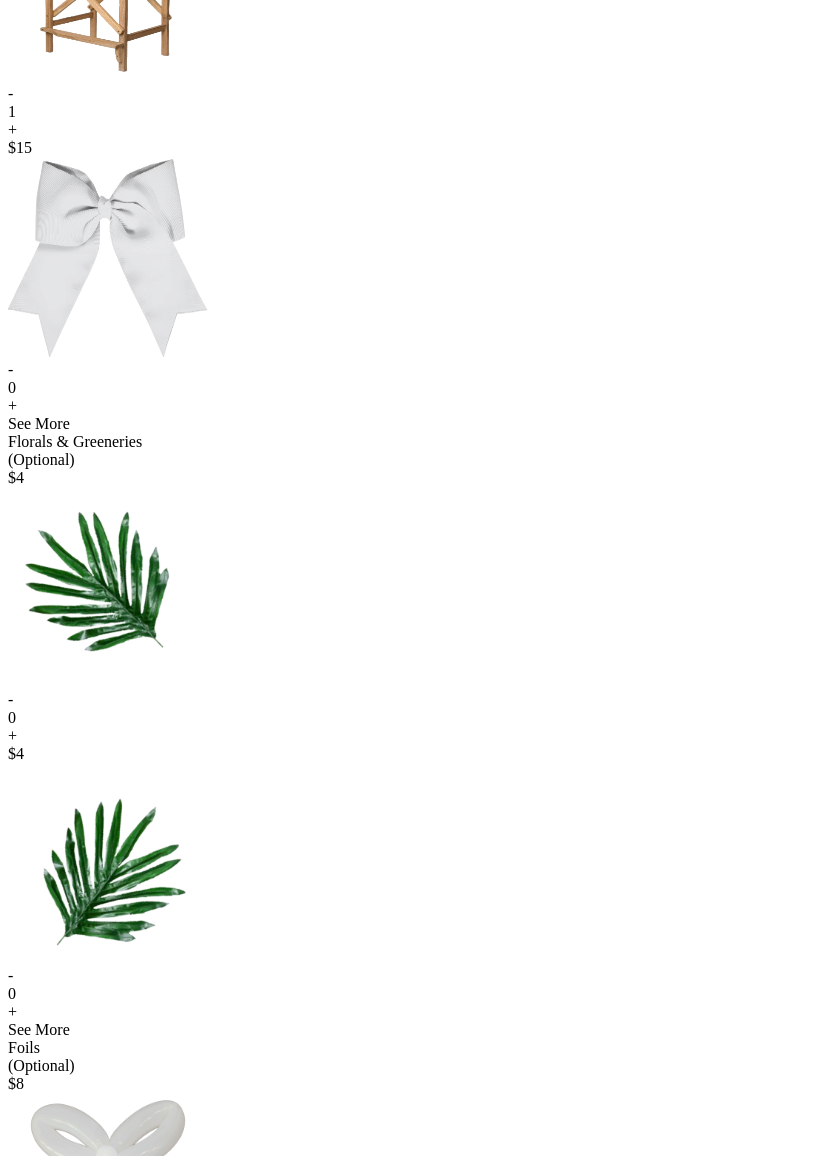 scroll, scrollTop: 136, scrollLeft: 0, axis: vertical 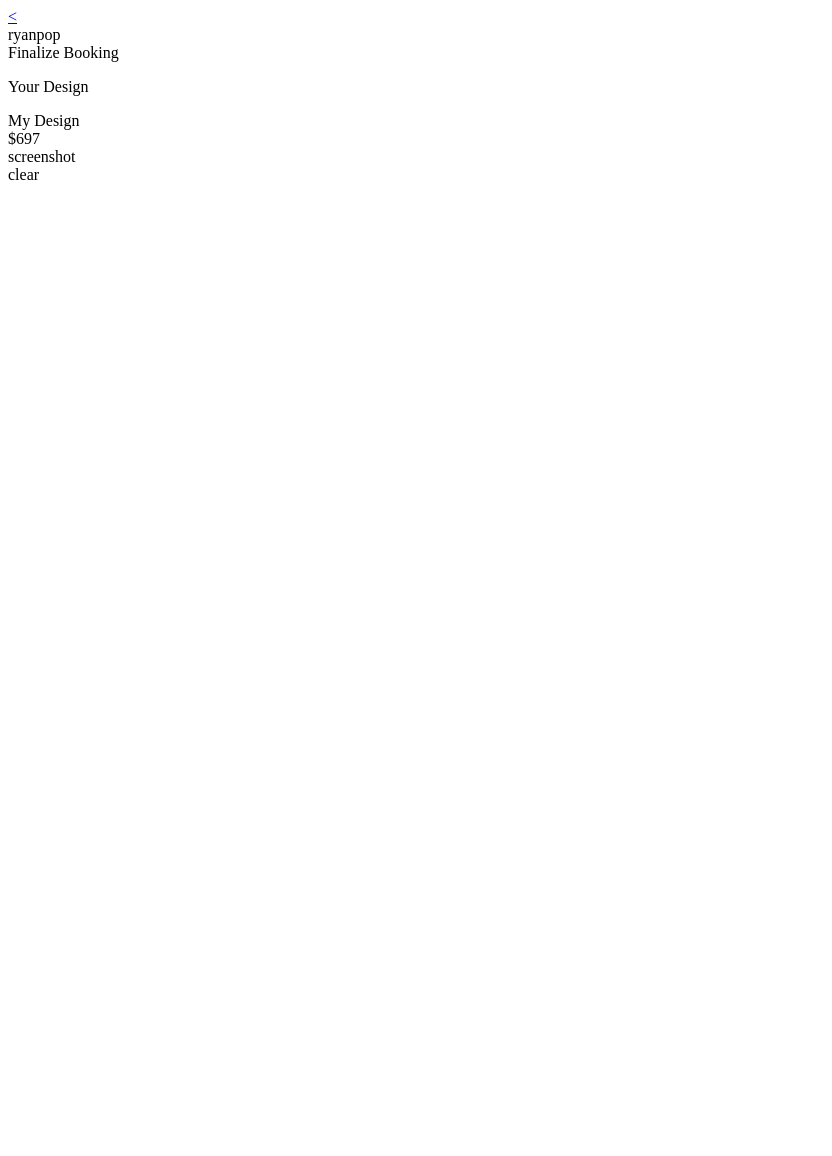 click on "< [FIRST] Finalize Booking Your Design My Design $[PRICE] screenshot clear Design Details Description Lush Jungle Wall 8x8ft Category Deluxe Length 22 ft Add ons Chair directors pink stripes left, business and pleasure
Add To Cart" at bounding box center (416, 1188) 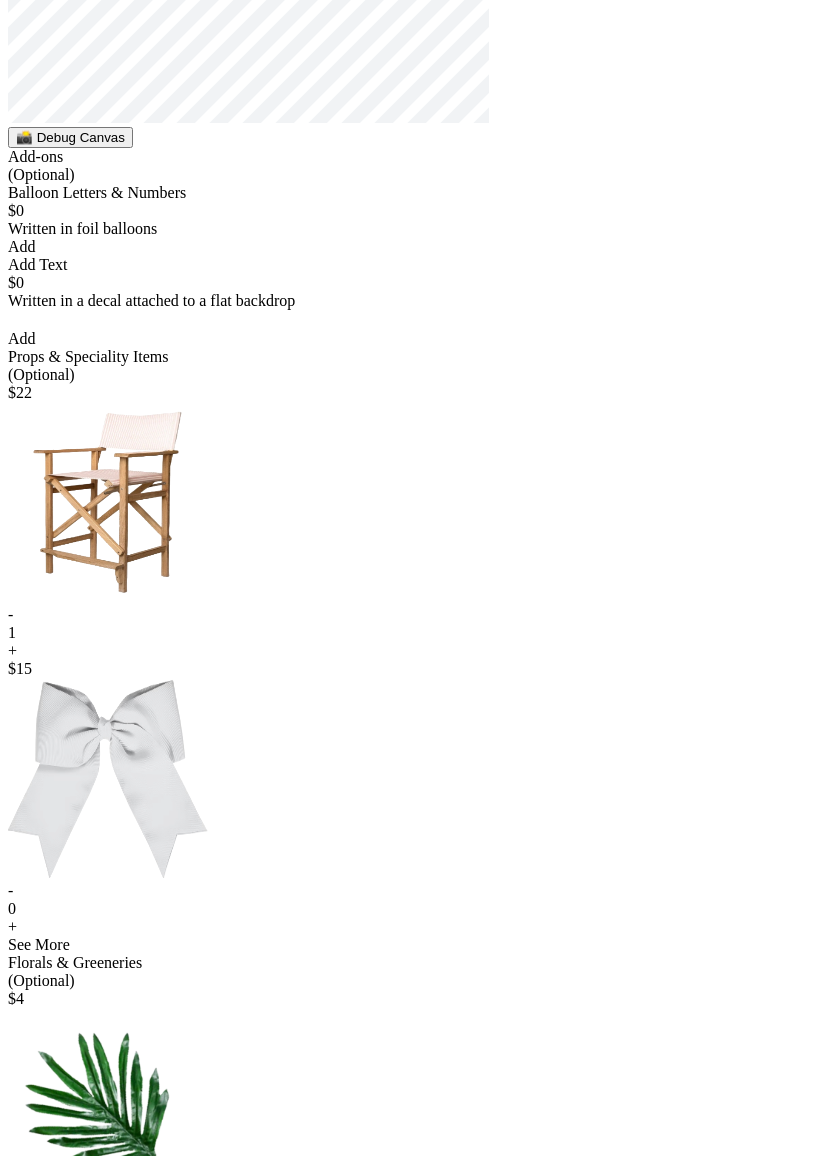 scroll, scrollTop: 728, scrollLeft: 0, axis: vertical 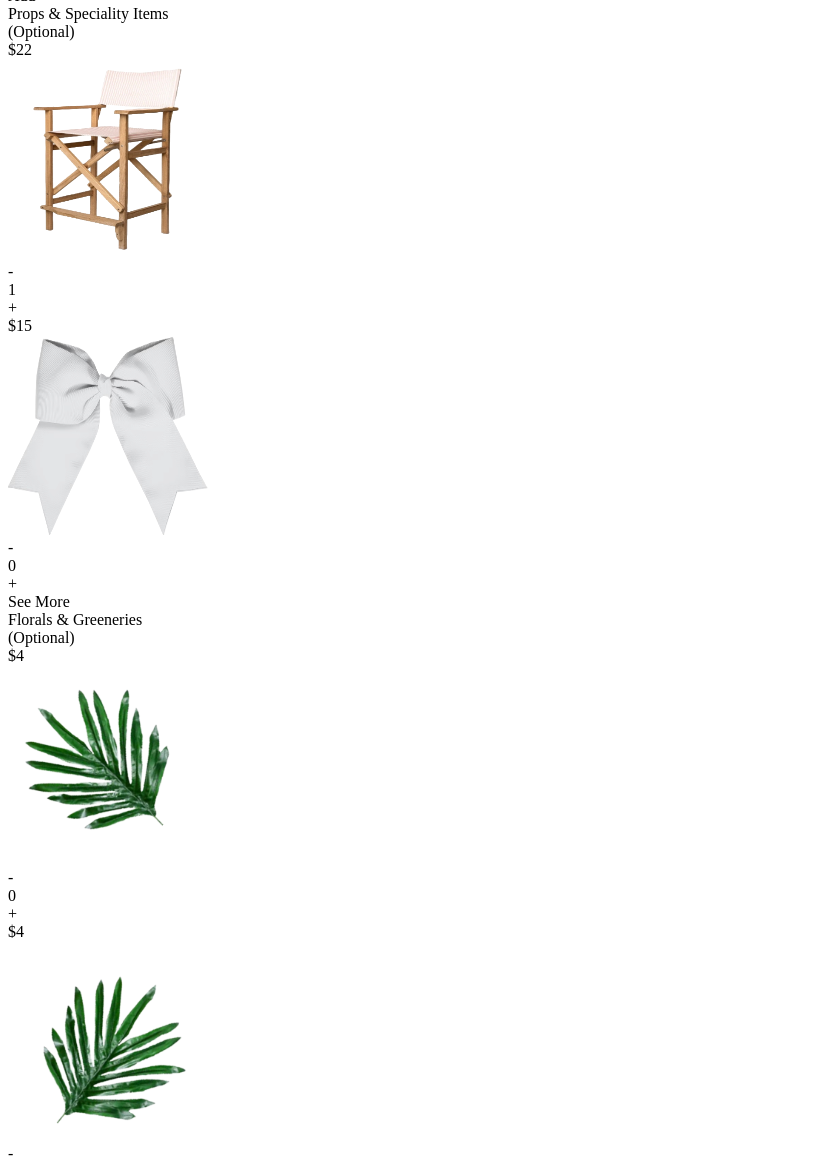 click on "-" at bounding box center (416, 272) 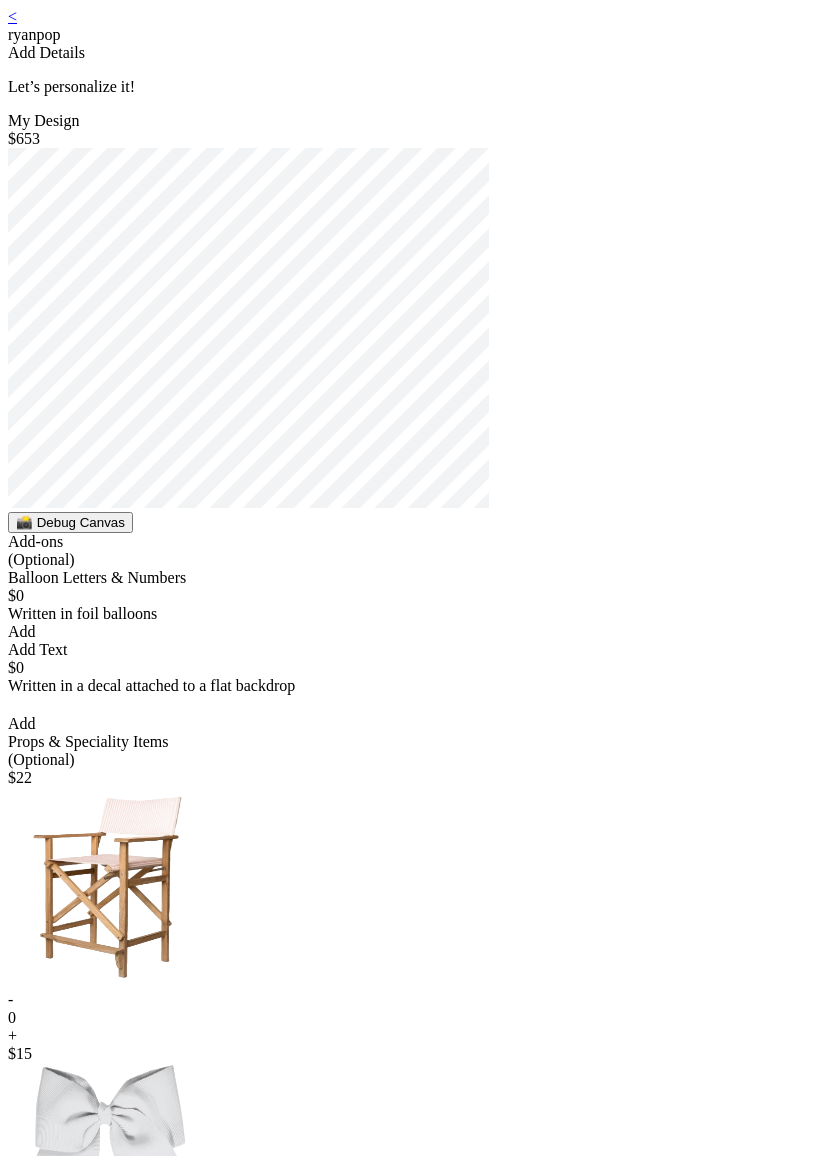 scroll, scrollTop: 711, scrollLeft: 0, axis: vertical 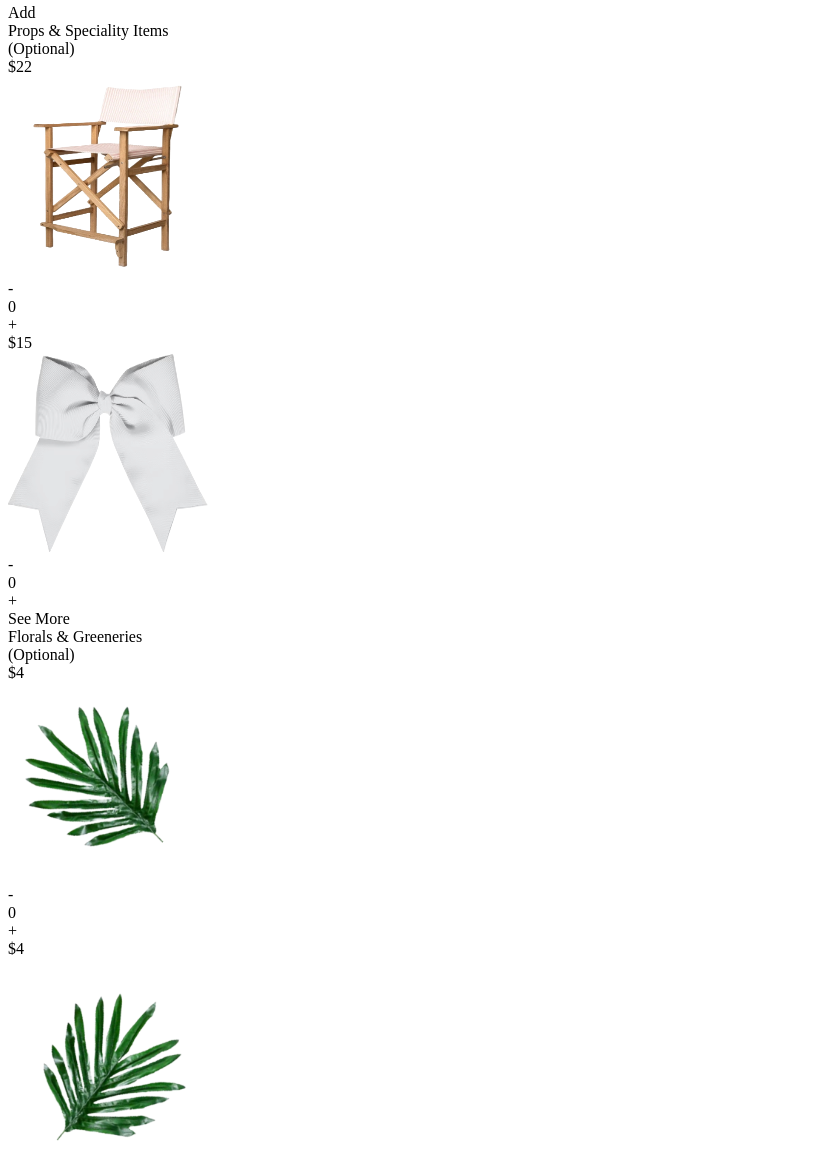 click on "+" at bounding box center (416, 325) 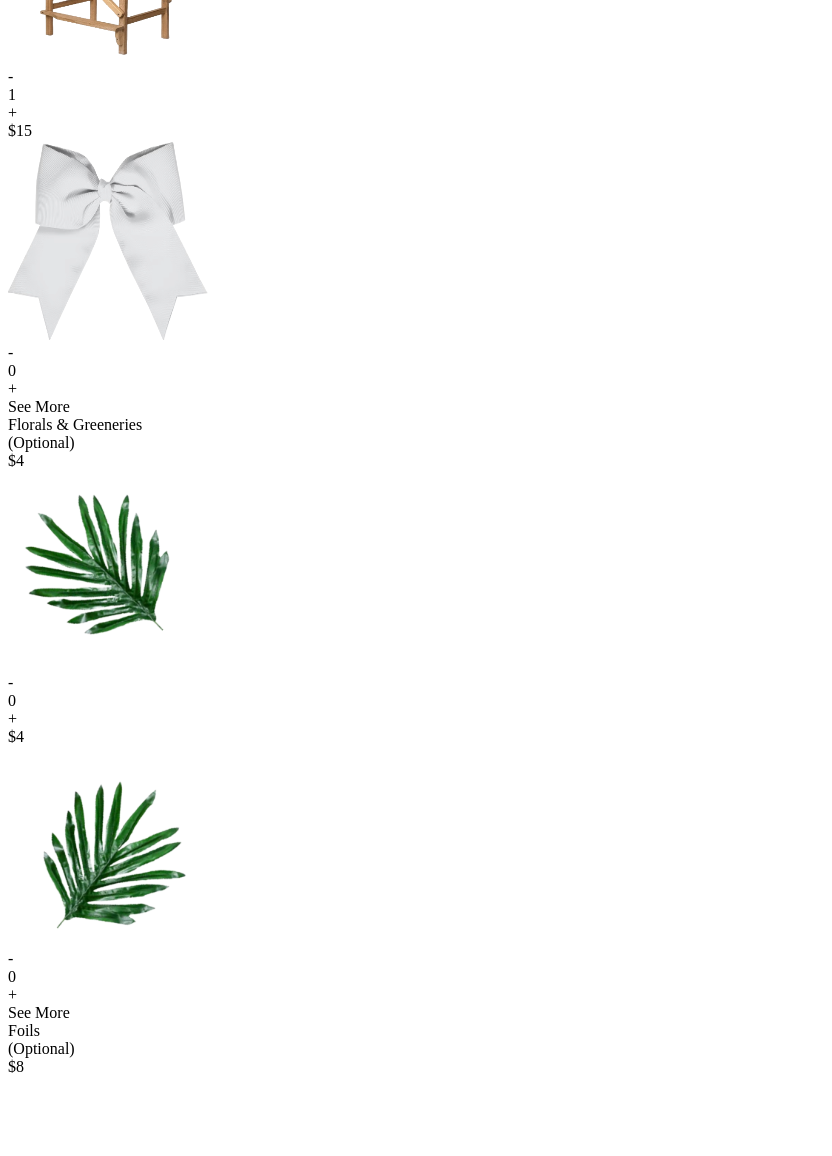 scroll, scrollTop: 1005, scrollLeft: 0, axis: vertical 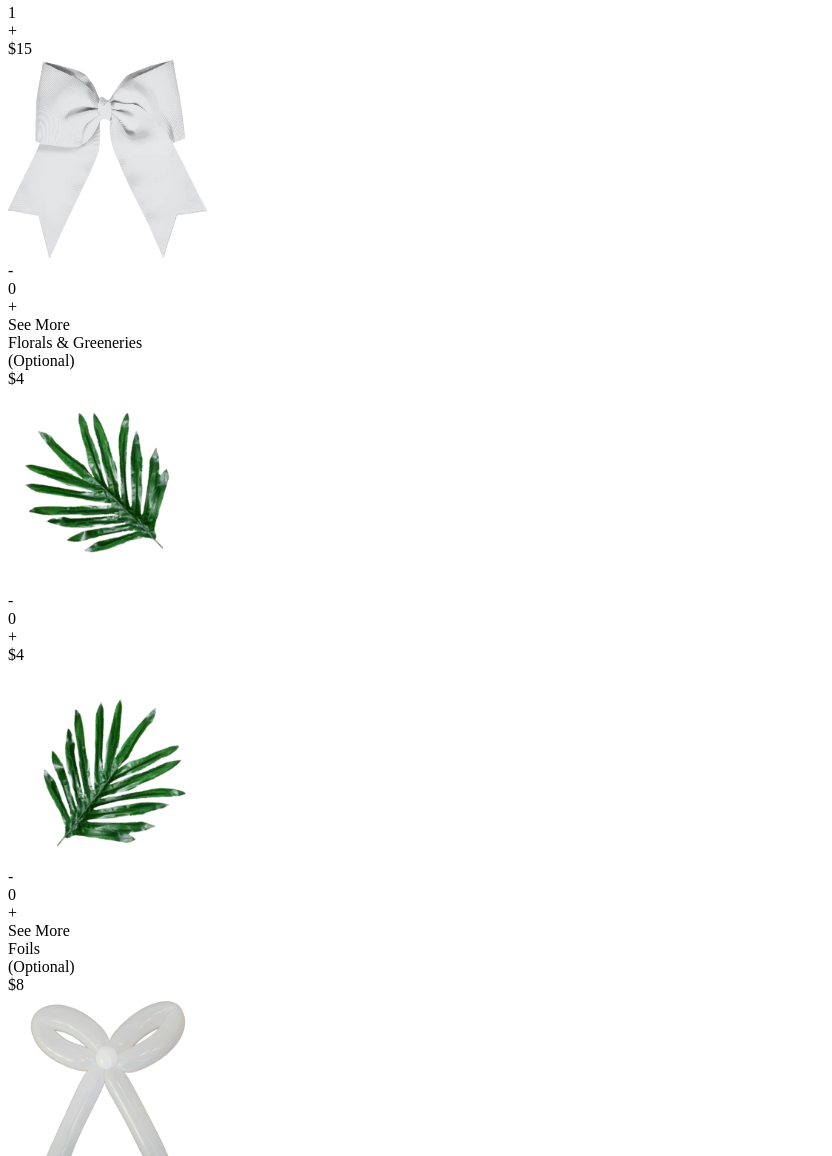 click on "+" at bounding box center (416, 913) 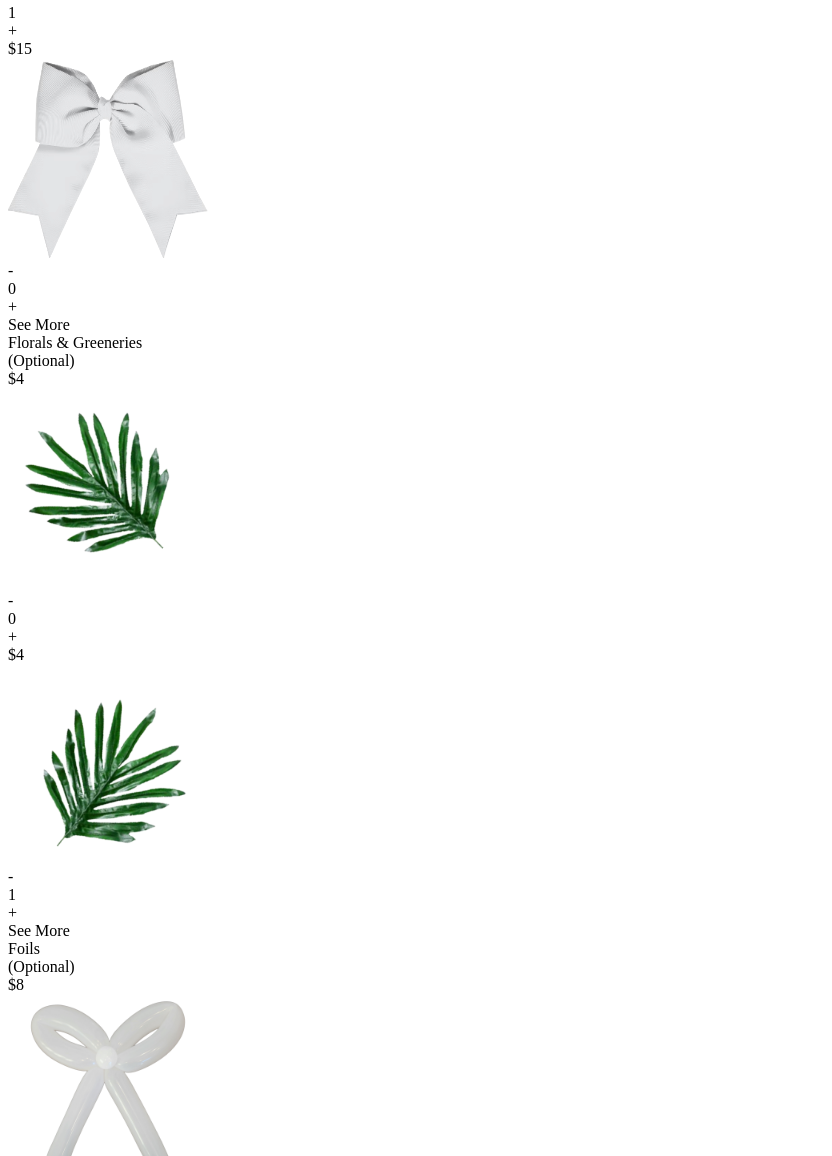 click on "+" at bounding box center [416, 637] 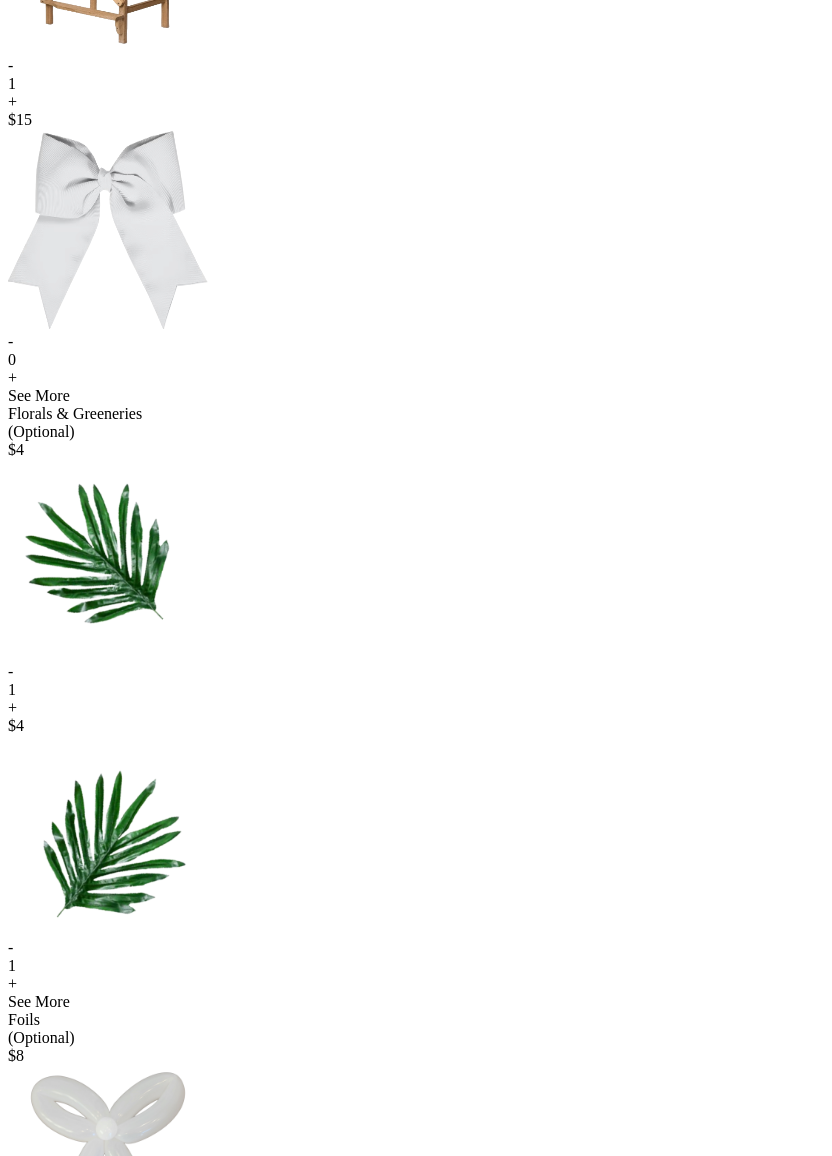 scroll, scrollTop: 994, scrollLeft: 0, axis: vertical 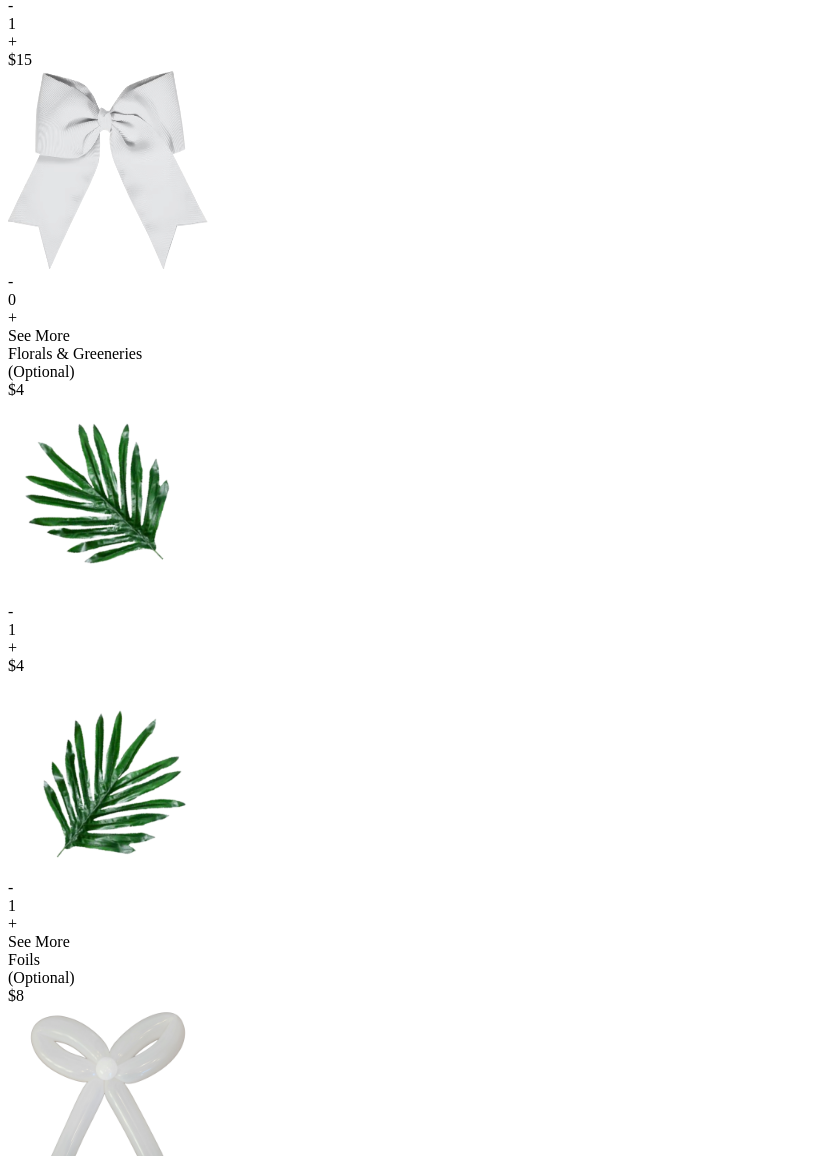 click on "-" at bounding box center (416, 888) 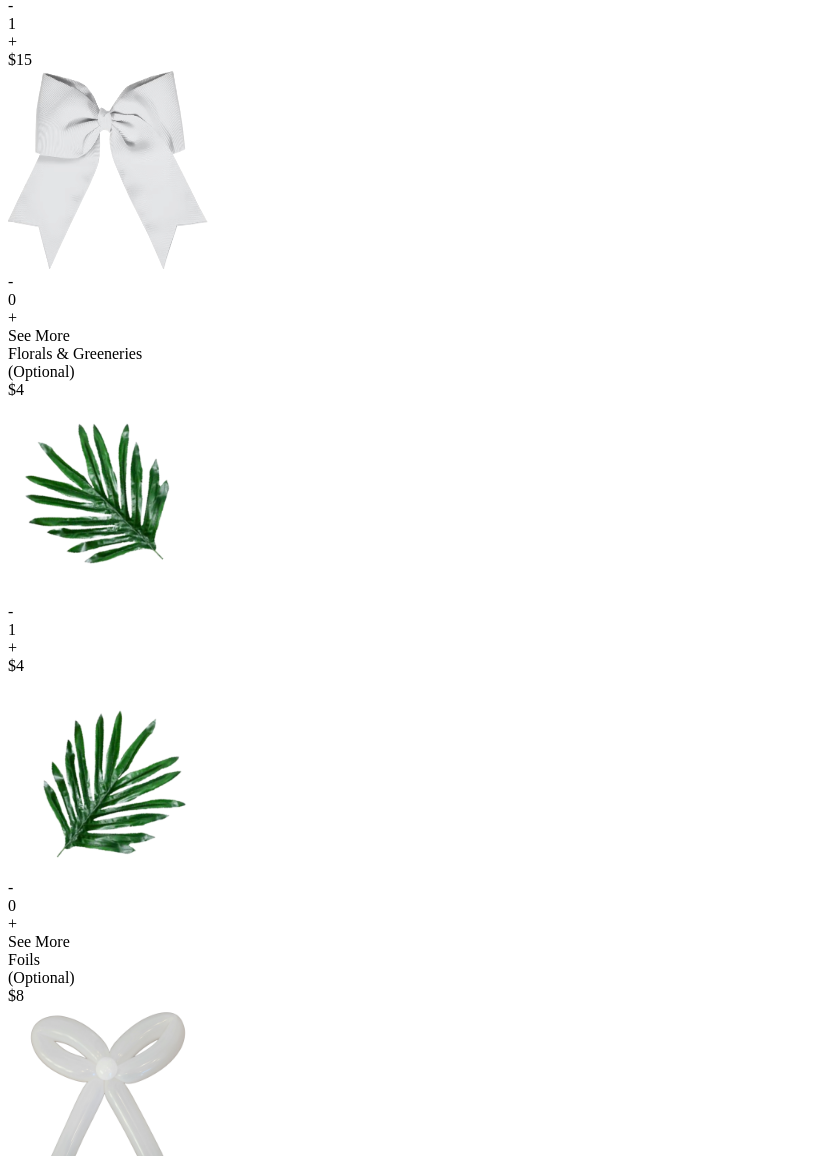 click on "-" at bounding box center (416, 612) 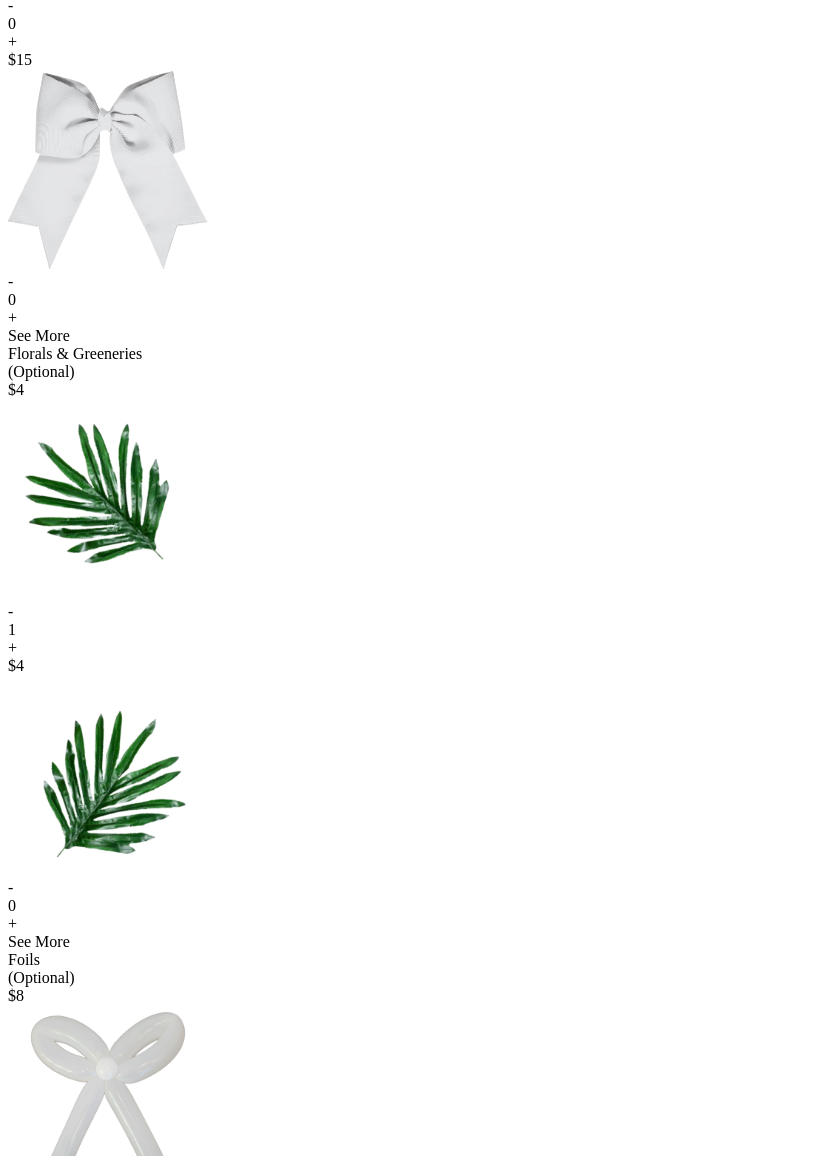 click on "+" at bounding box center [416, 42] 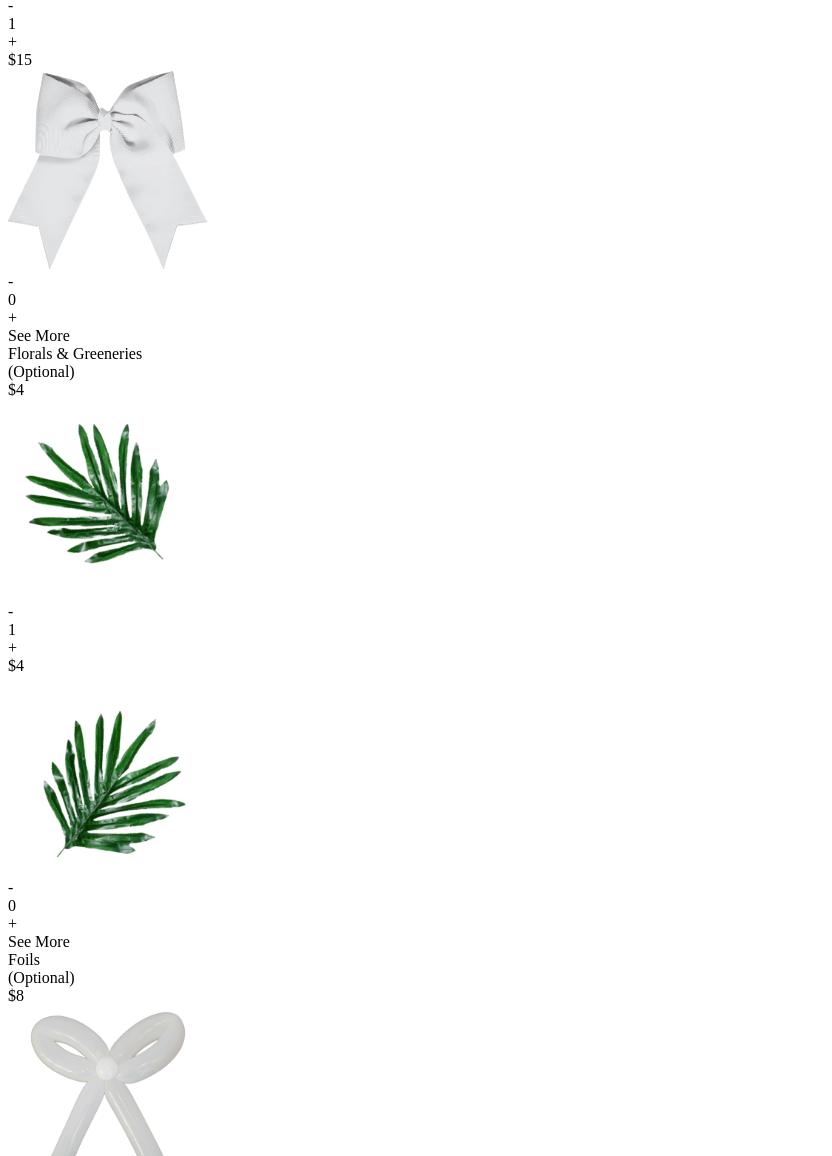 scroll, scrollTop: 12, scrollLeft: 0, axis: vertical 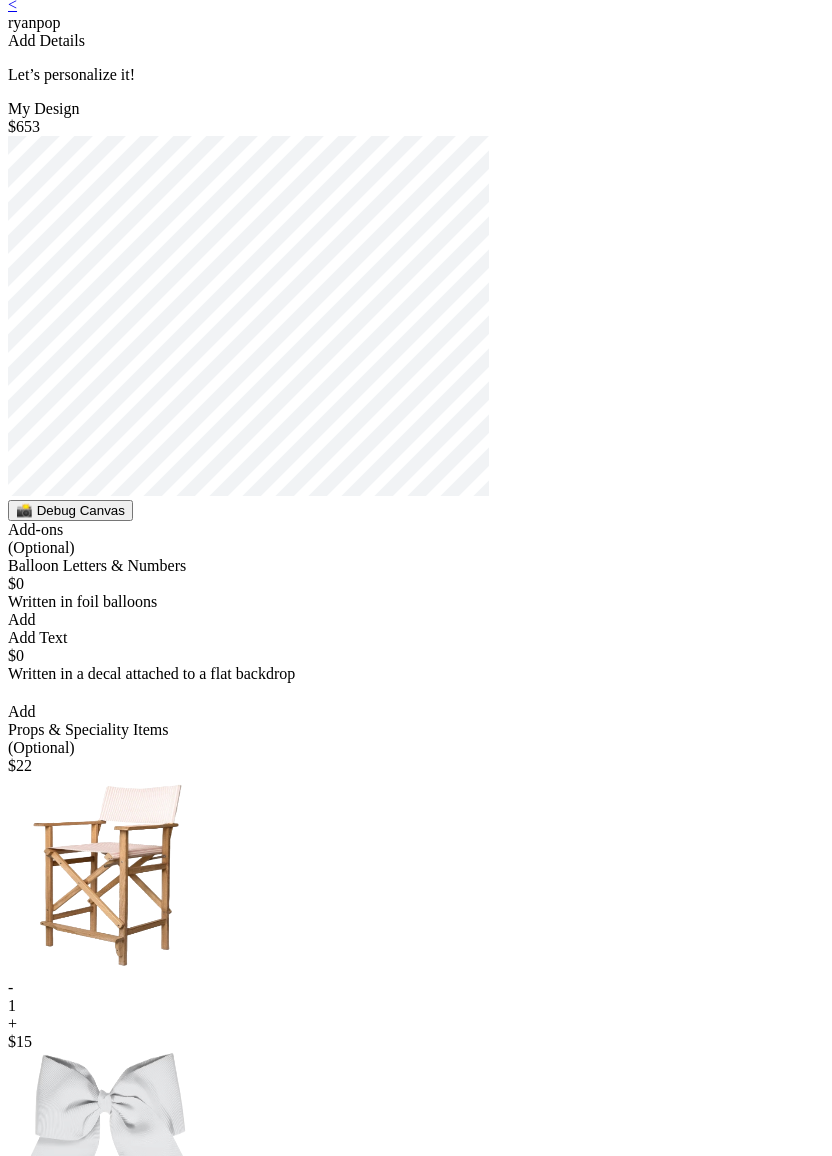 click on "📸 Debug Canvas" at bounding box center (70, 510) 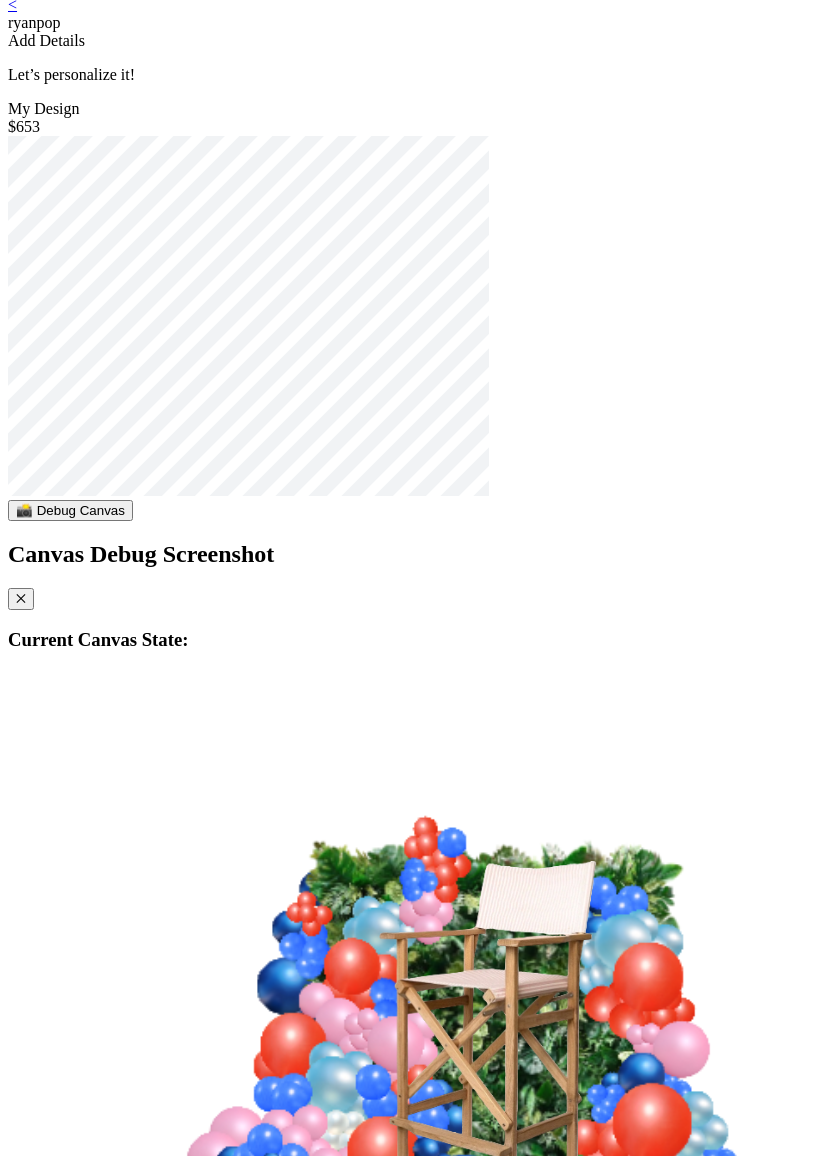 click on "Canvas Debug Screenshot ✕ Current Canvas State: Check the console for detailed object information Timestamp:  4:59:15 PM" at bounding box center [416, 1001] 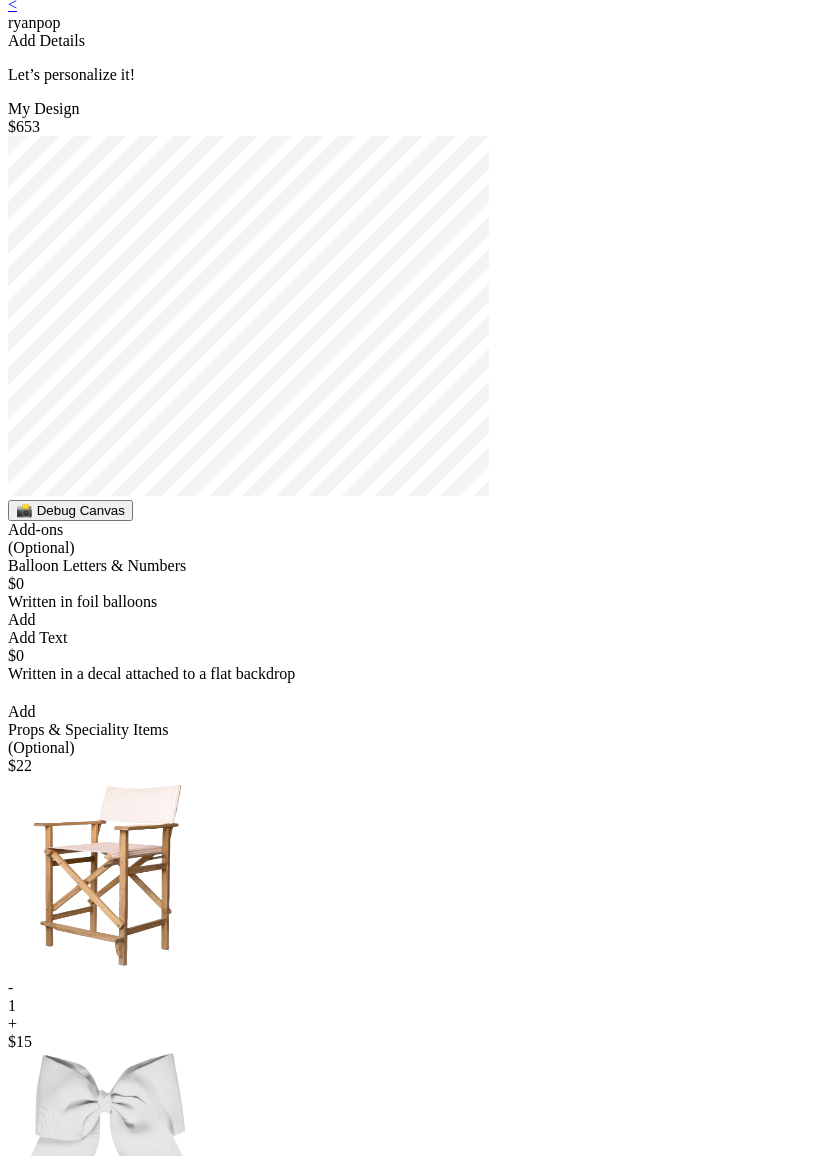 click on "📸 Debug Canvas" at bounding box center (70, 510) 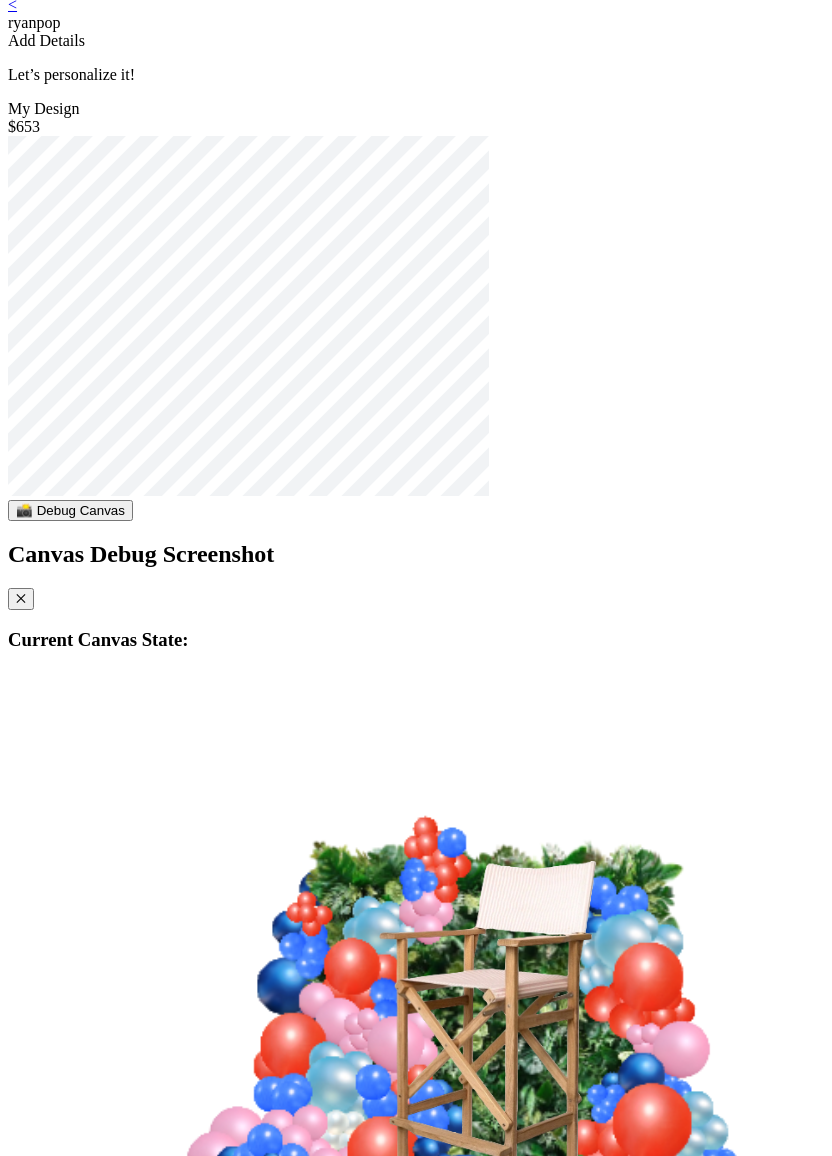 click on "✕" at bounding box center (21, 599) 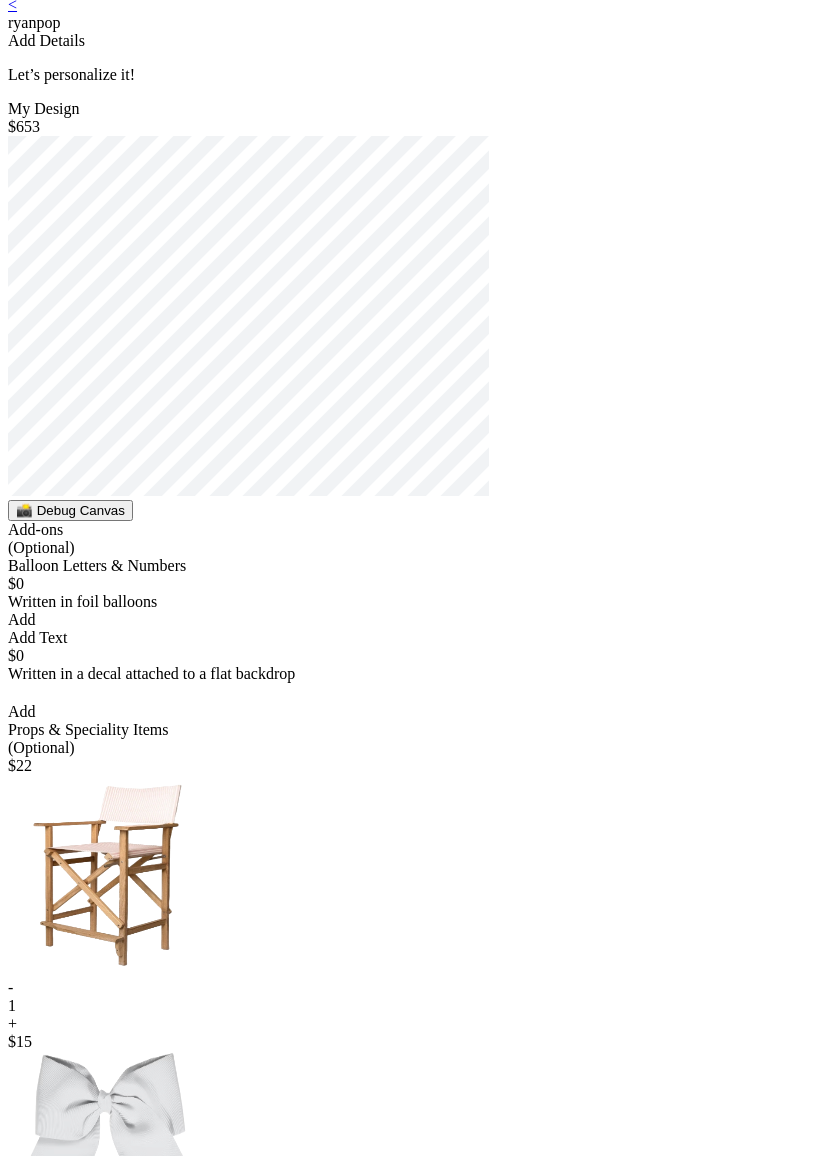 click on "📸 Debug Canvas" at bounding box center [70, 510] 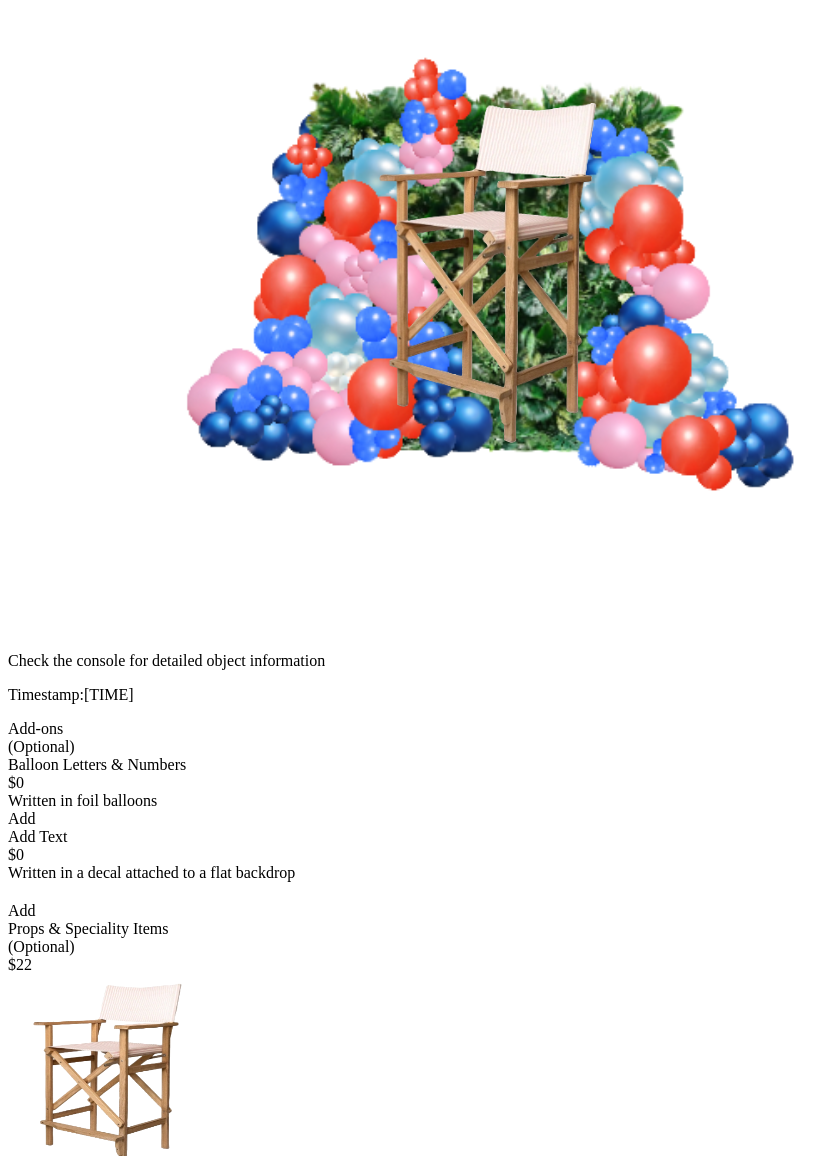 scroll, scrollTop: 0, scrollLeft: 0, axis: both 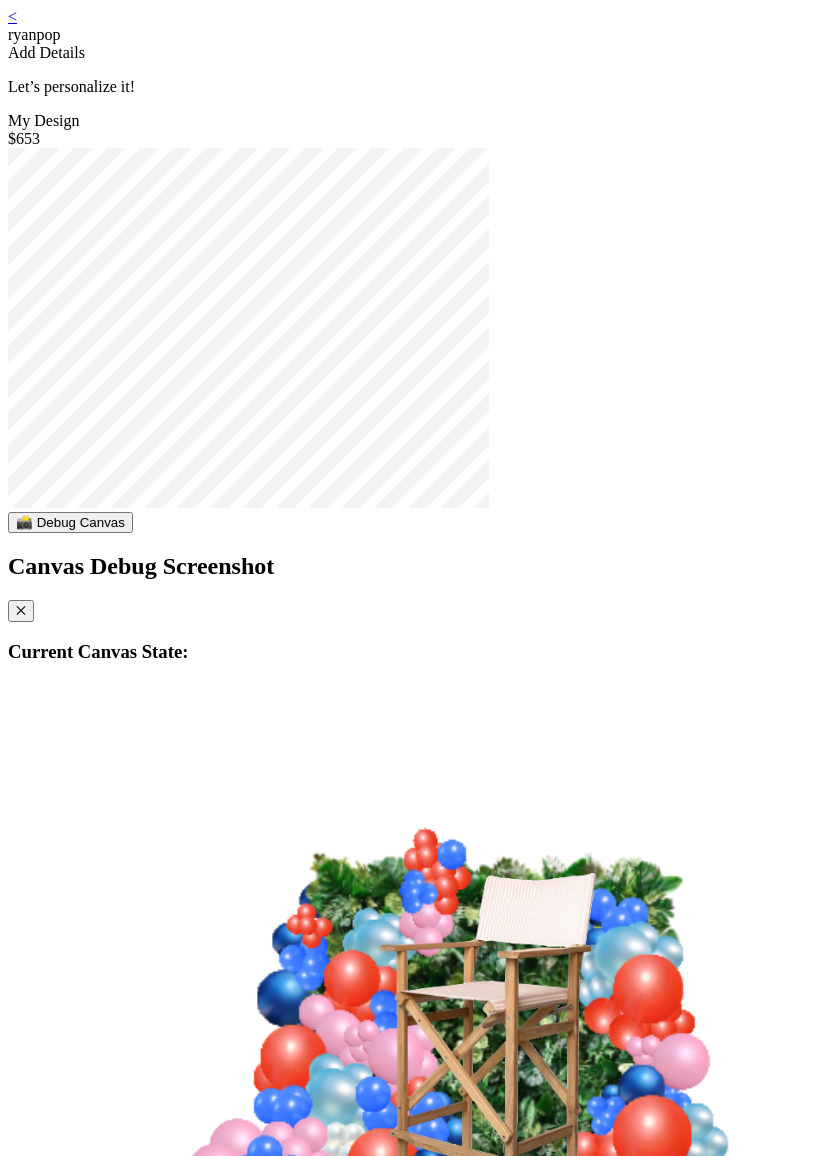 click on "✕" at bounding box center [21, 611] 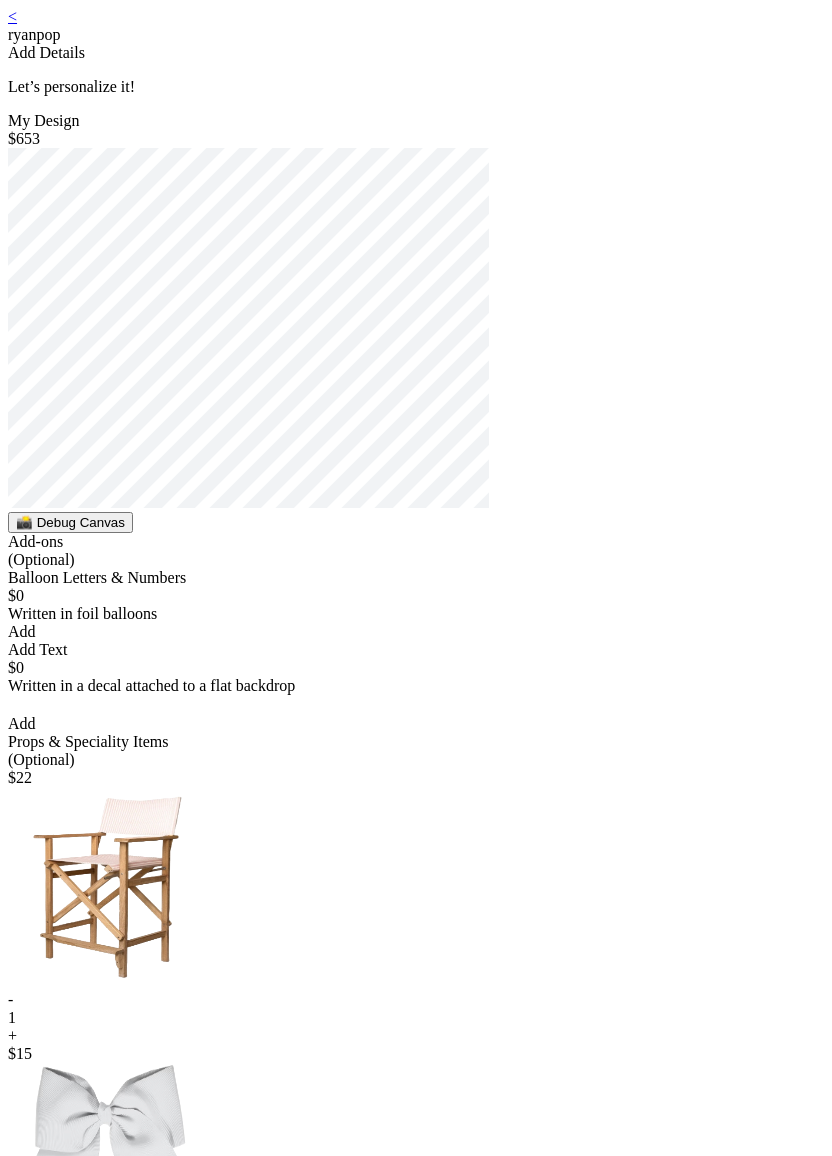 drag, startPoint x: 714, startPoint y: 423, endPoint x: 687, endPoint y: 329, distance: 97.80082 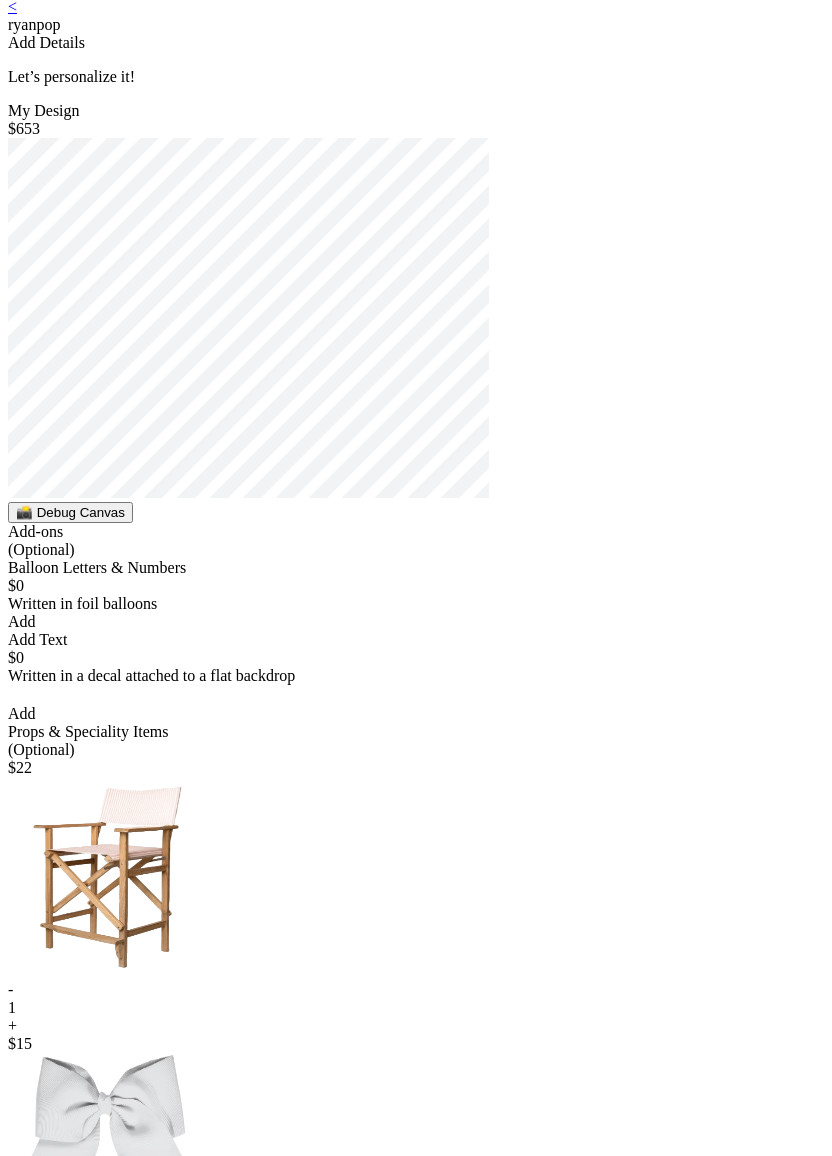 scroll, scrollTop: 714, scrollLeft: 0, axis: vertical 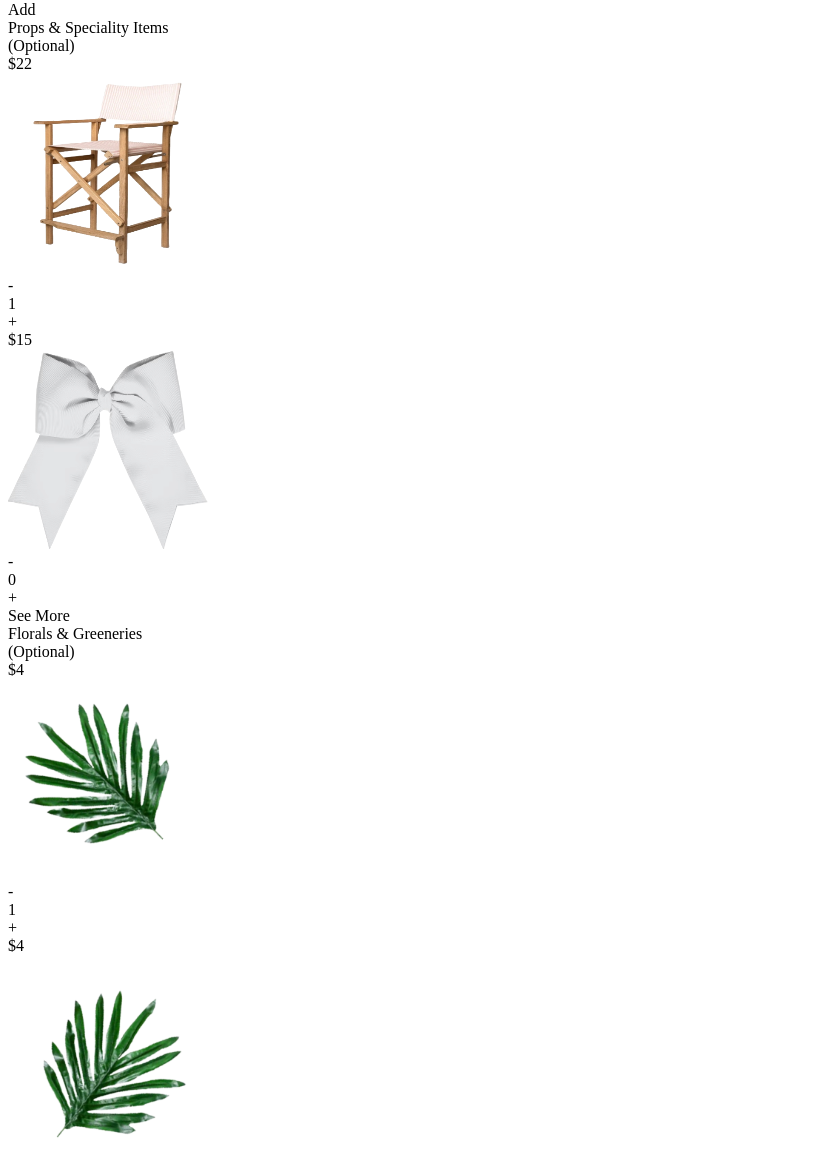 click on "-" at bounding box center (416, 892) 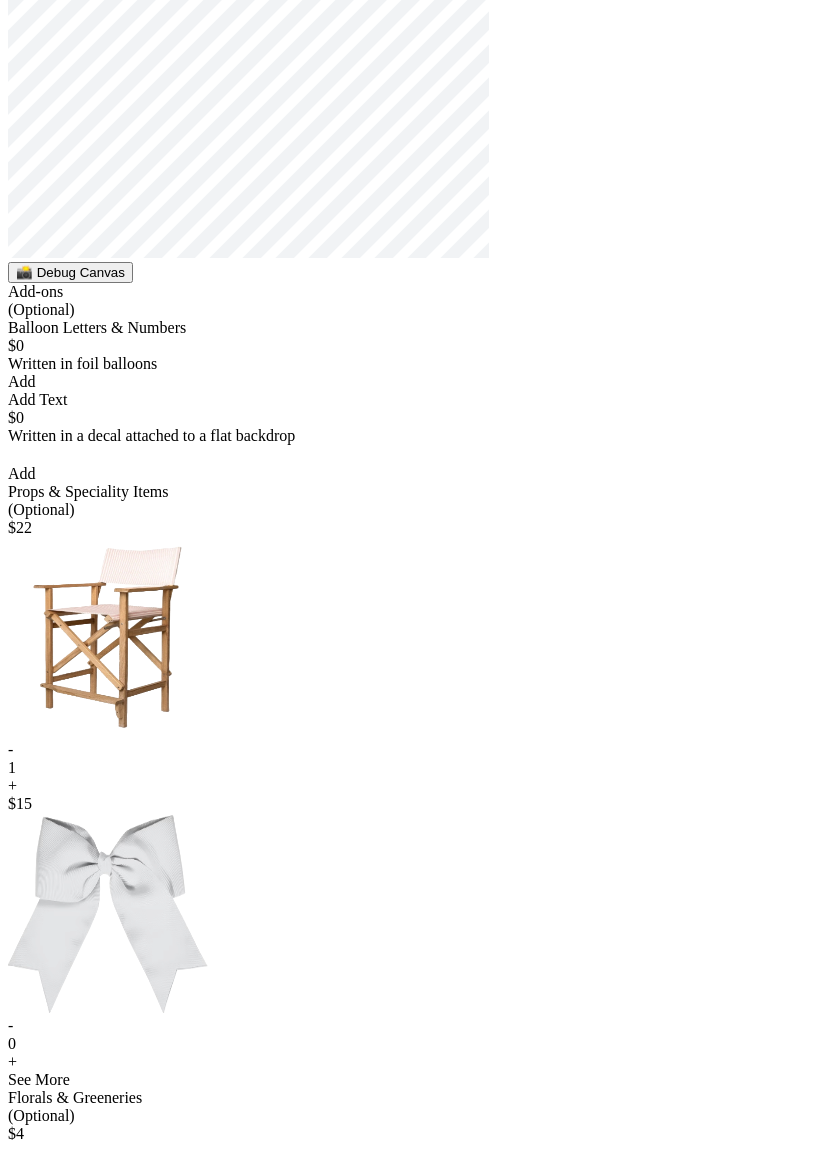 scroll, scrollTop: 710, scrollLeft: 0, axis: vertical 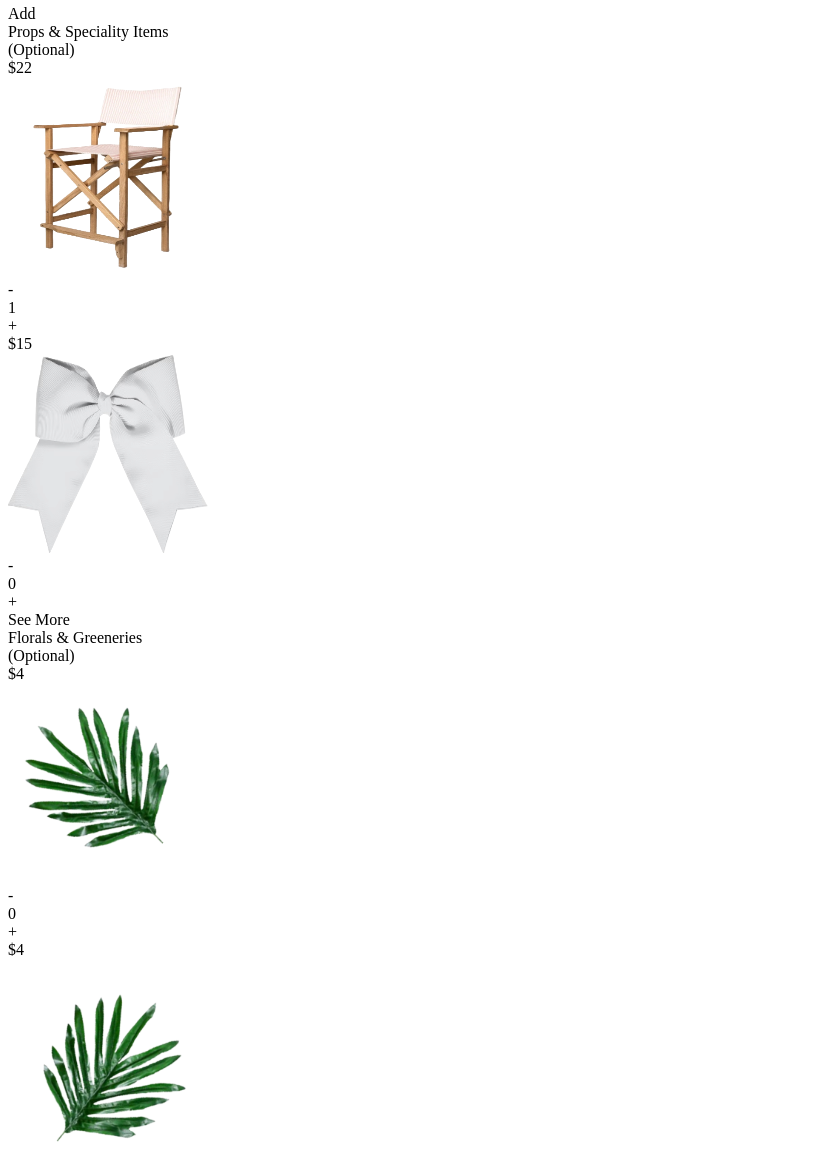 click on "-" at bounding box center [416, 290] 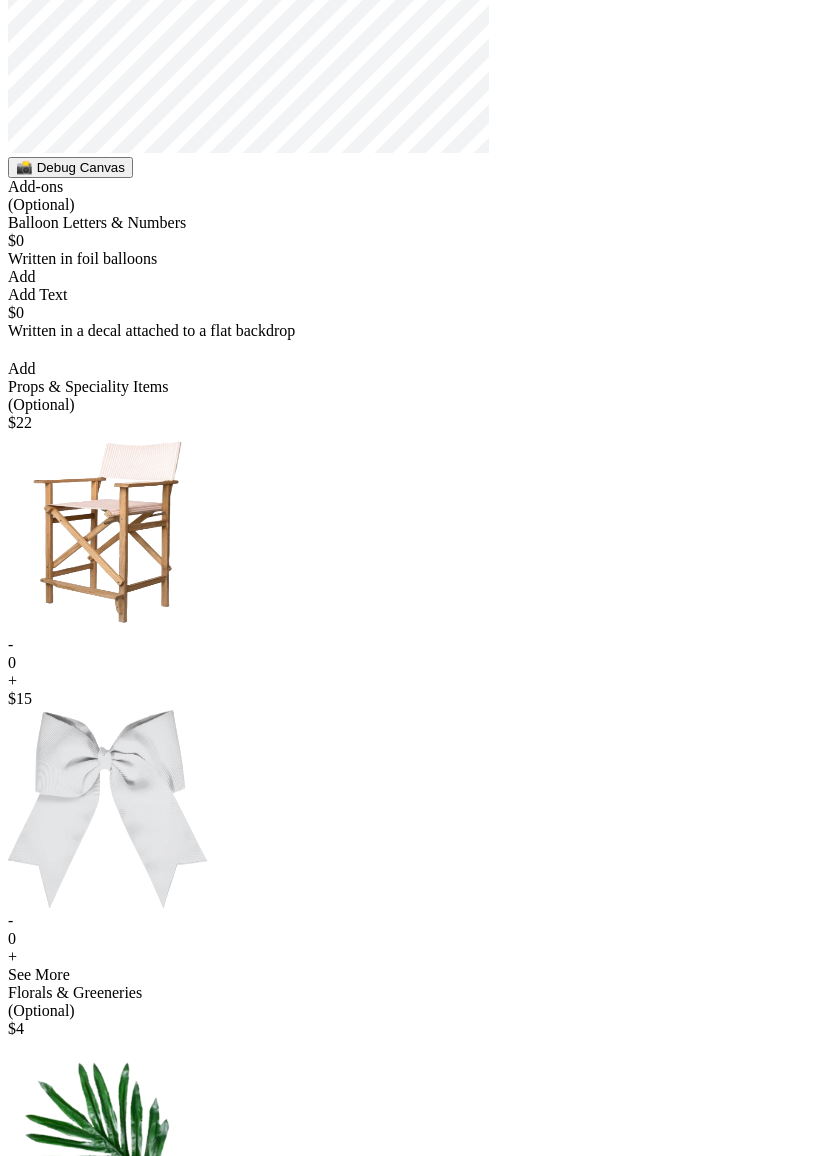 scroll, scrollTop: 390, scrollLeft: 0, axis: vertical 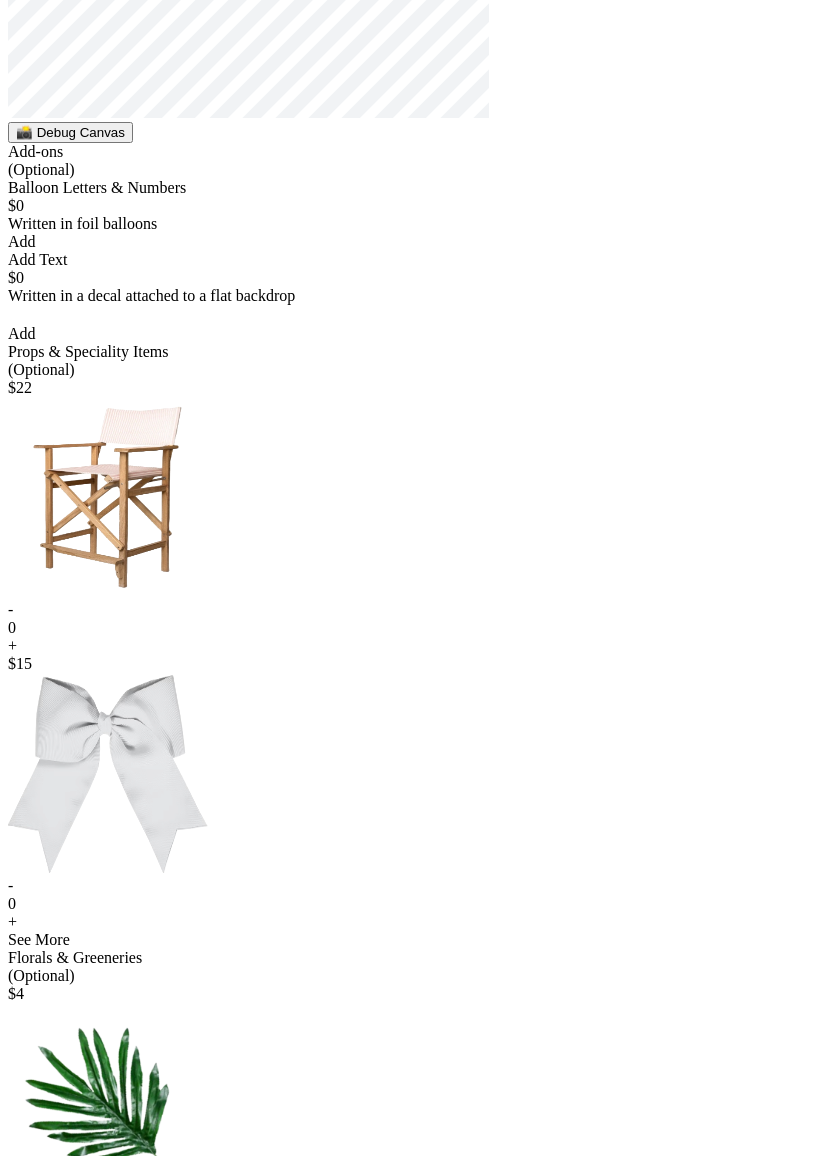 click on "+" at bounding box center [416, 646] 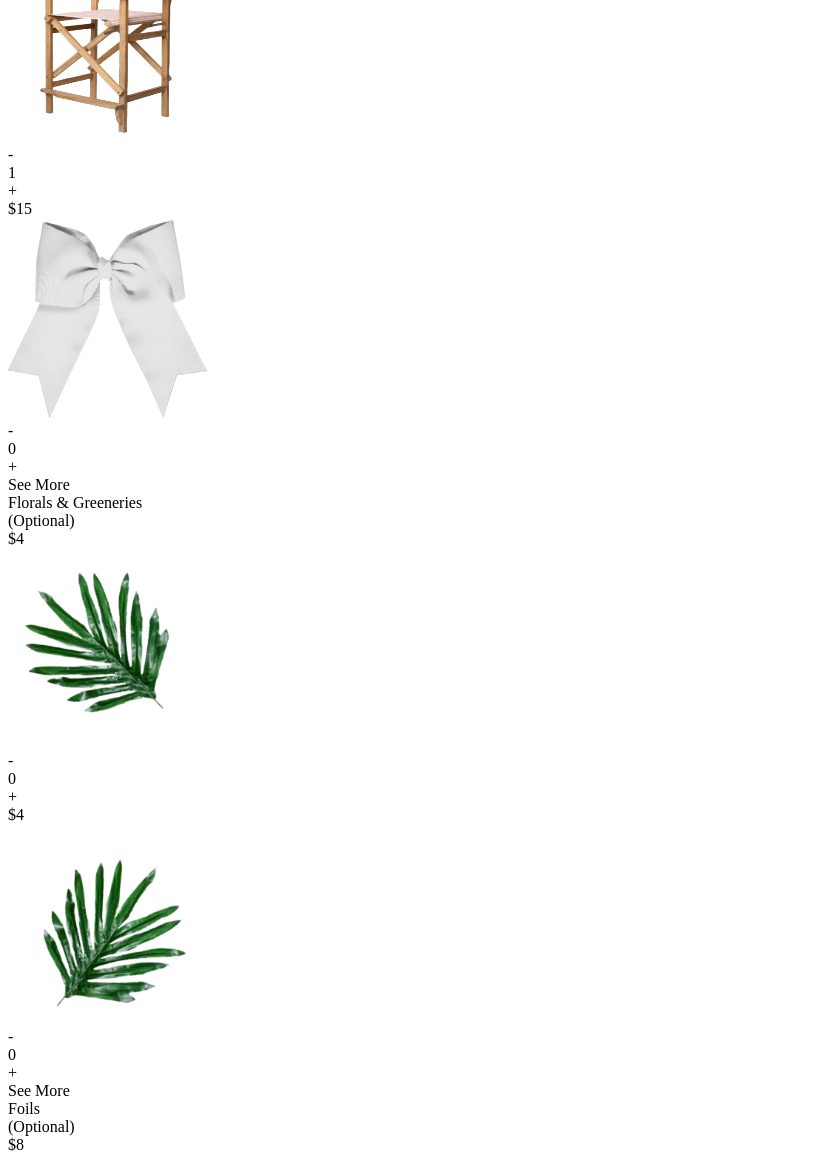 scroll, scrollTop: 1131, scrollLeft: 0, axis: vertical 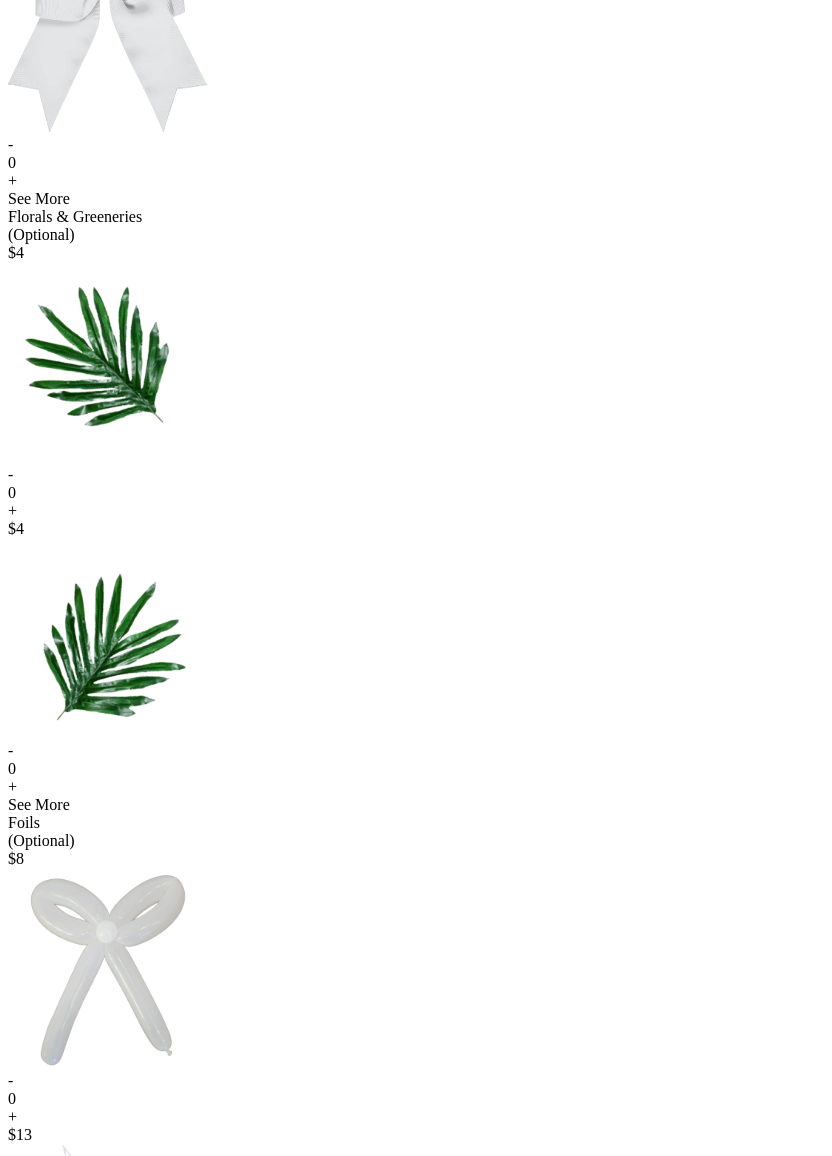 click on "Add & Continue" at bounding box center [416, 1485] 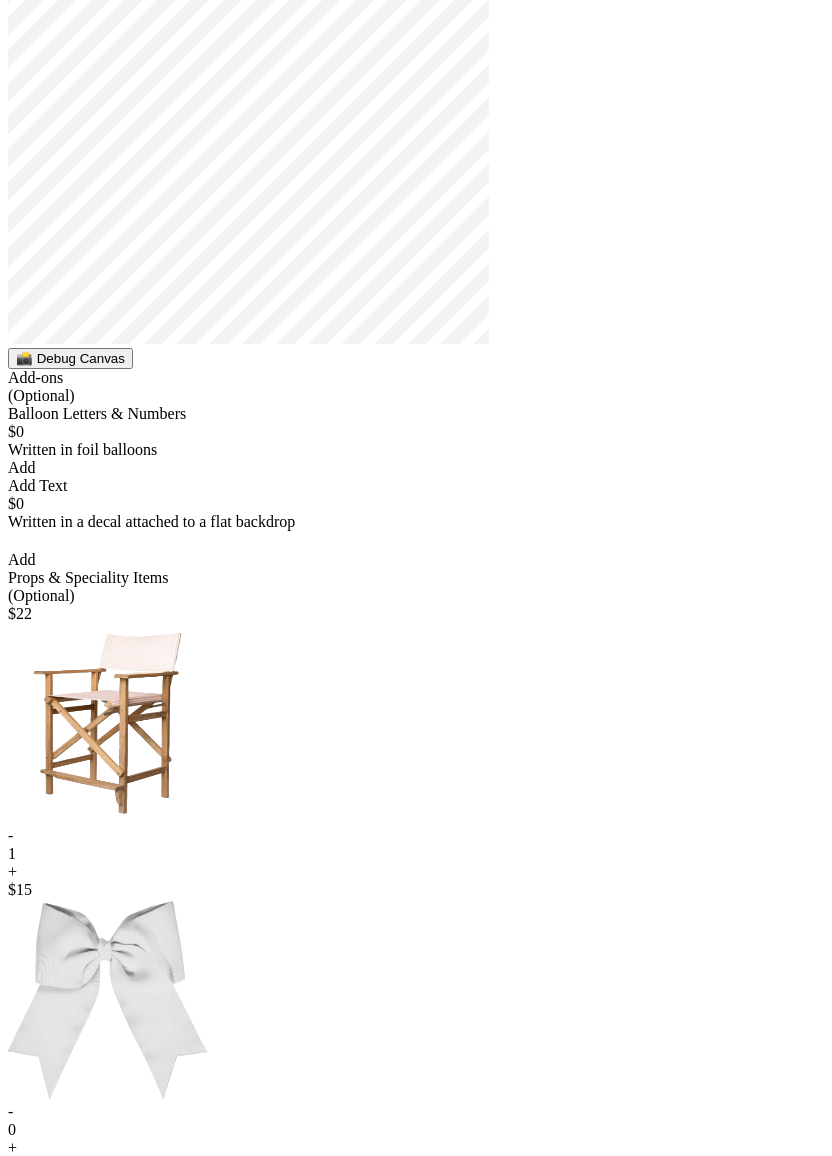 scroll, scrollTop: 136, scrollLeft: 0, axis: vertical 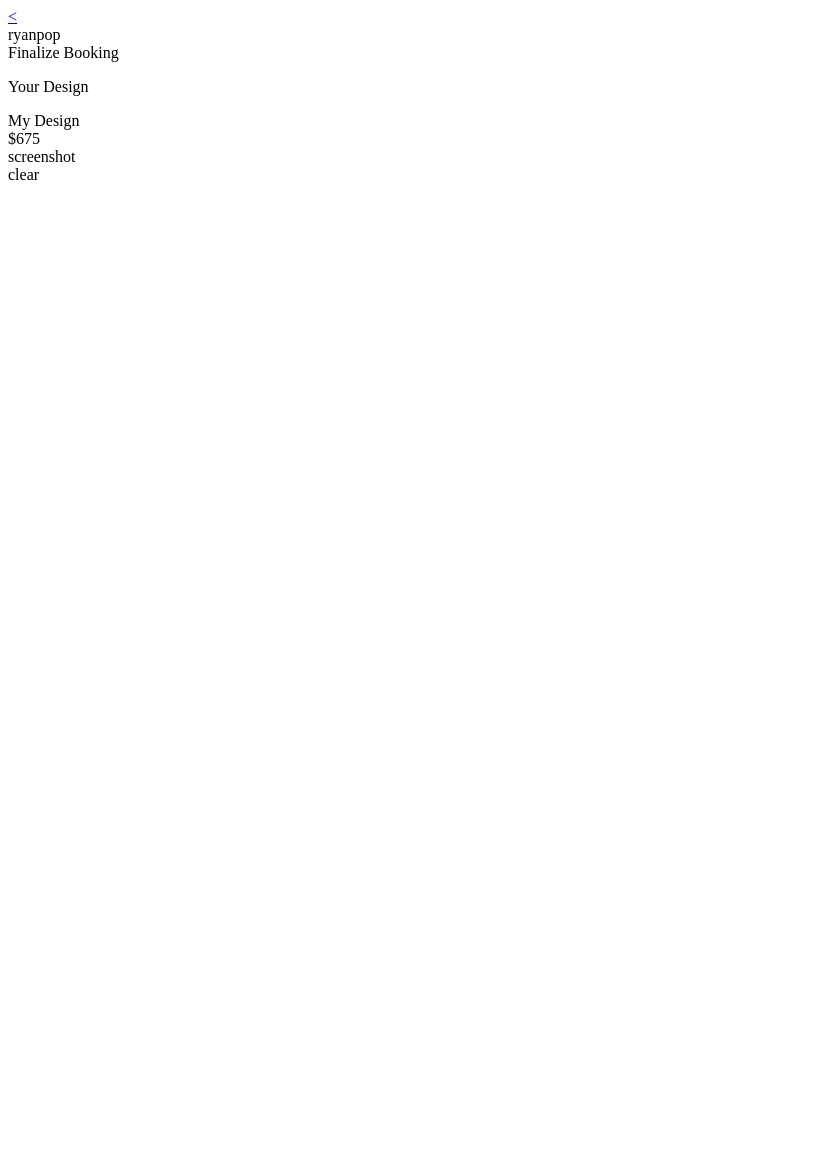 click on "< ryanpop" at bounding box center (416, 26) 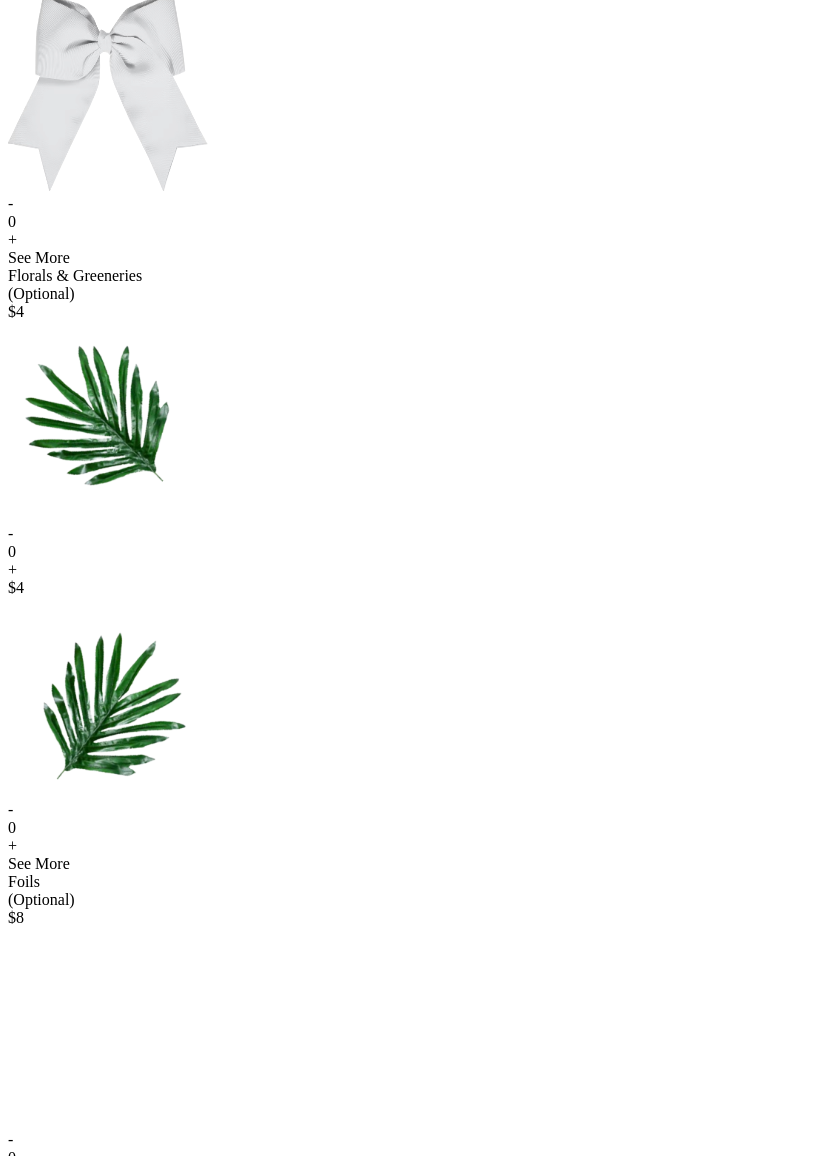 scroll, scrollTop: 0, scrollLeft: 0, axis: both 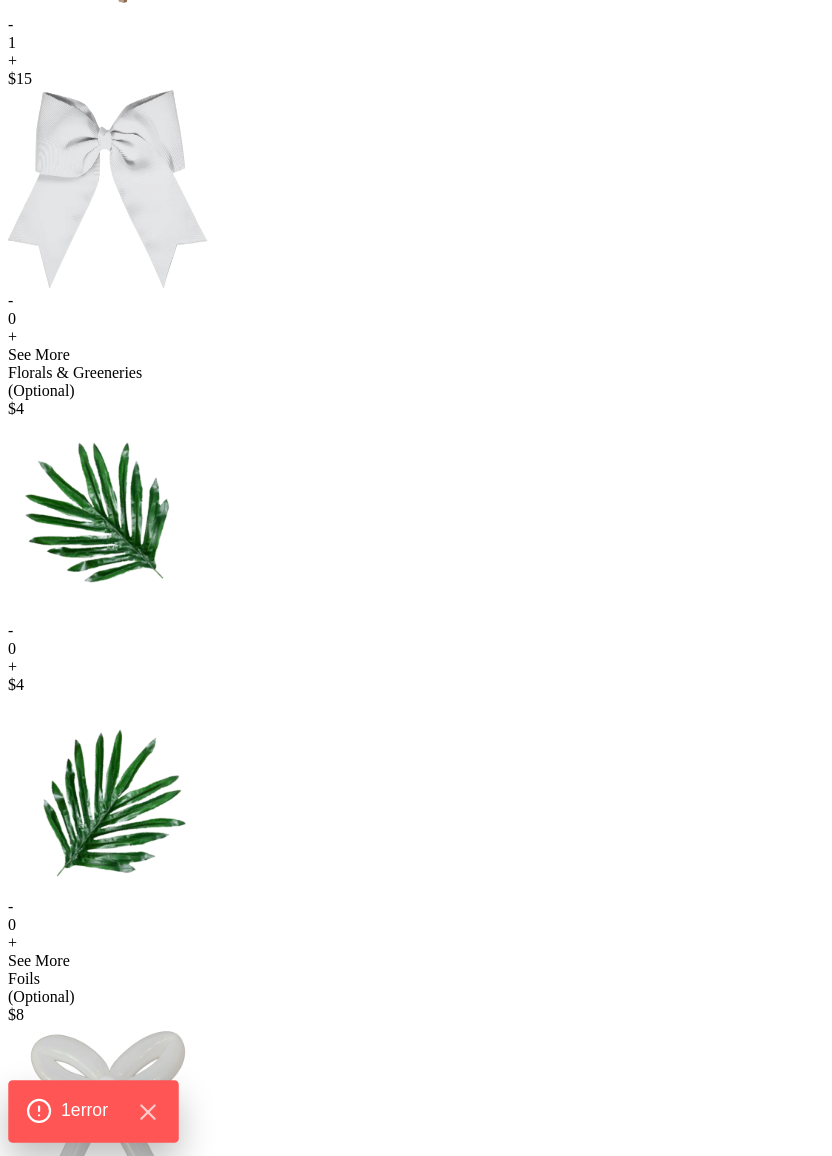 click on "1  error" 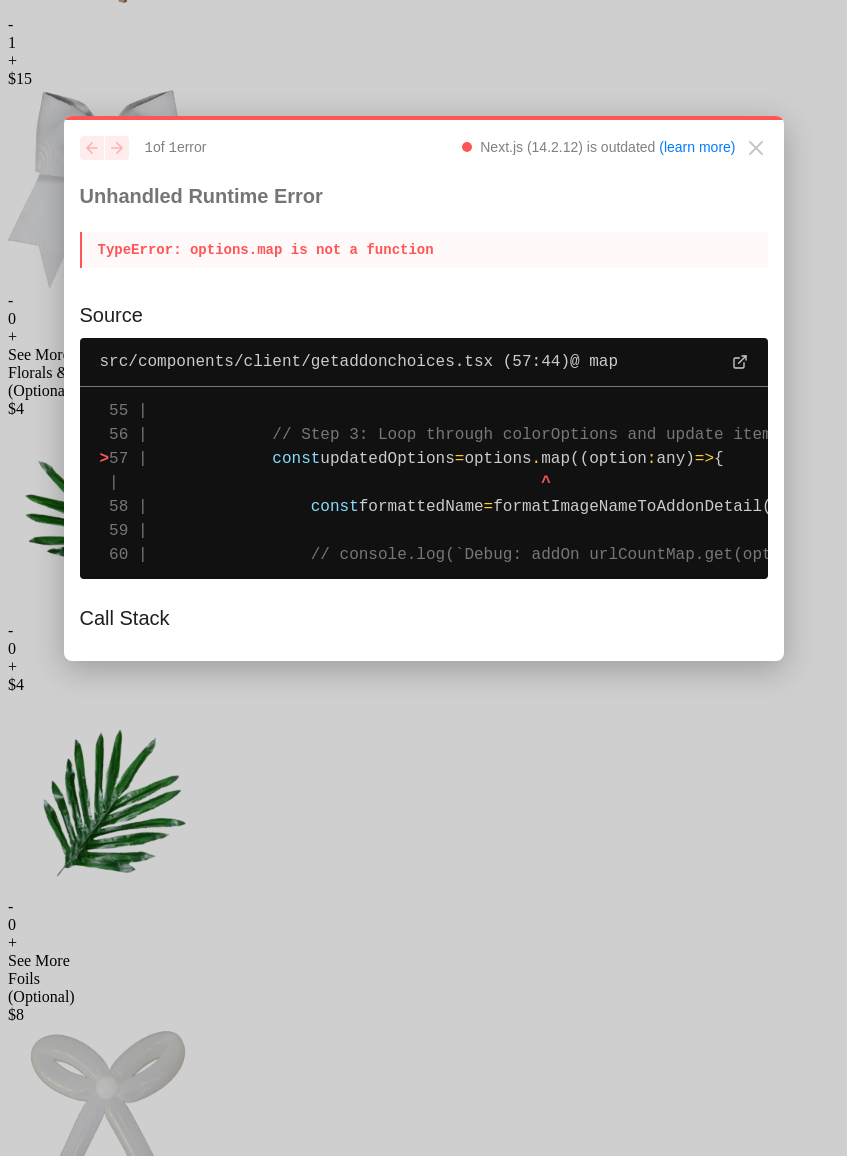 click on "=" 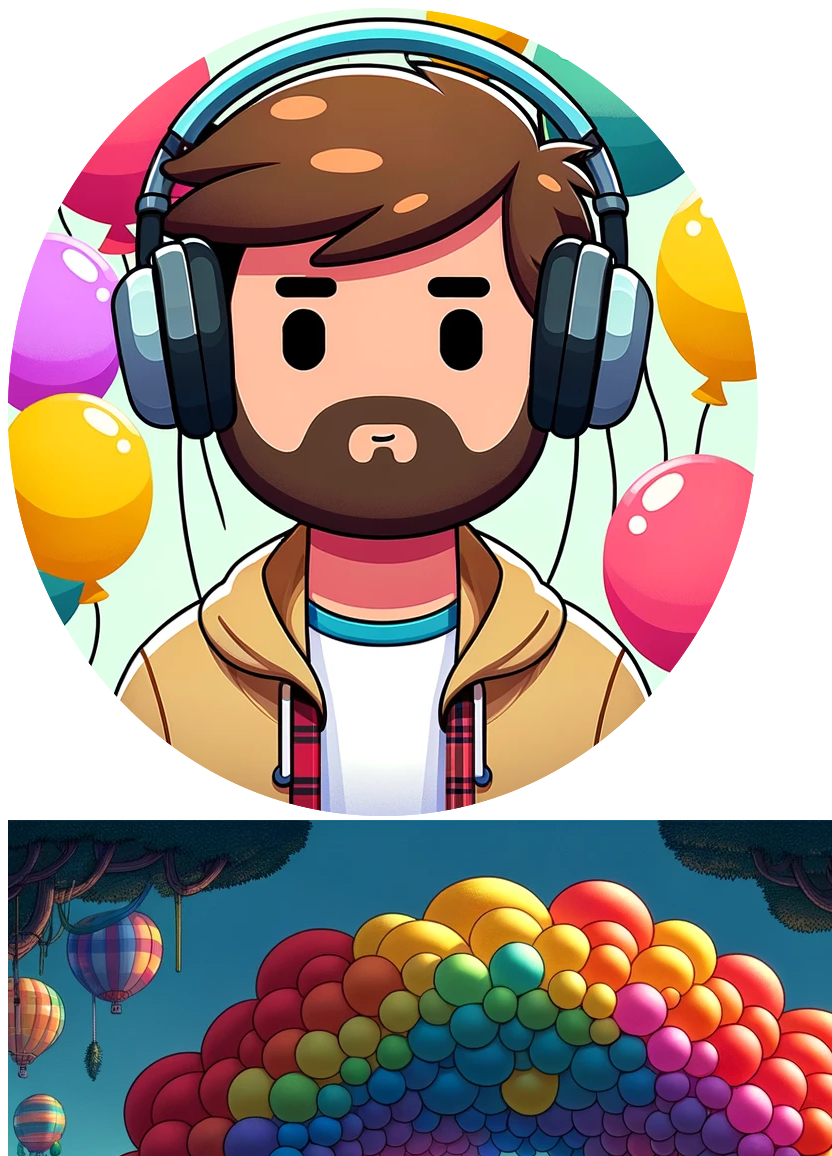 scroll, scrollTop: 0, scrollLeft: 0, axis: both 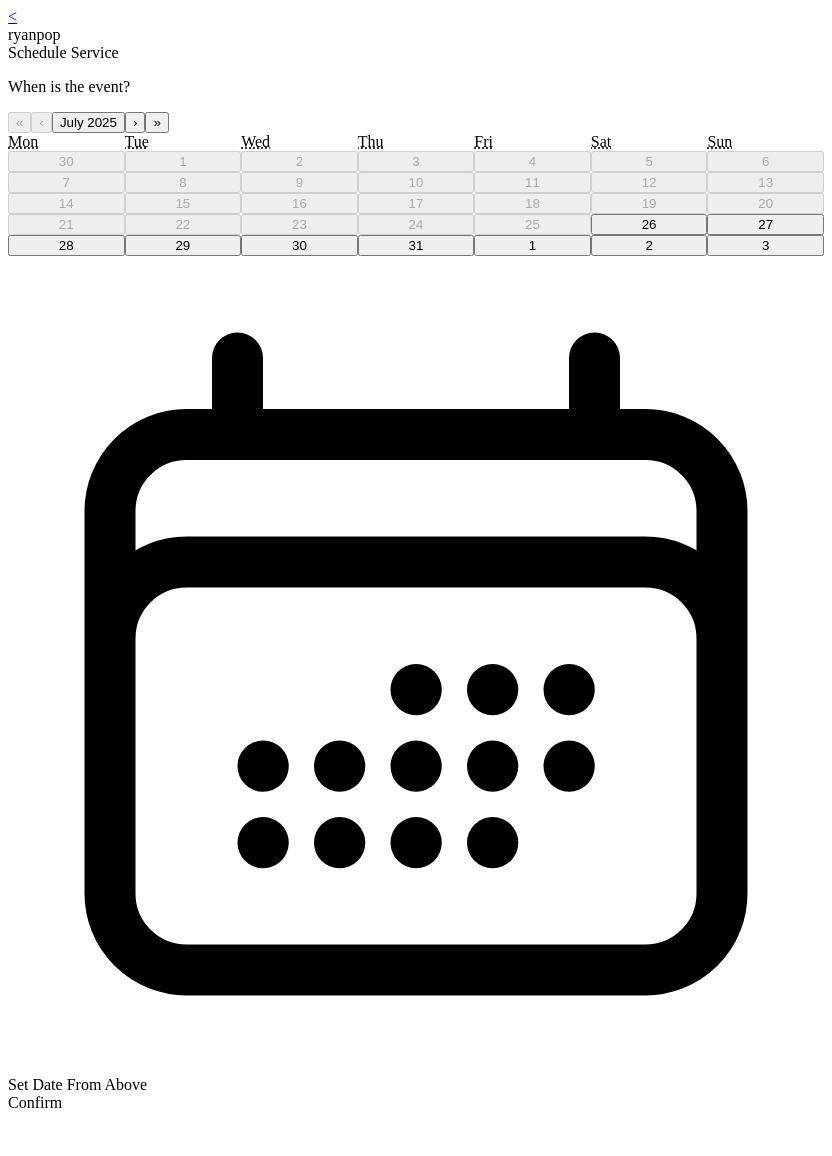 click on "26" at bounding box center (649, 224) 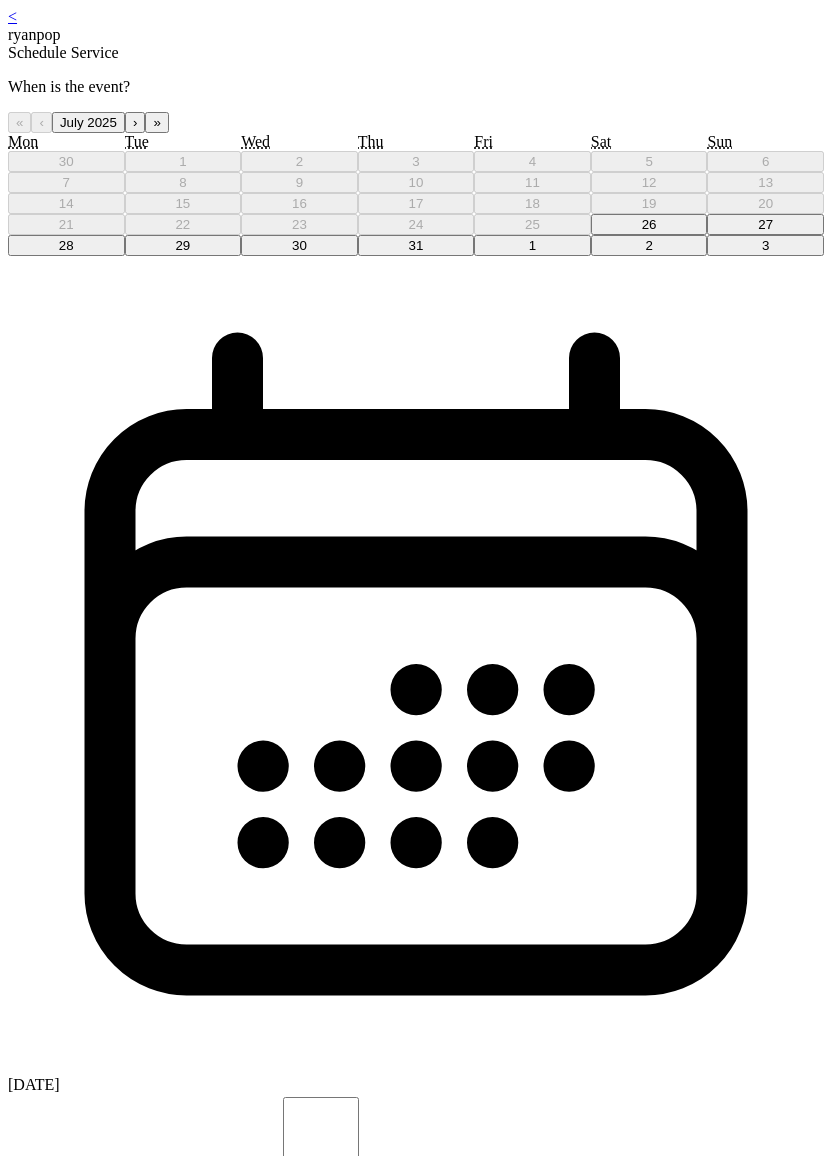 click on "10:00 am" at bounding box center (416, 2024) 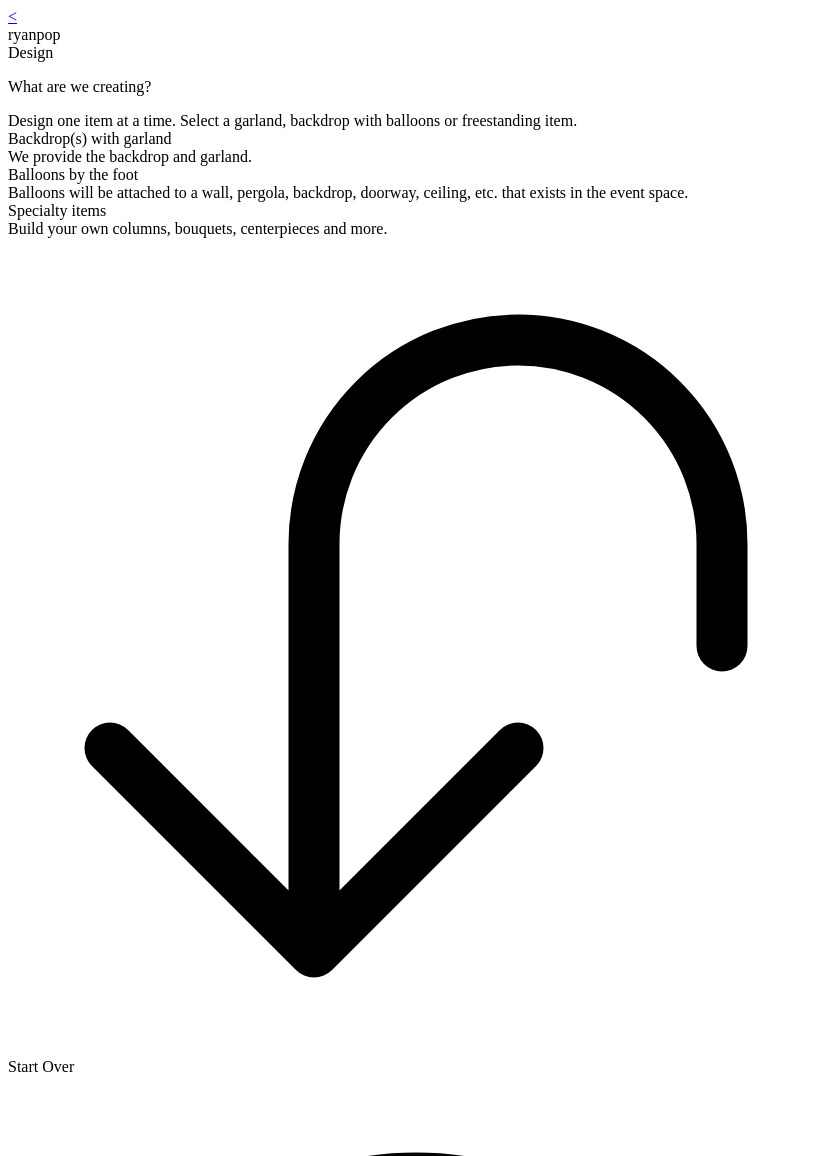 click on "< ryanpop Design What are we creating? Design one item at a time. Select a garland, backdrop with balloons or freestanding item. Backdrop(s) with garland We provide the backdrop and garland.   Balloons by the foot Balloons will be attached to a wall, pergola, backdrop, doorway, ceiling, etc. that exists in the event space.   Specialty items Build your own columns, bouquets, centerpieces and more." at bounding box center [416, 123] 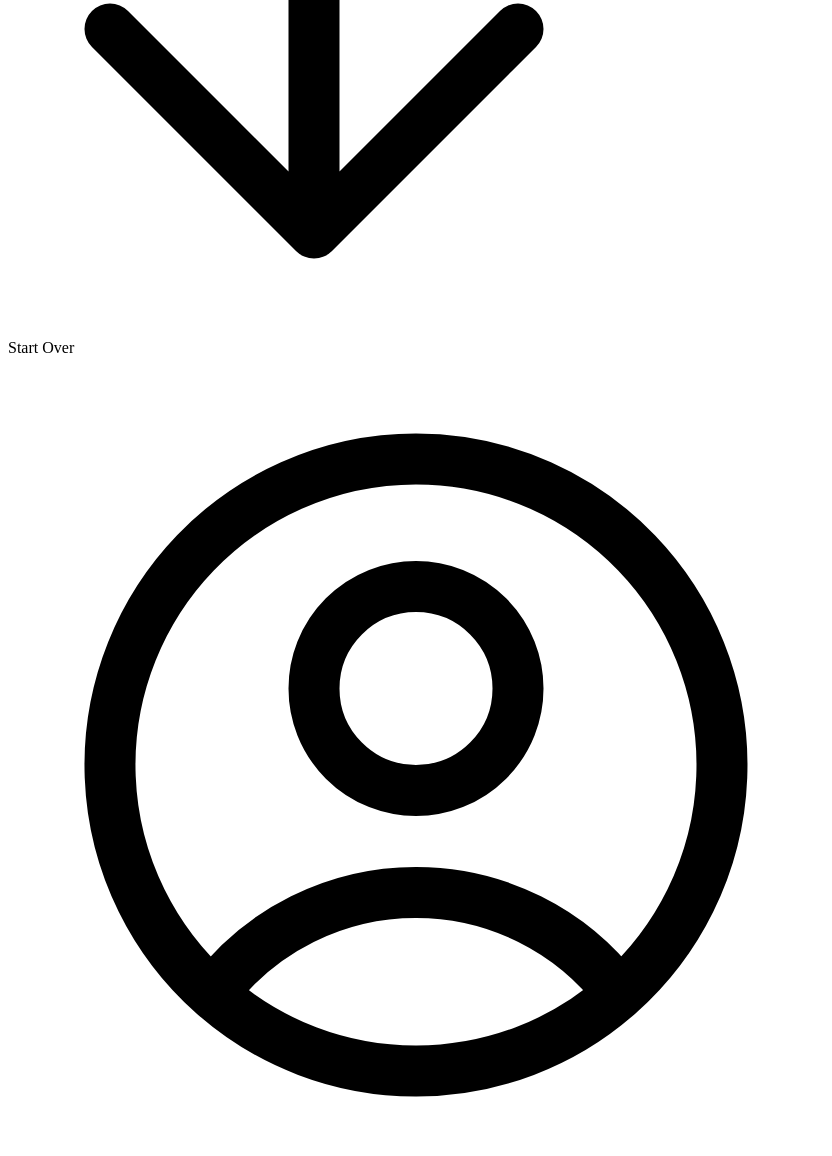 click at bounding box center [8, -863] 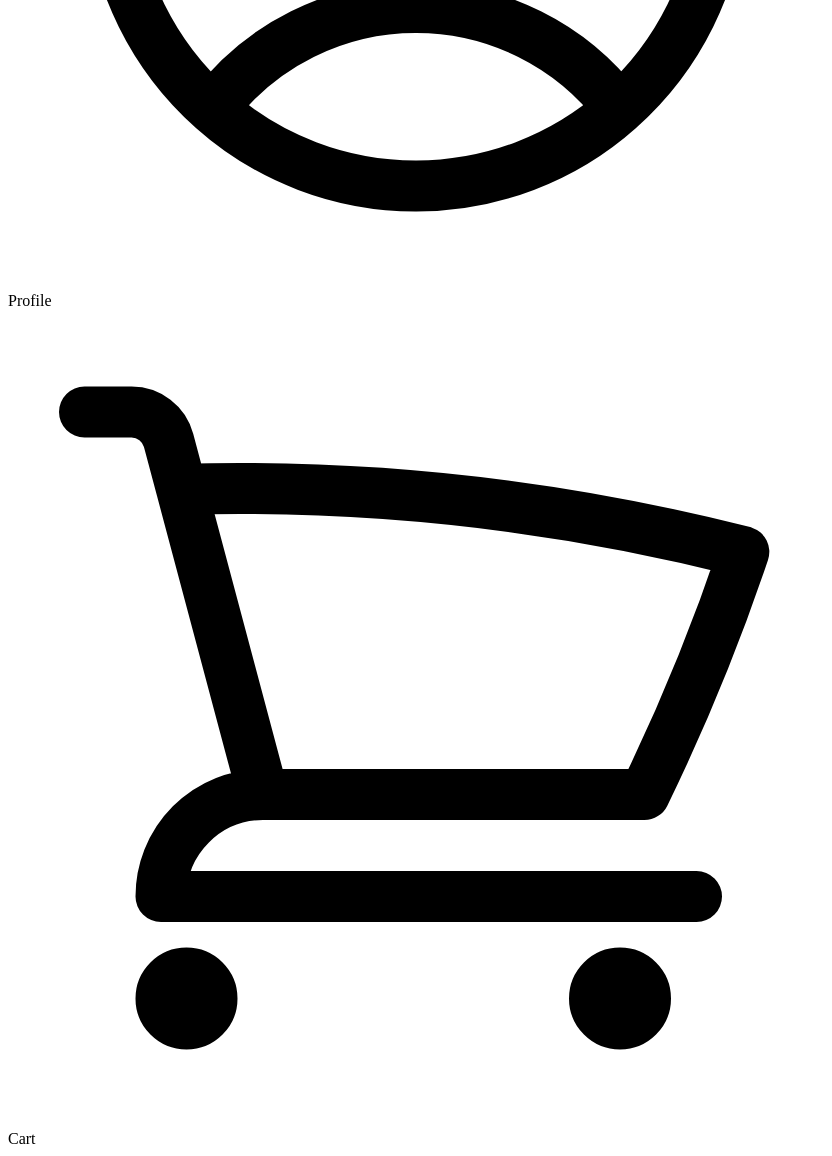 scroll, scrollTop: 40, scrollLeft: 0, axis: vertical 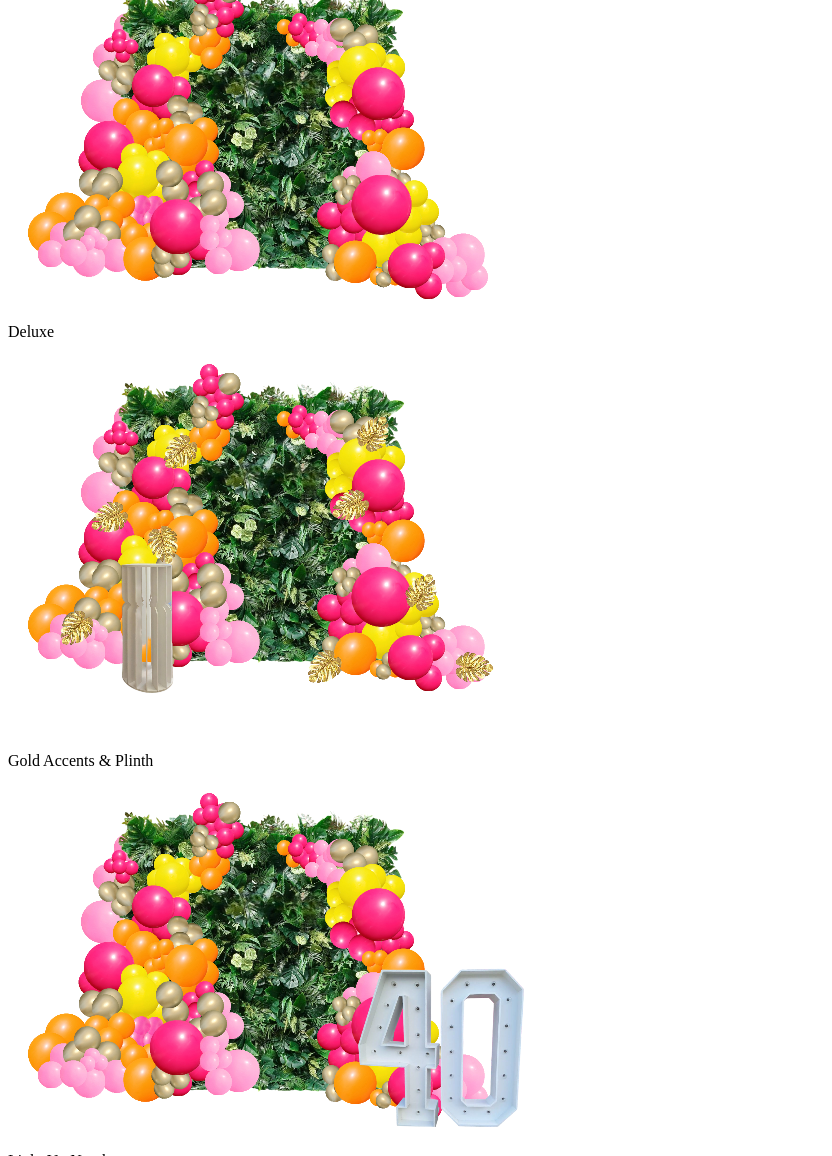 click at bounding box center (258, 1359) 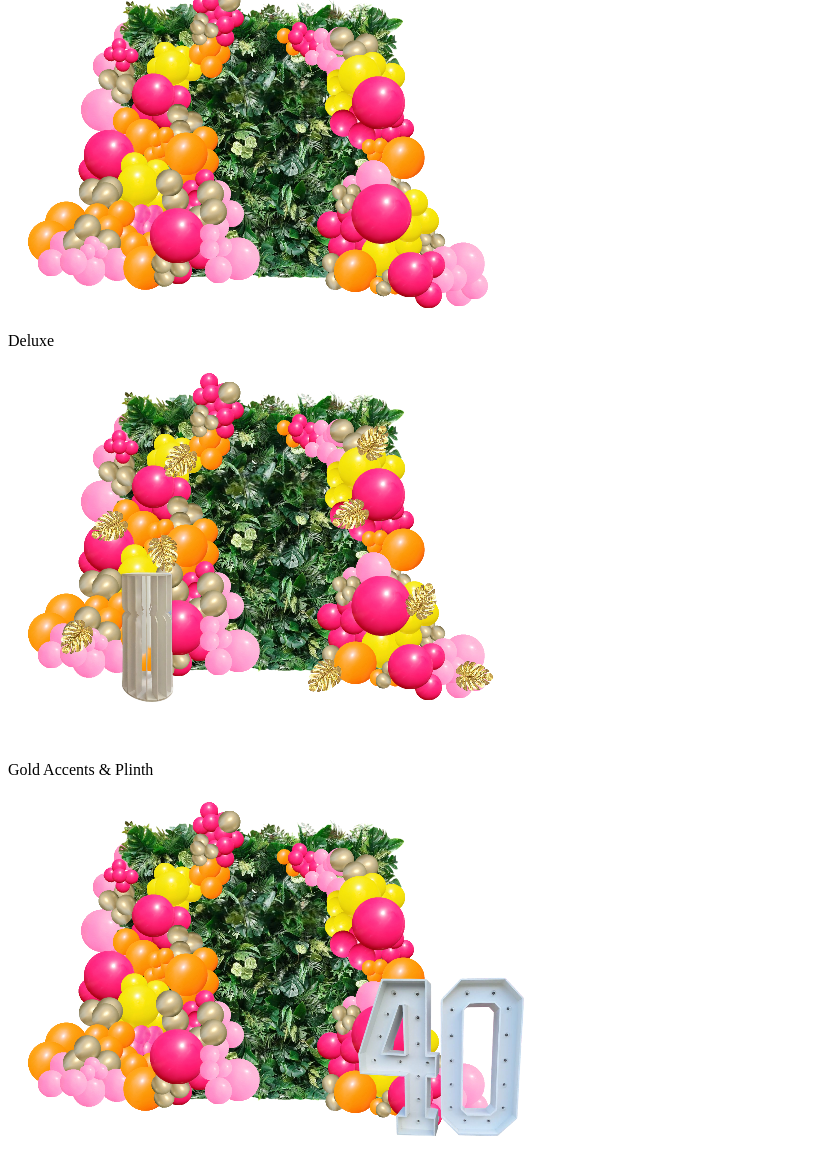 click on "Continue" at bounding box center (37, 2372) 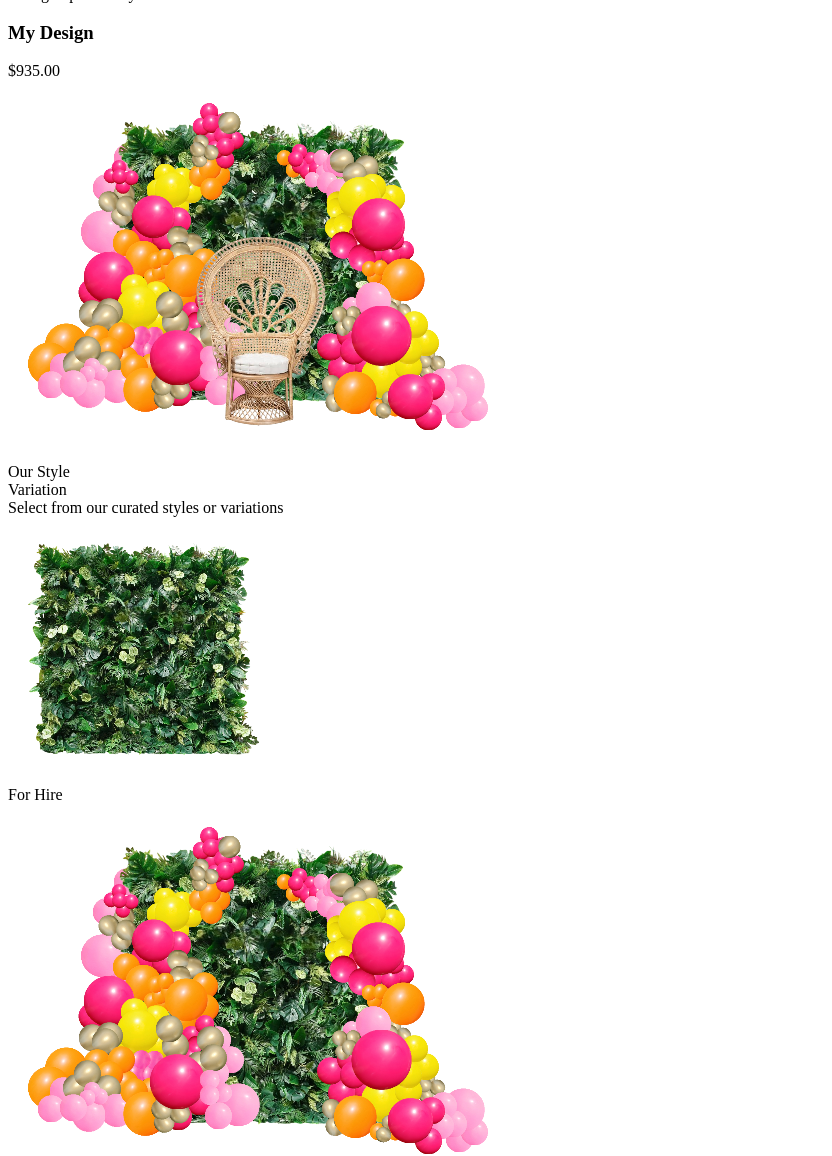 scroll, scrollTop: 0, scrollLeft: 0, axis: both 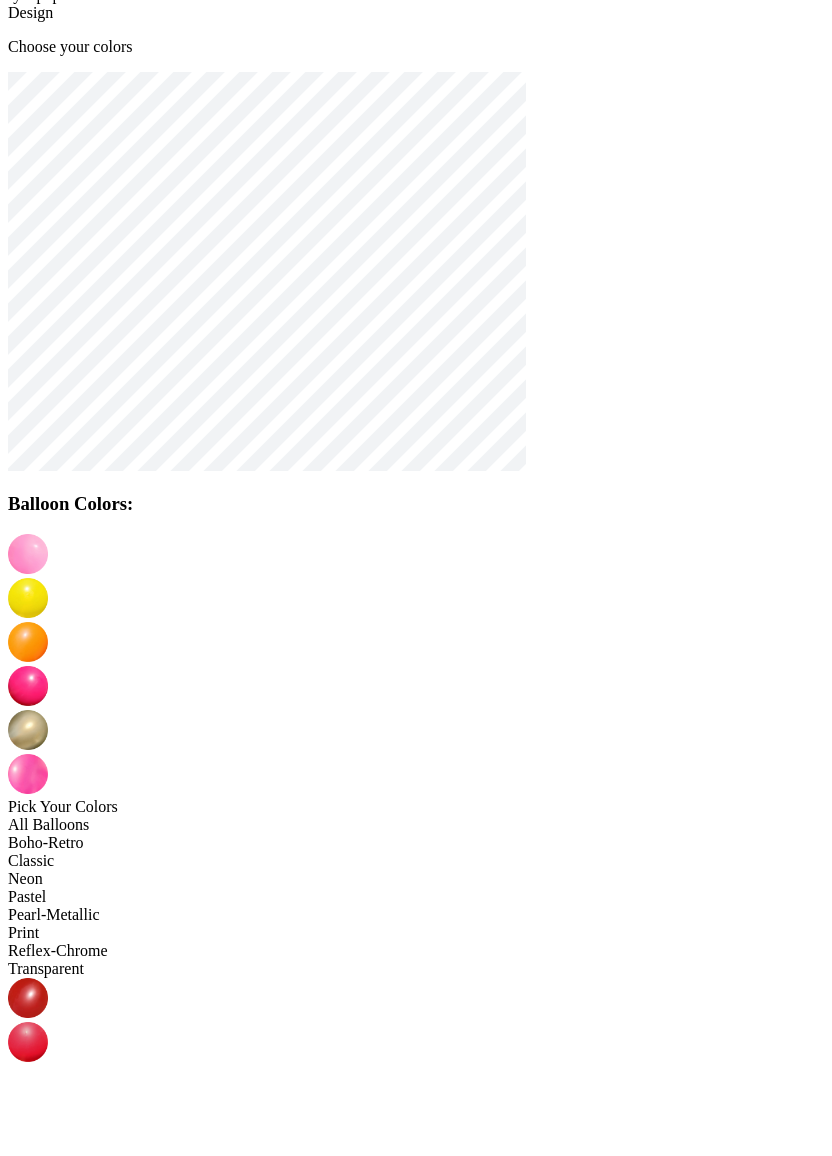 click at bounding box center [28, 1306] 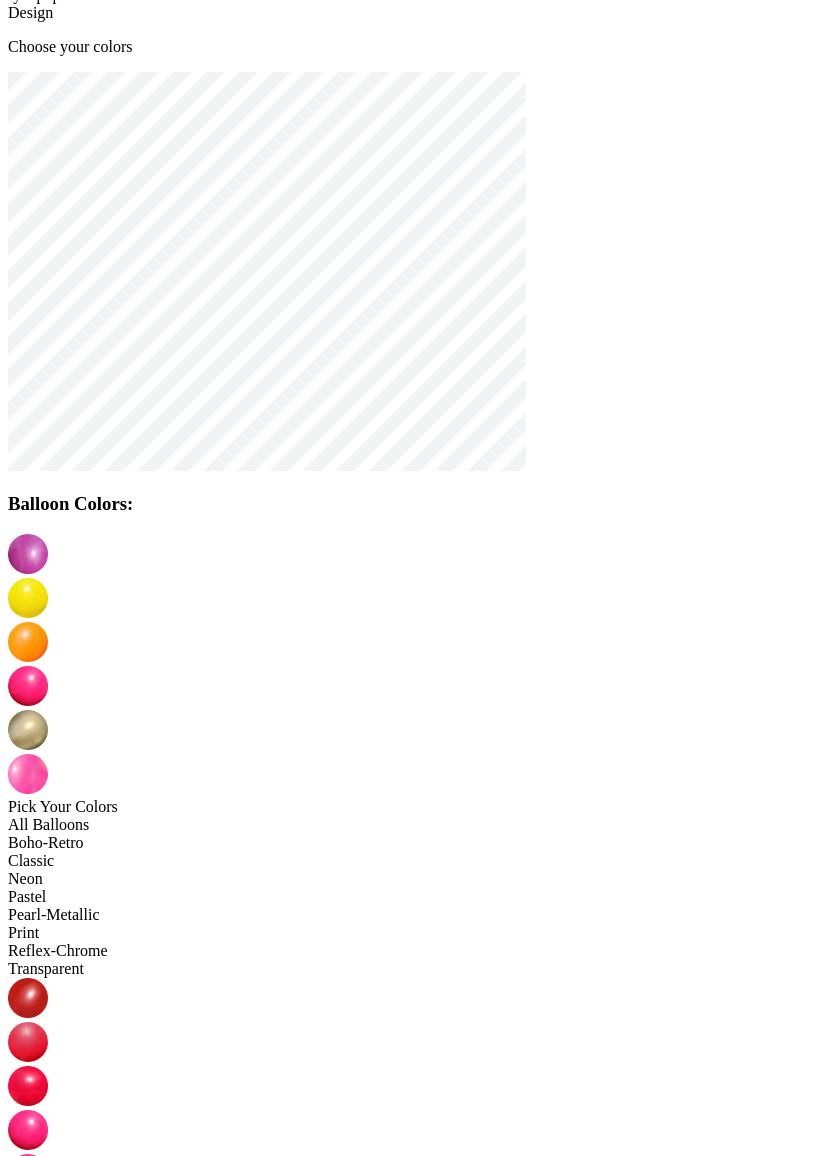 click at bounding box center [28, 598] 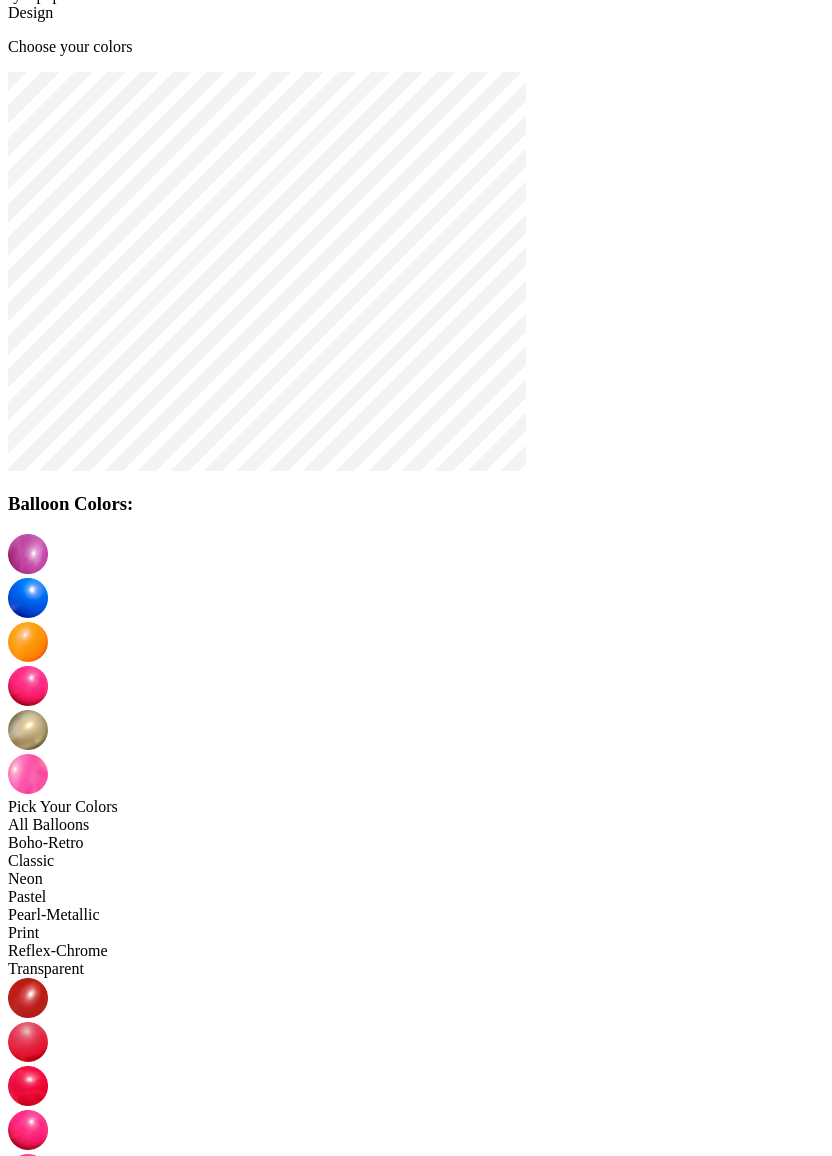 click at bounding box center [28, 642] 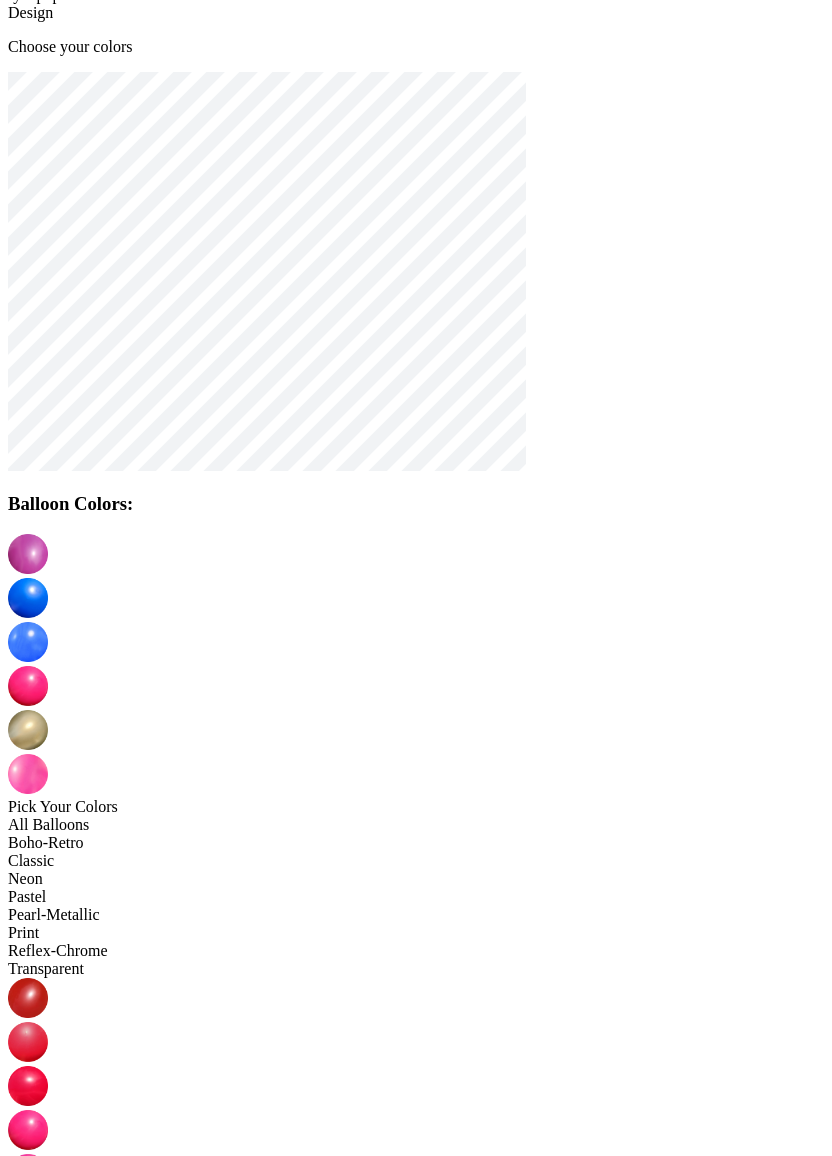 click at bounding box center (28, 730) 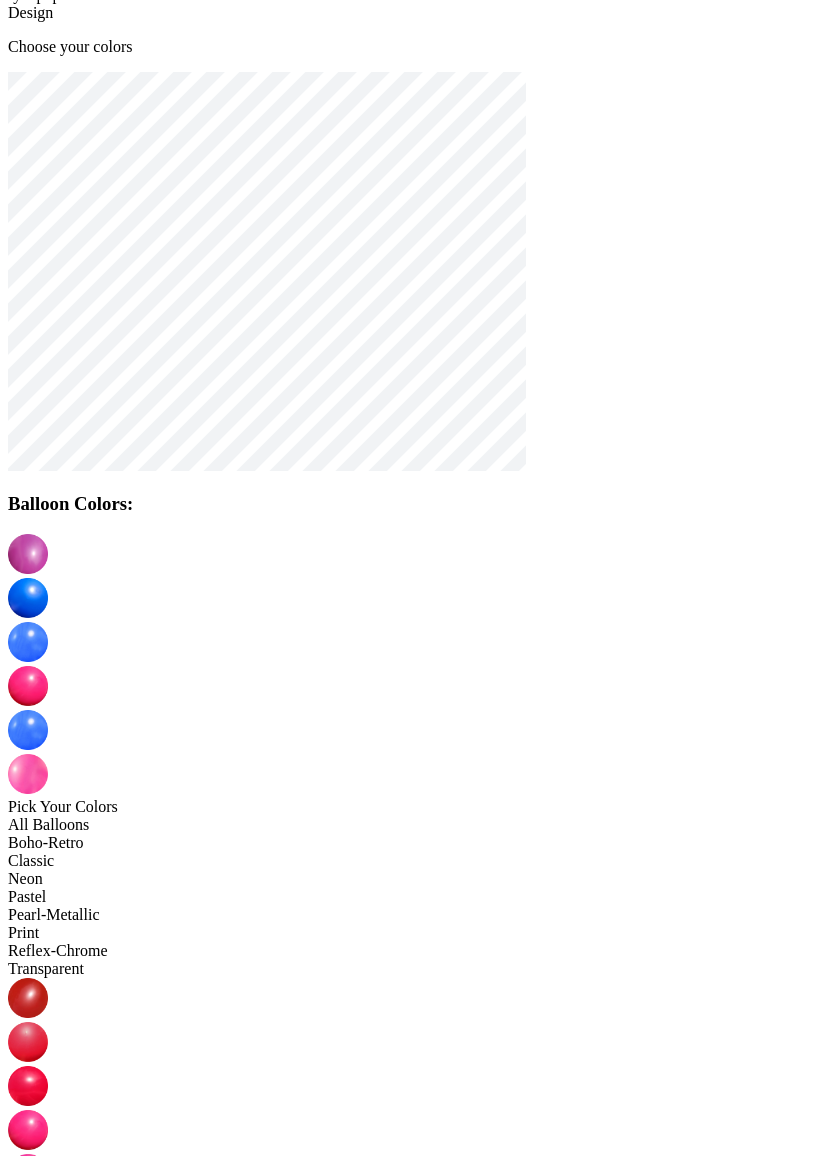 click at bounding box center (28, 774) 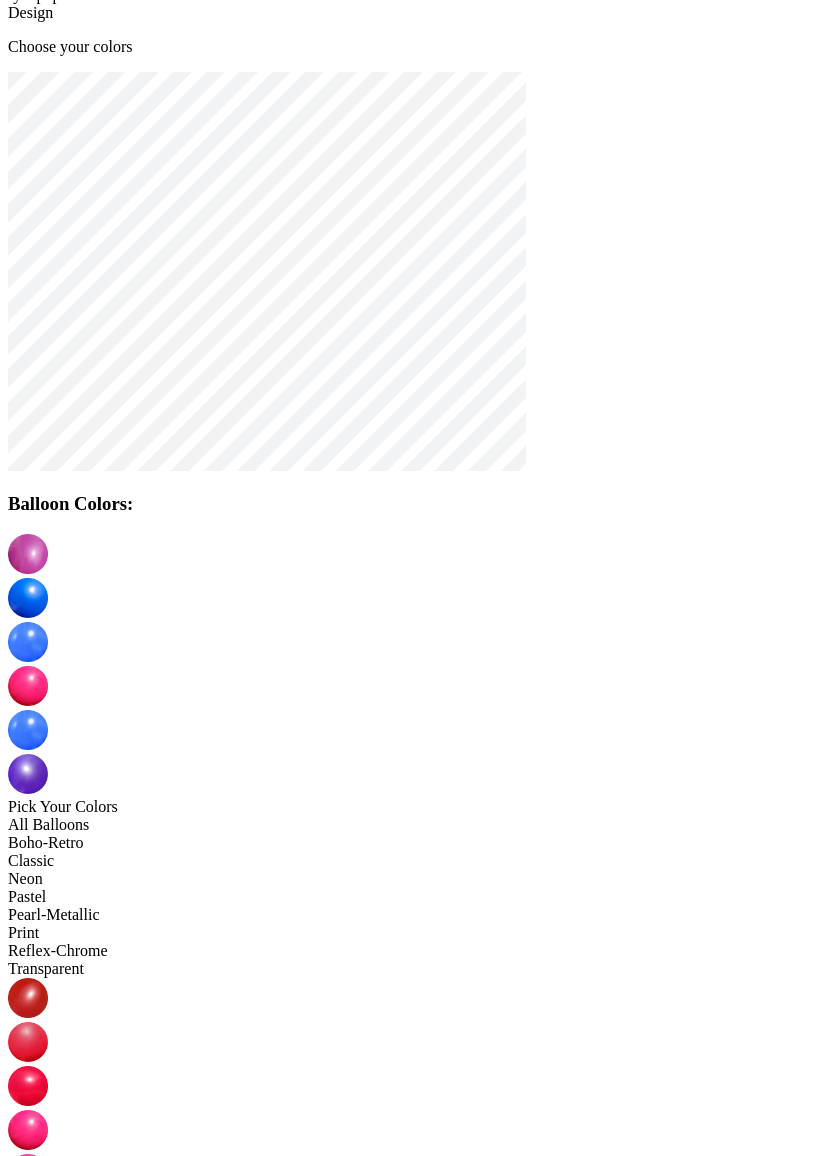 click on "Continue" at bounding box center (416, 177701) 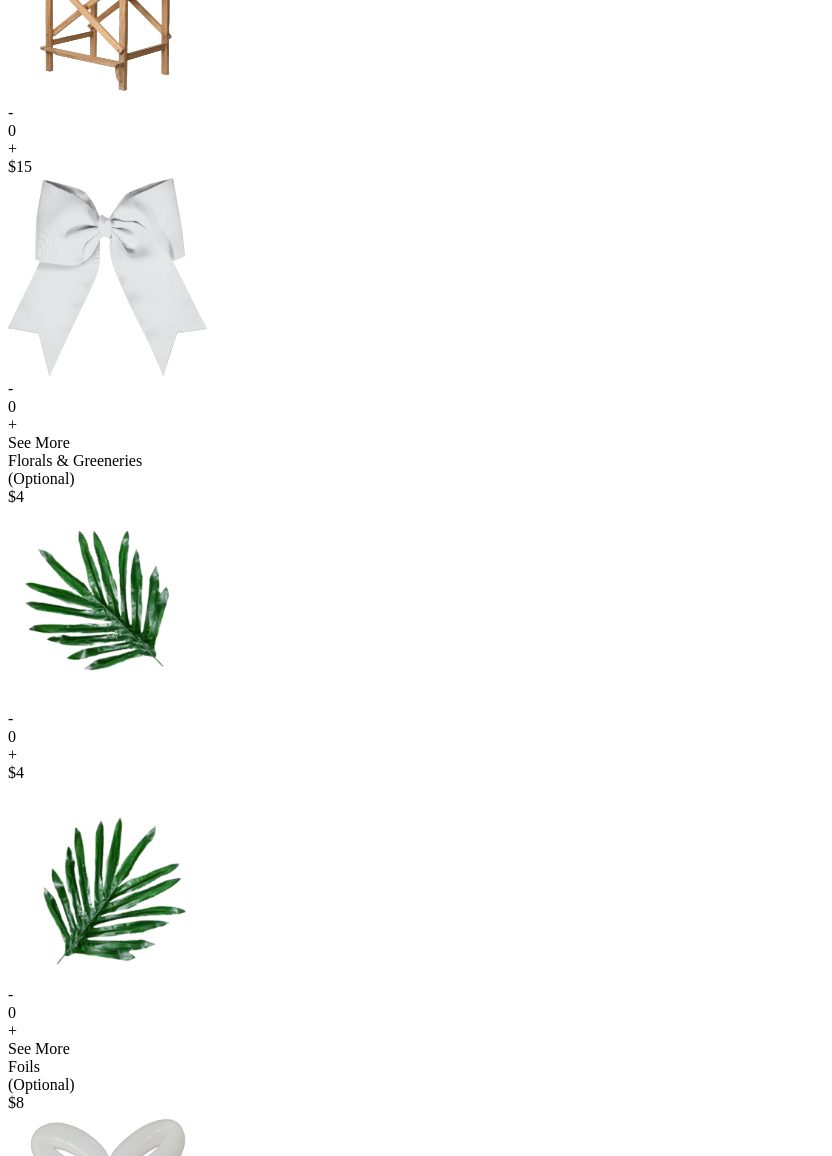 scroll, scrollTop: 927, scrollLeft: 0, axis: vertical 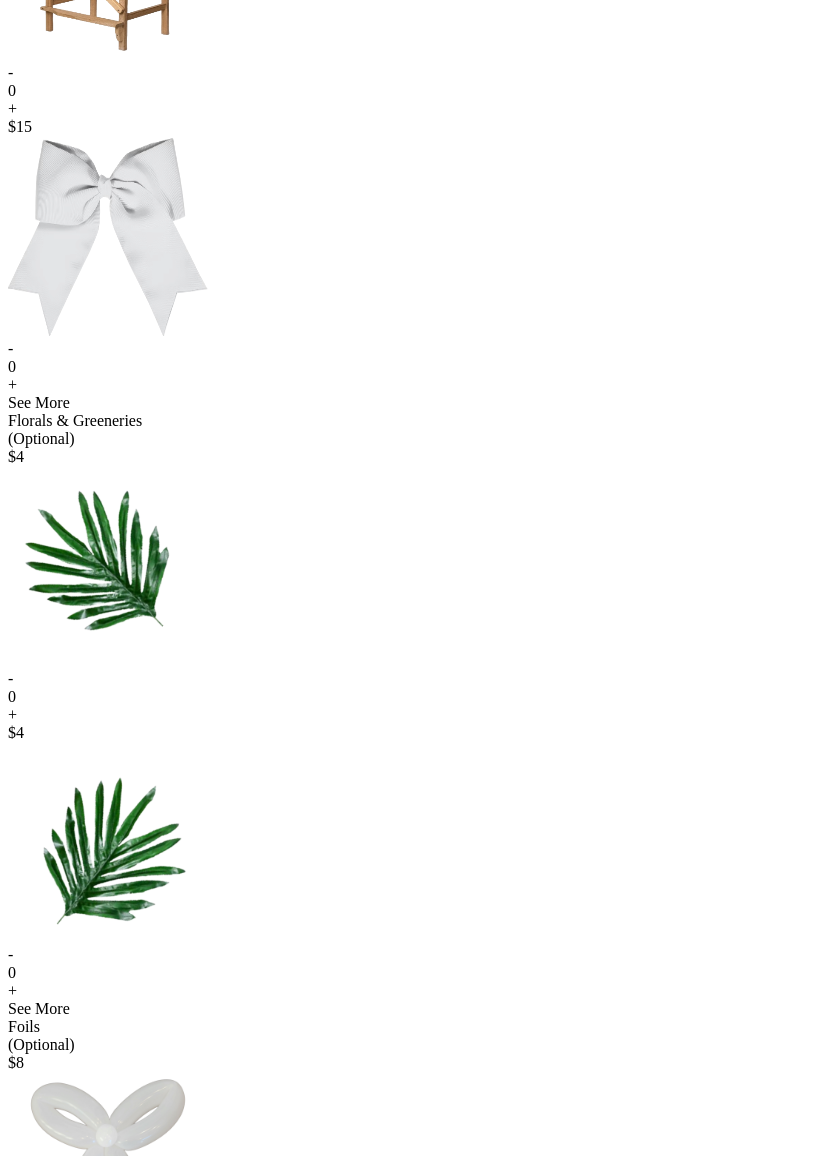 click on "+" at bounding box center (416, 109) 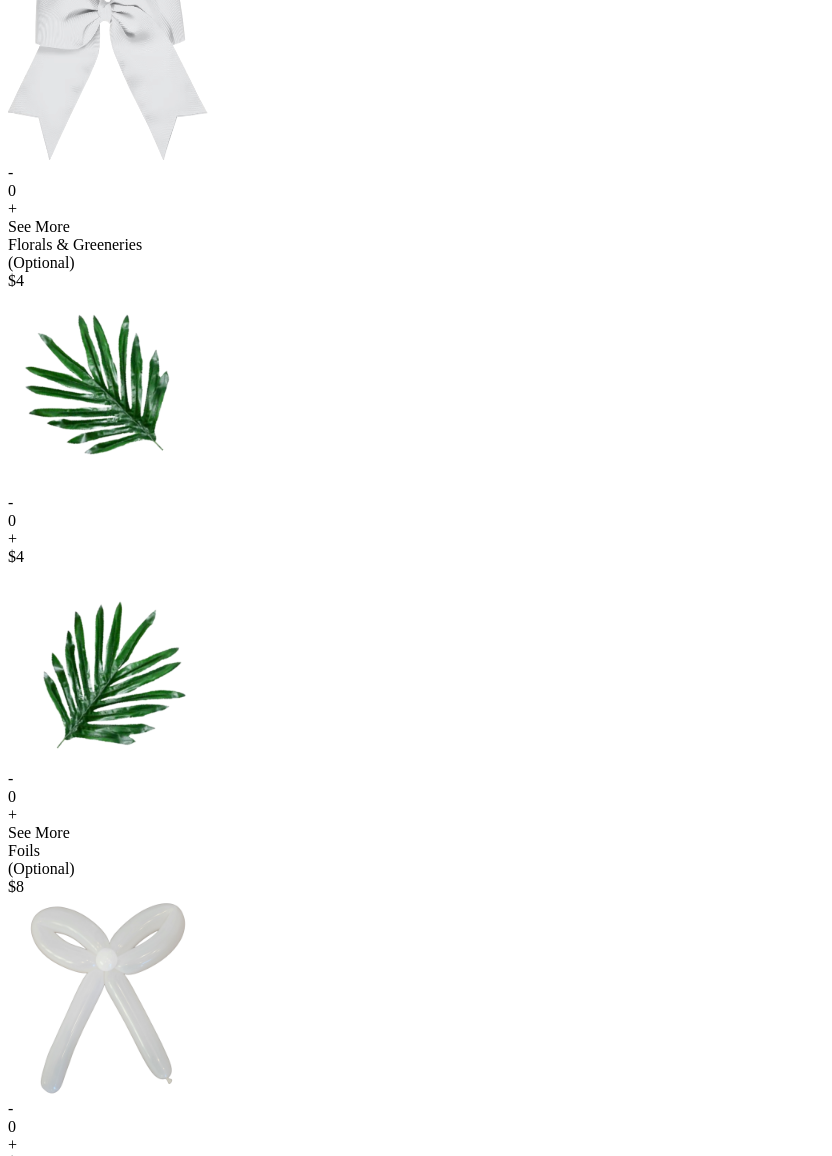 scroll, scrollTop: 1131, scrollLeft: 0, axis: vertical 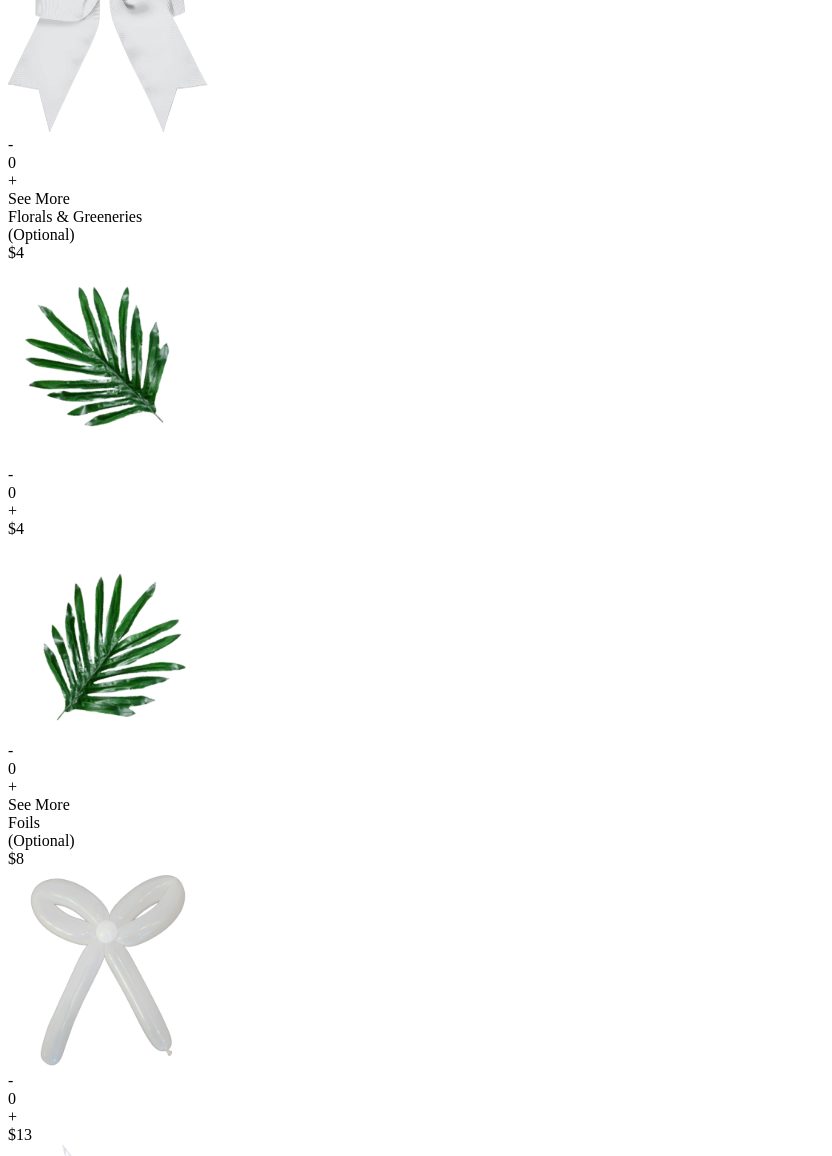 click on "Add & Continue" at bounding box center (416, 1485) 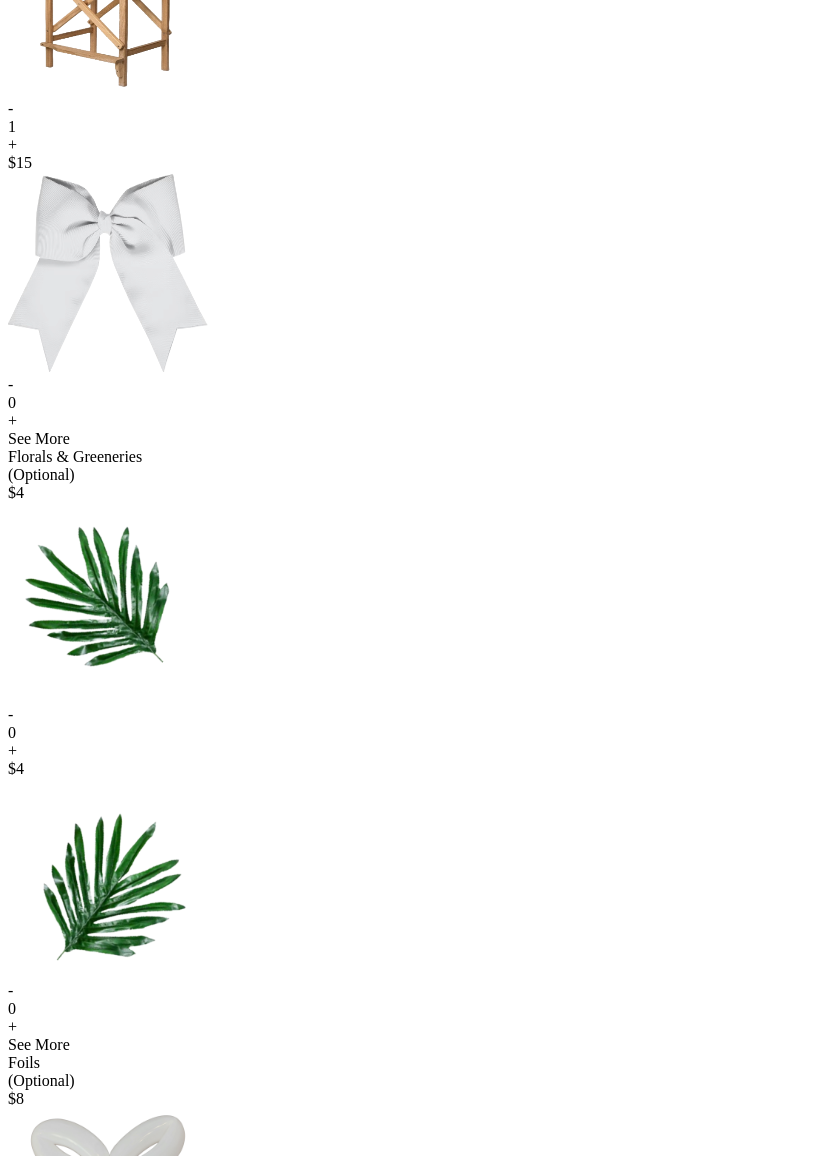 scroll, scrollTop: 964, scrollLeft: 0, axis: vertical 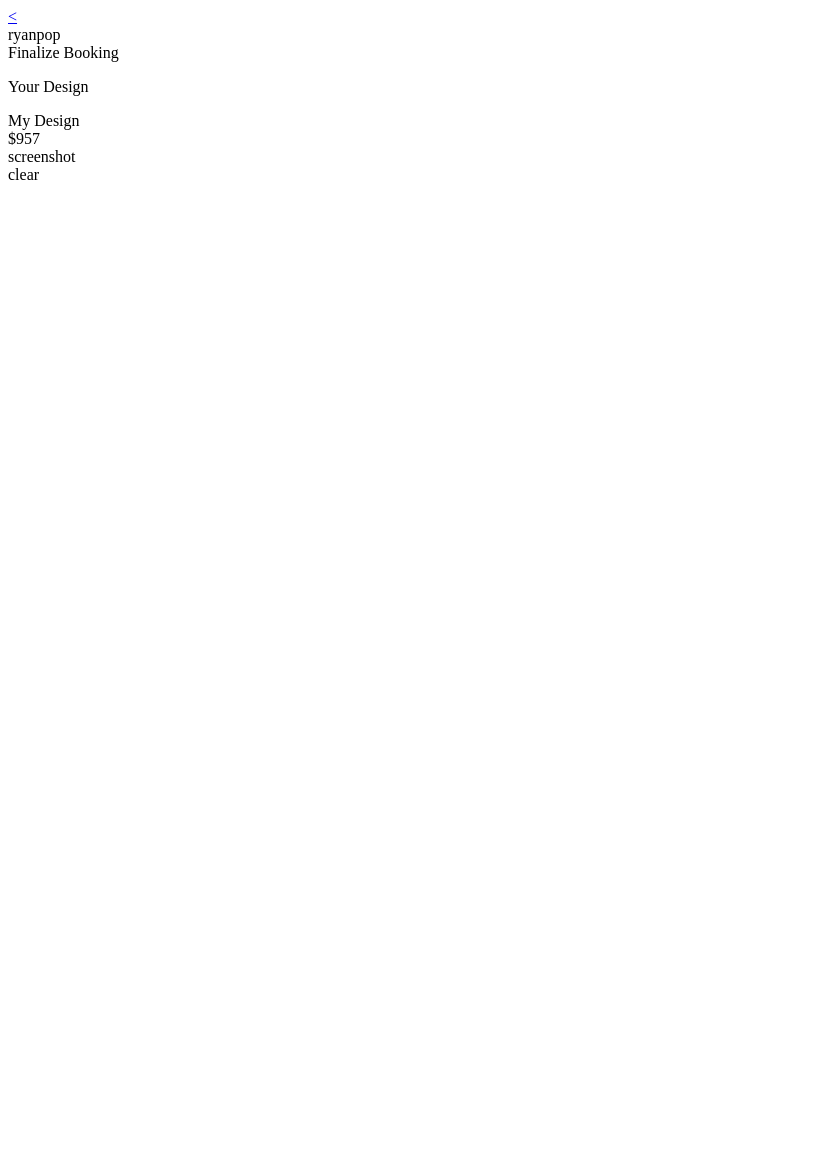 drag, startPoint x: 272, startPoint y: 240, endPoint x: 252, endPoint y: 221, distance: 27.58623 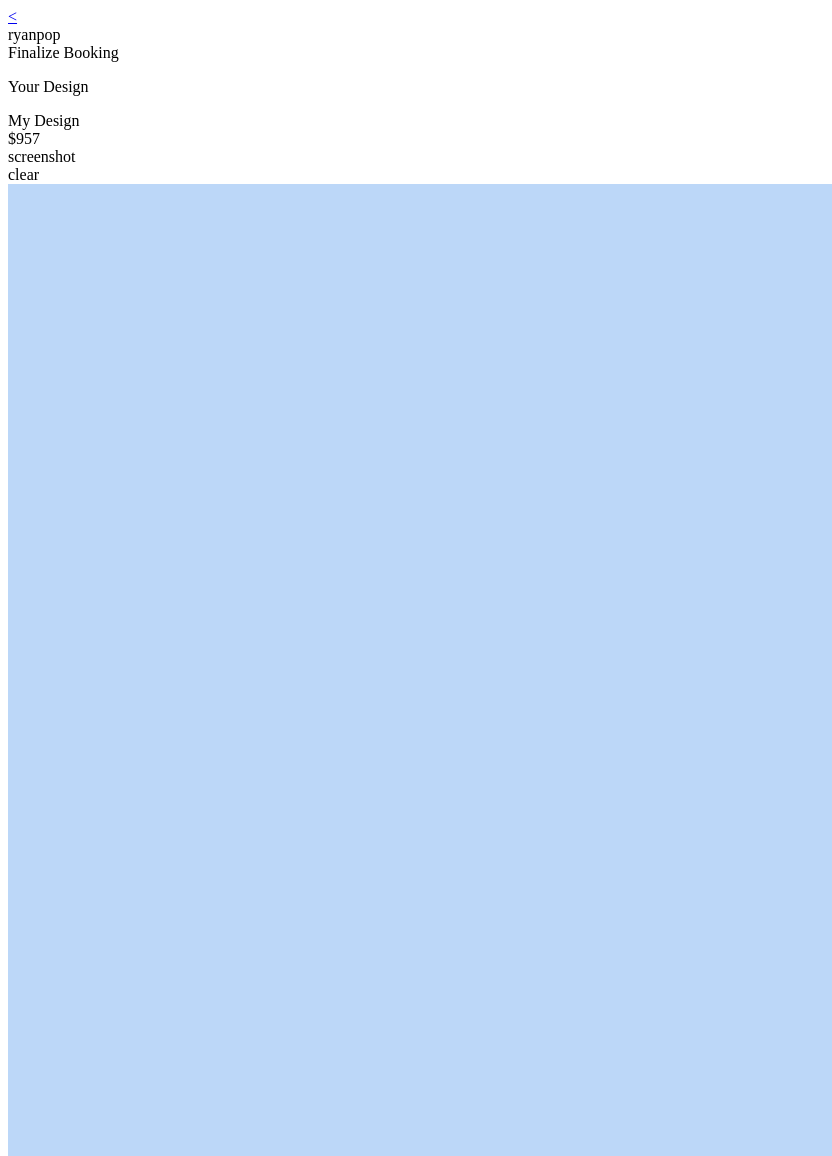 drag, startPoint x: 243, startPoint y: 207, endPoint x: 442, endPoint y: 283, distance: 213.01878 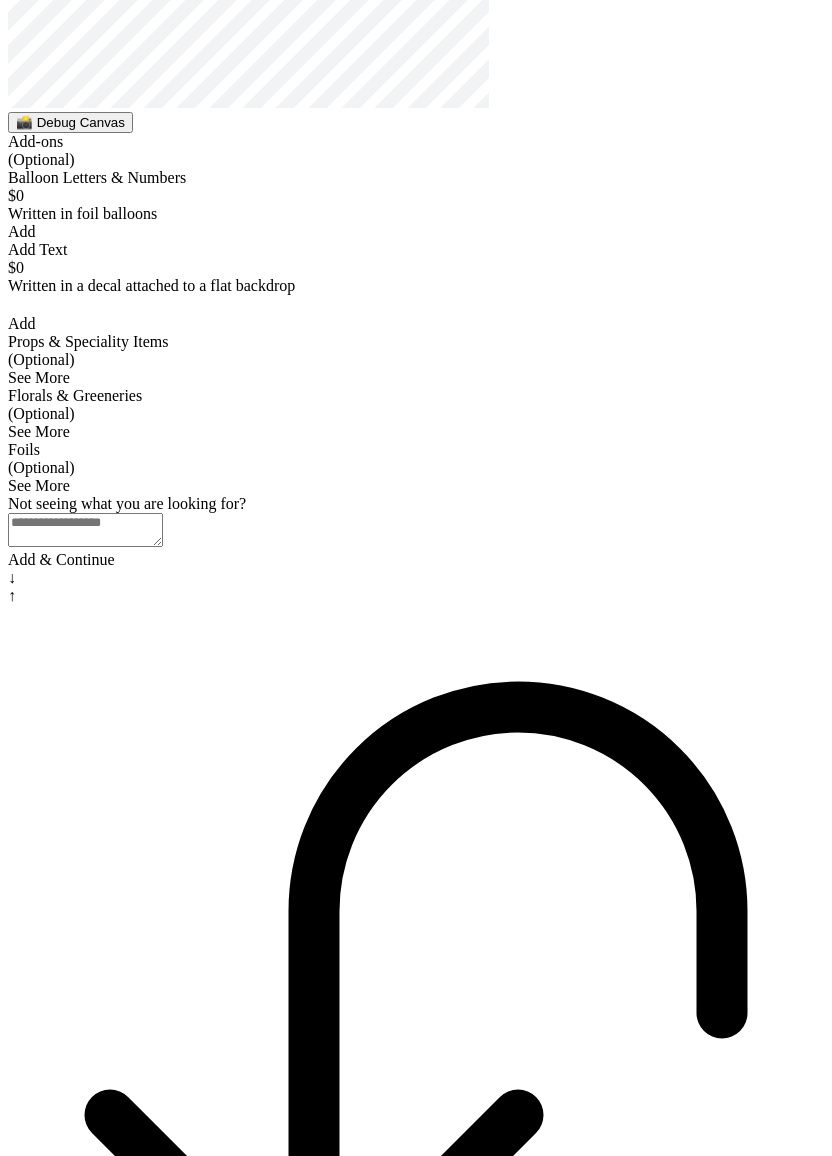 scroll, scrollTop: 0, scrollLeft: 0, axis: both 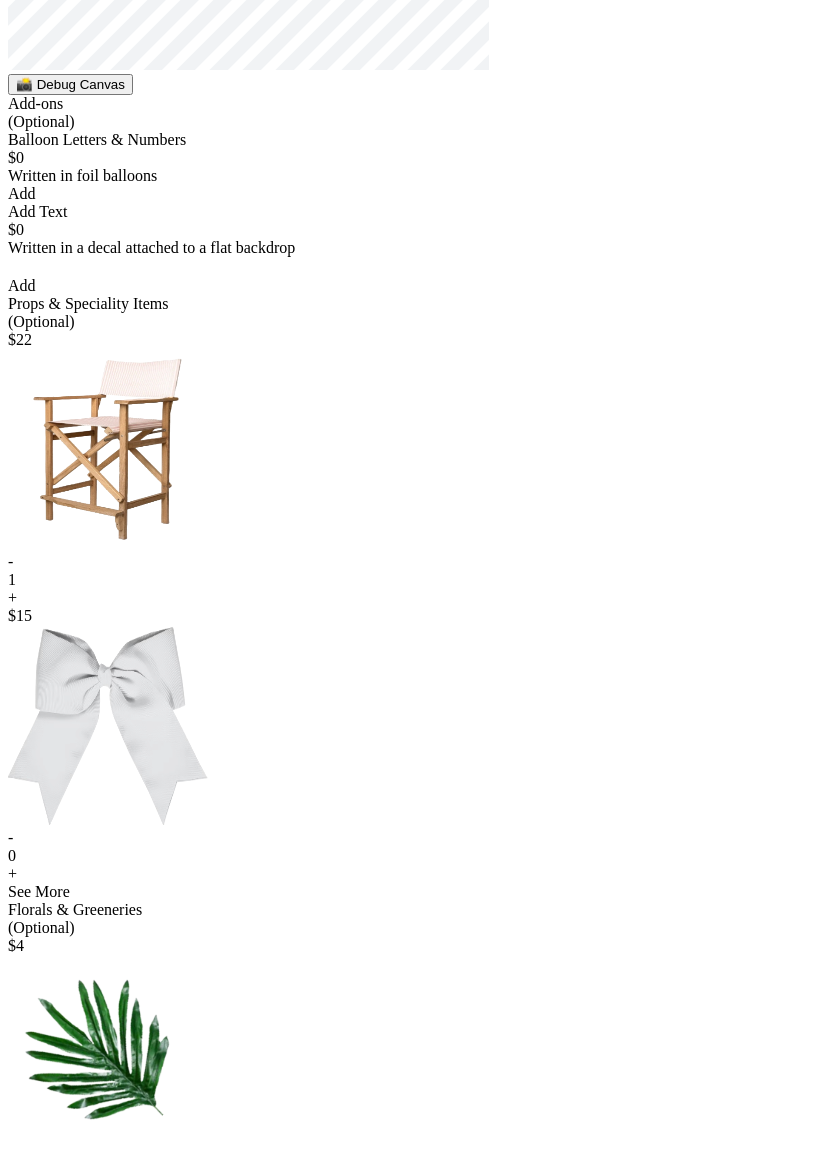 click on "-" at bounding box center (416, 562) 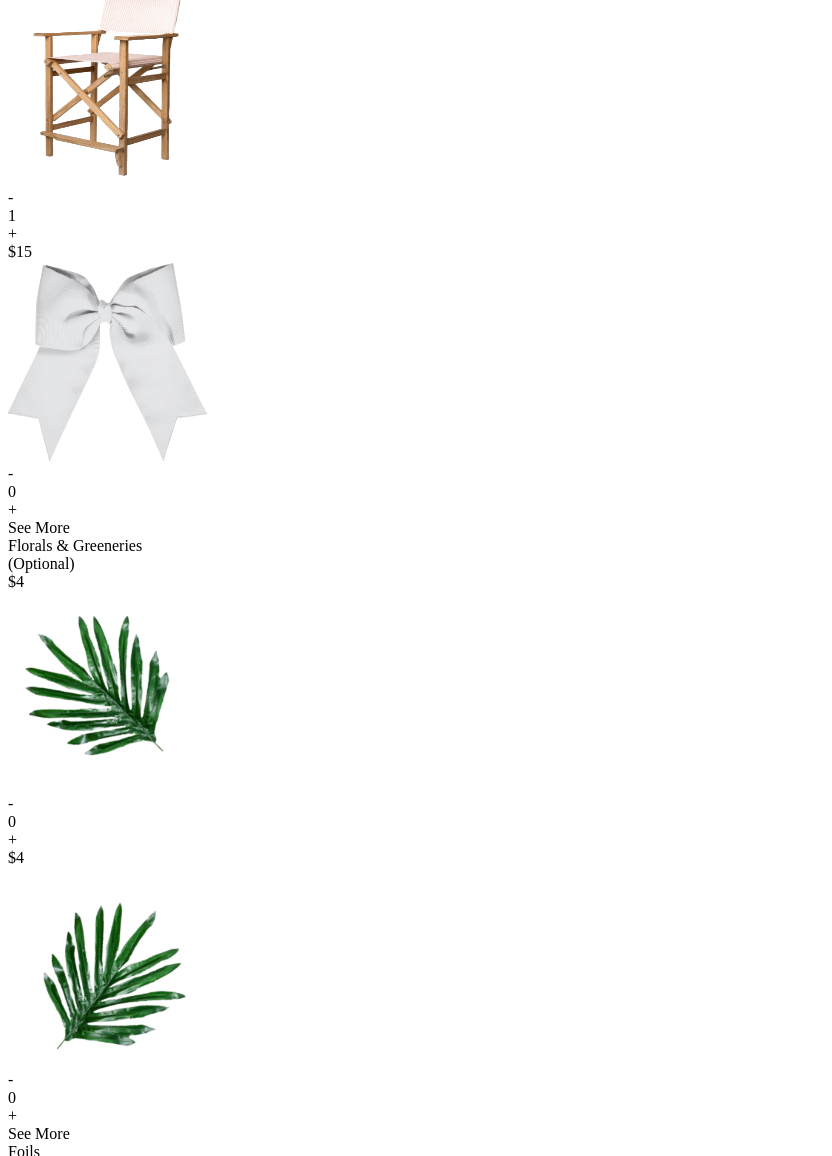 scroll, scrollTop: 603, scrollLeft: 0, axis: vertical 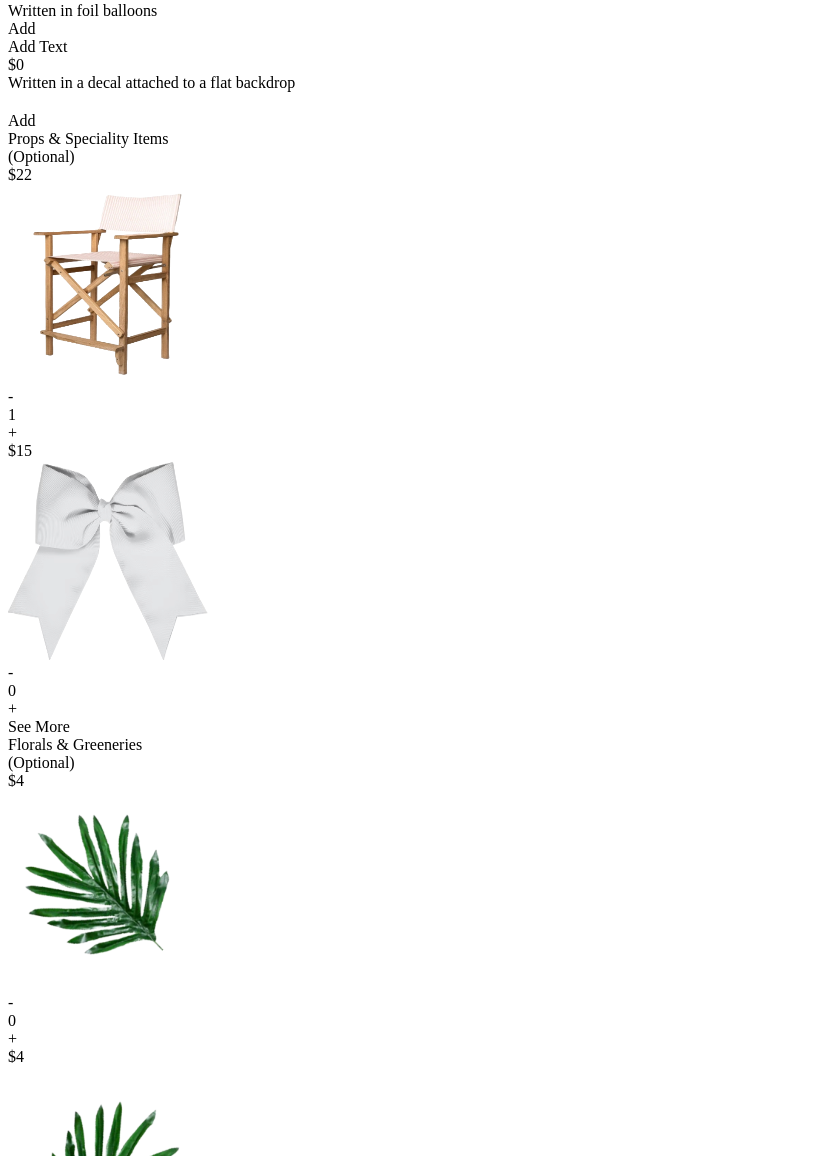 click on "-" at bounding box center [416, 397] 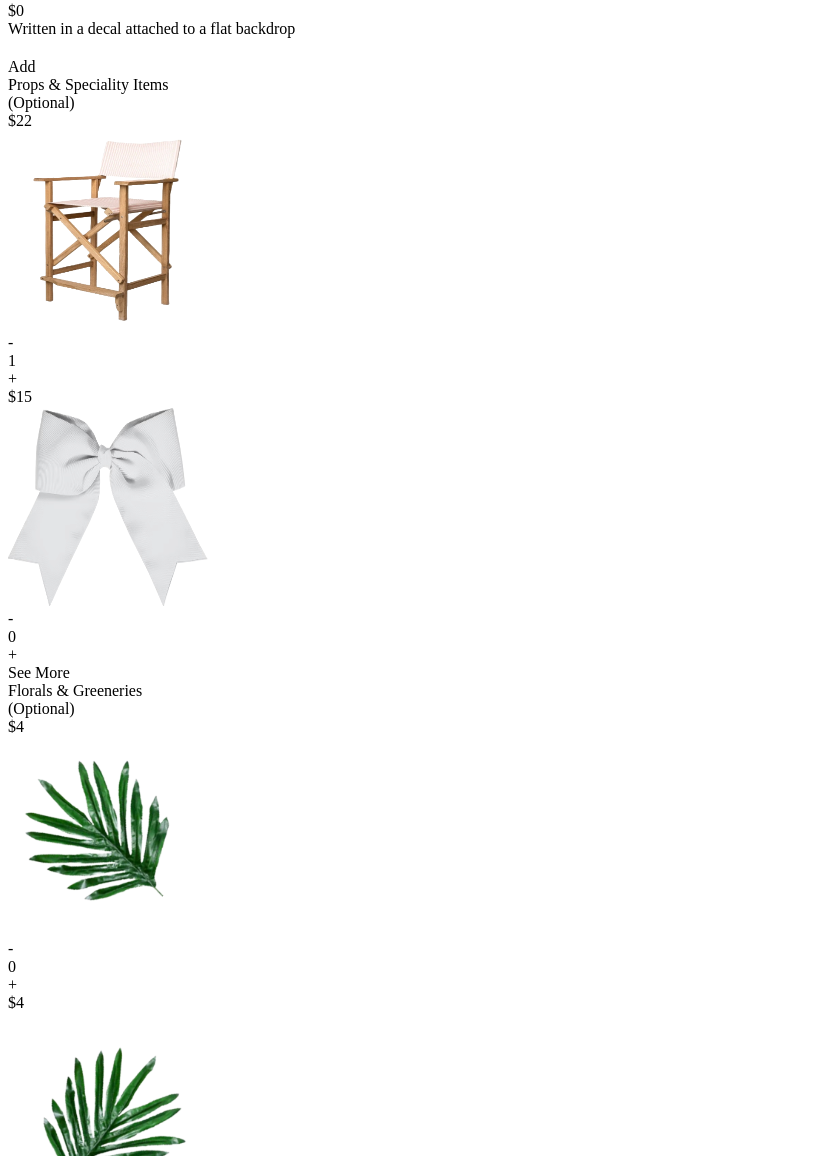 scroll, scrollTop: 684, scrollLeft: 0, axis: vertical 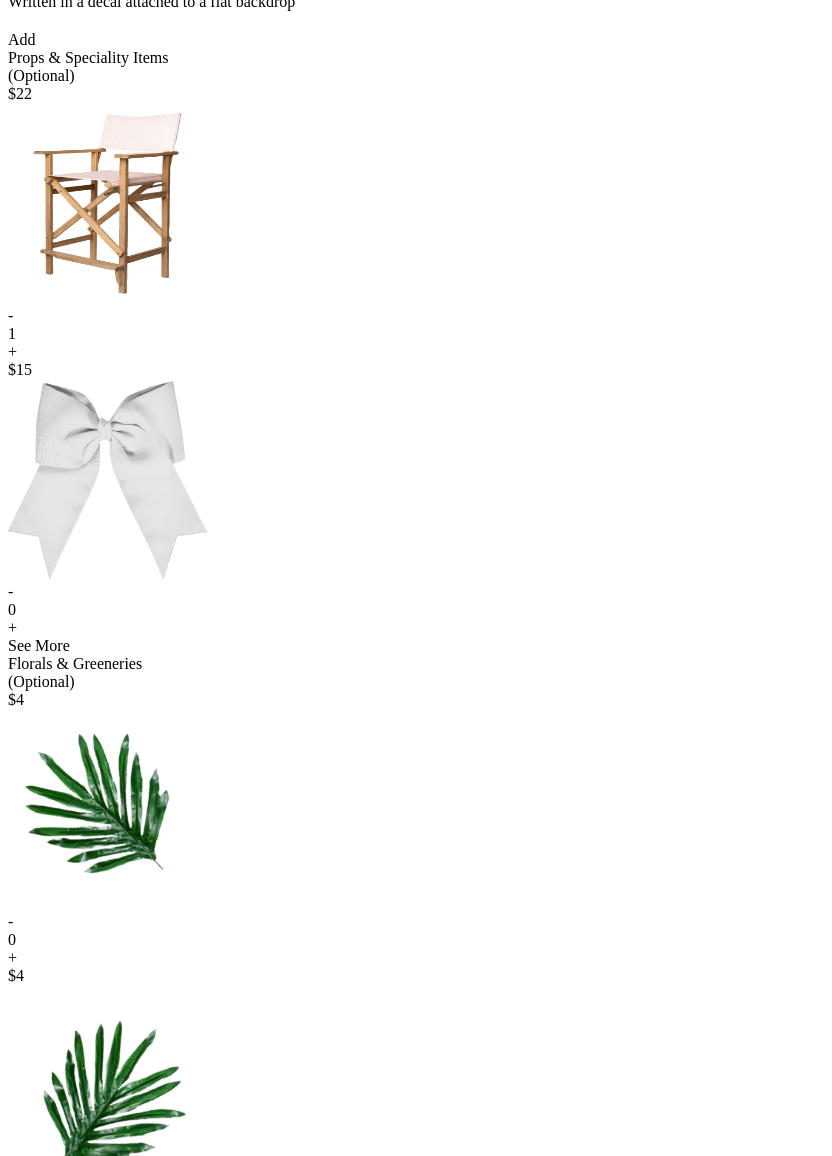 click on "+" at bounding box center (416, 352) 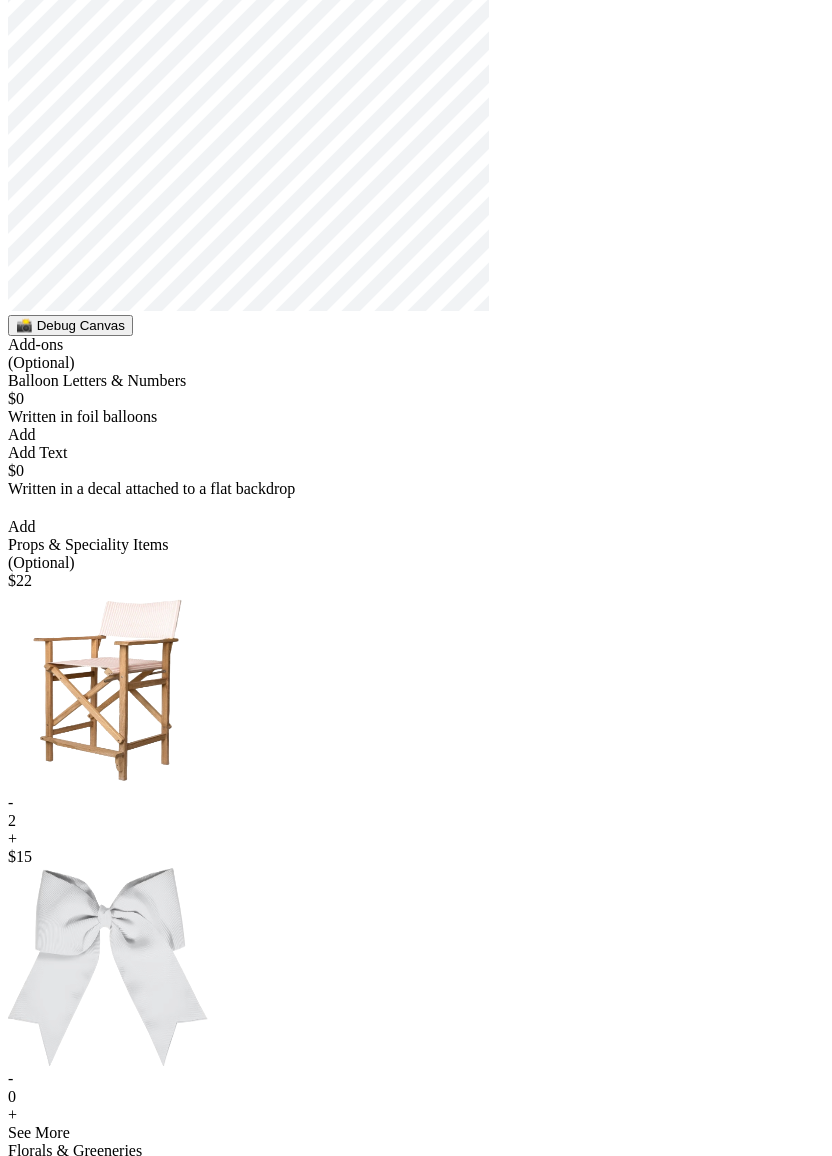 scroll, scrollTop: 971, scrollLeft: 0, axis: vertical 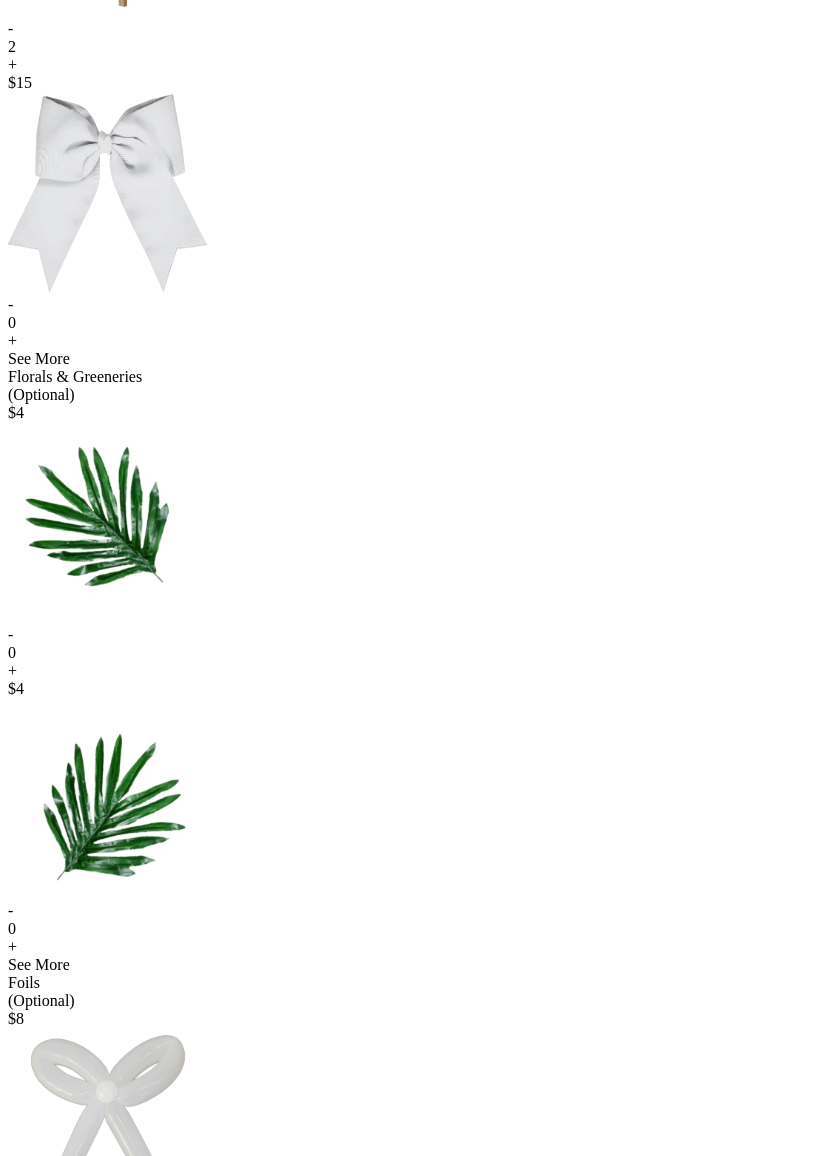 click on "+" at bounding box center (416, 947) 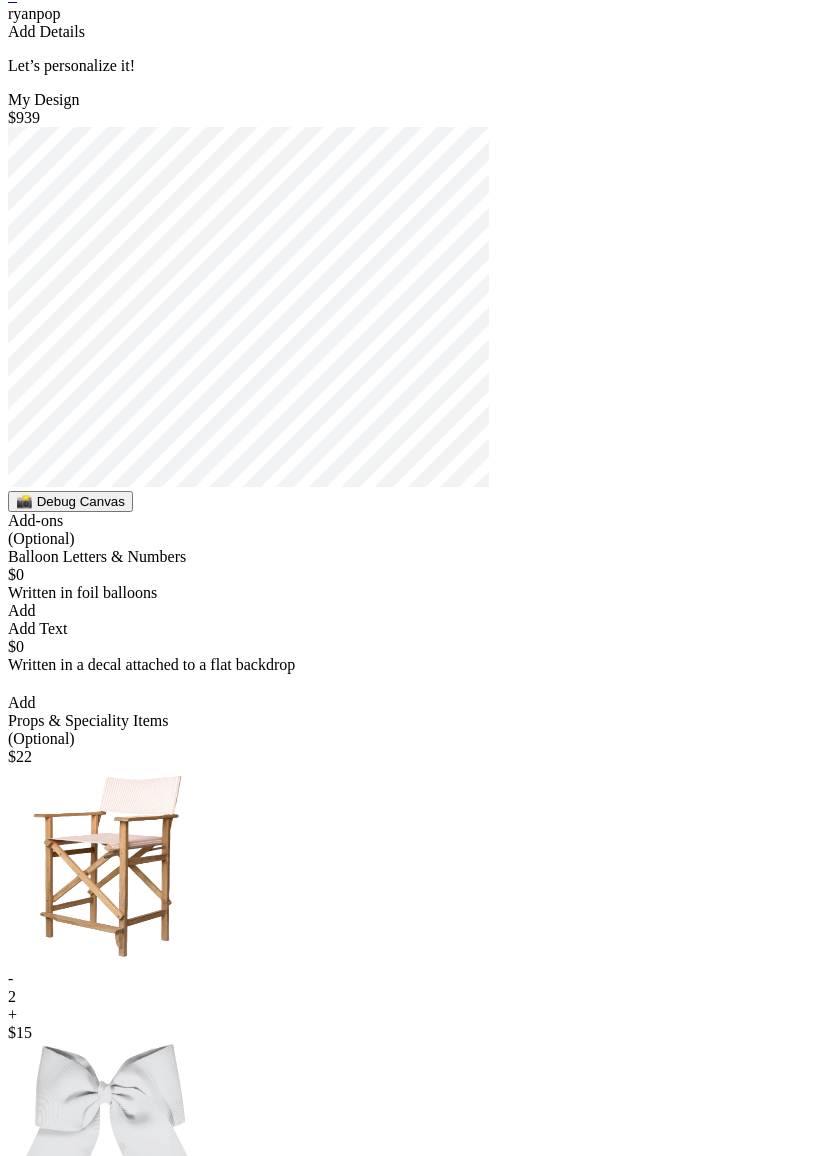 scroll, scrollTop: 0, scrollLeft: 0, axis: both 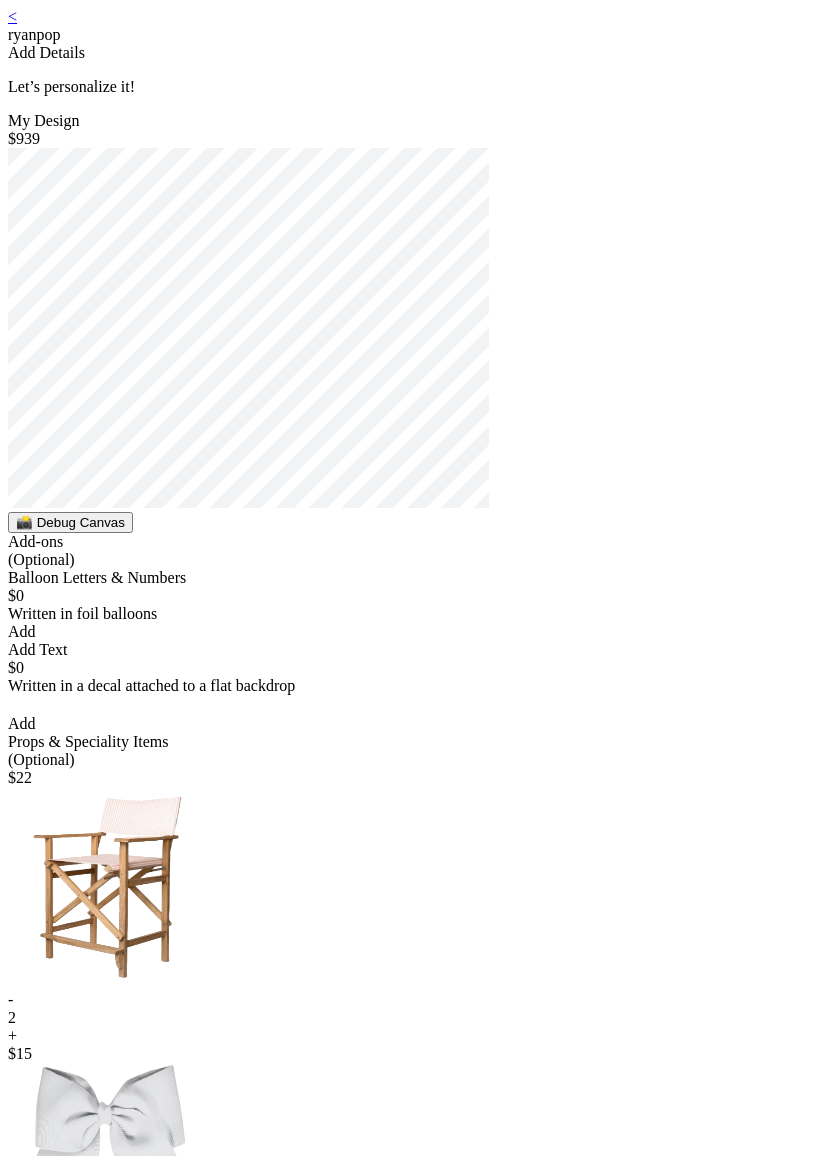 click on "< ryanpop Add Details Let’s personalize it! My Design $939 📸 Debug Canvas Add-ons (Optional) Balloon Letters & Numbers $0 Written in foil balloons Generate Letter Color Number Color Size S M L Save Close Add Add Text $0 Written in a decal attached to a flat backdrop select font Color Size S M L Save Close Add Props & Speciality Items (Optional) $ 22 - 2 + $ 15 - 0 + See More Florals & Greeneries (Optional) $ 4 - 0 + $ 4 - 1 + See More Foils (Optional) $ 8 - 0 + $ 13 - 0 + See More Not seeing what you are looking for? Add & Continue" at bounding box center [416, 1316] 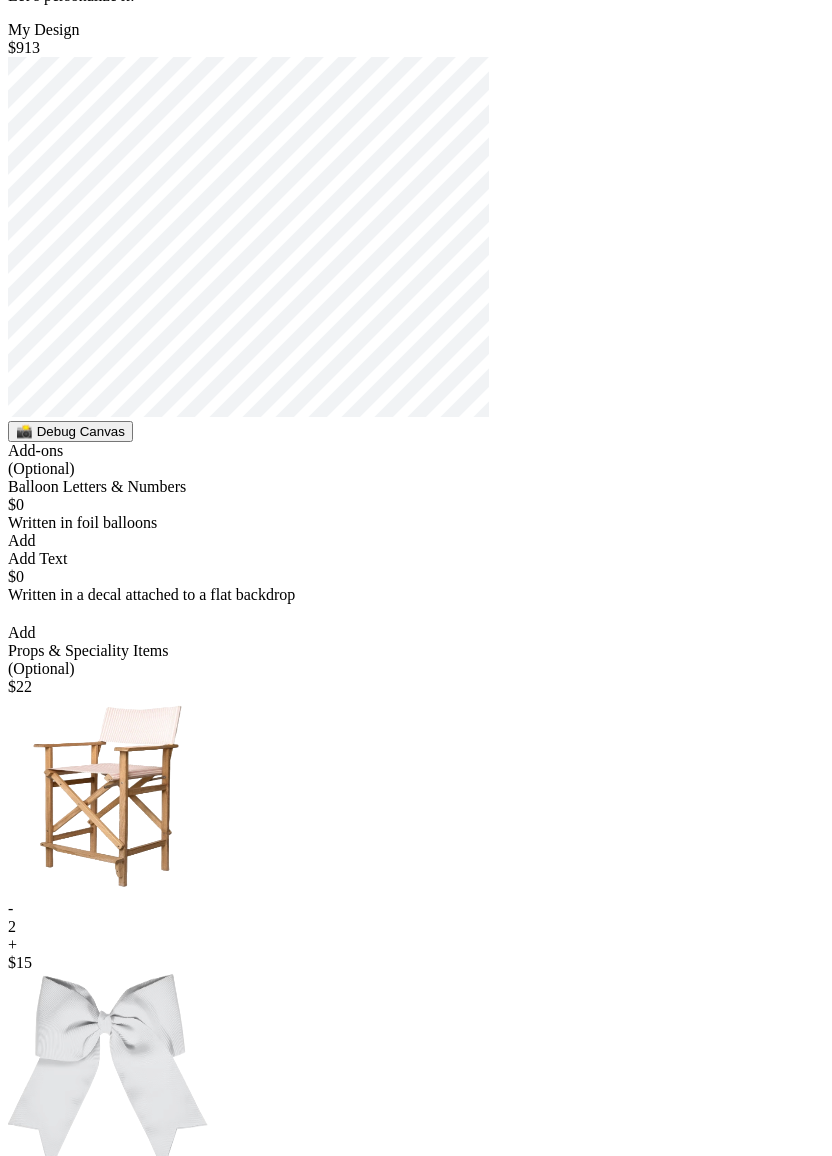 scroll, scrollTop: 393, scrollLeft: 0, axis: vertical 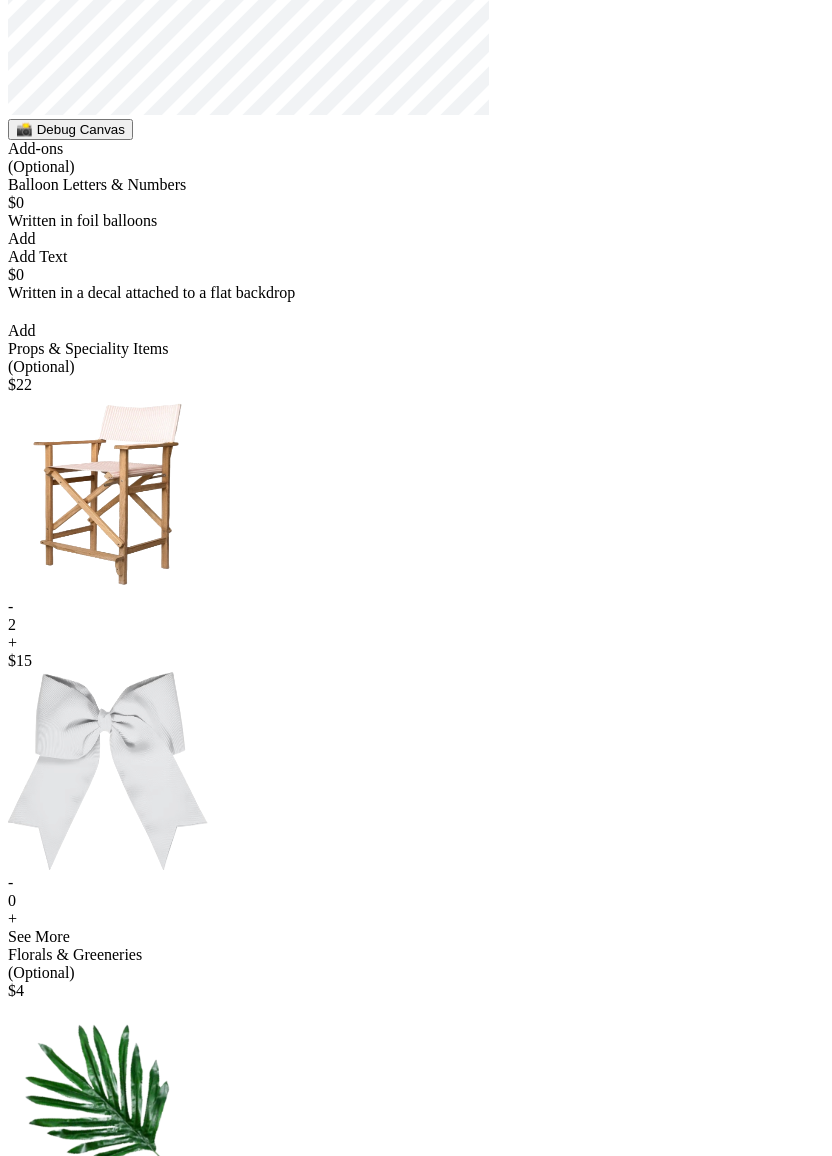 click on "+" at bounding box center [416, 643] 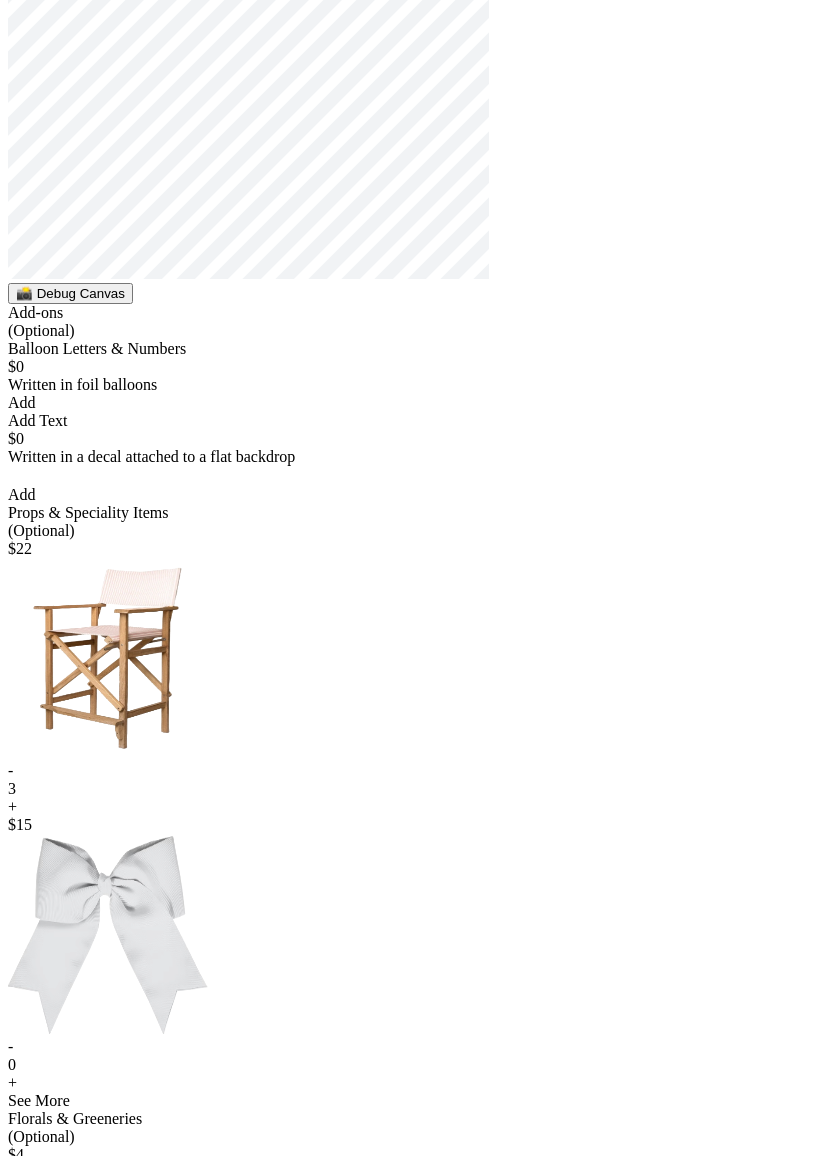scroll, scrollTop: 194, scrollLeft: 0, axis: vertical 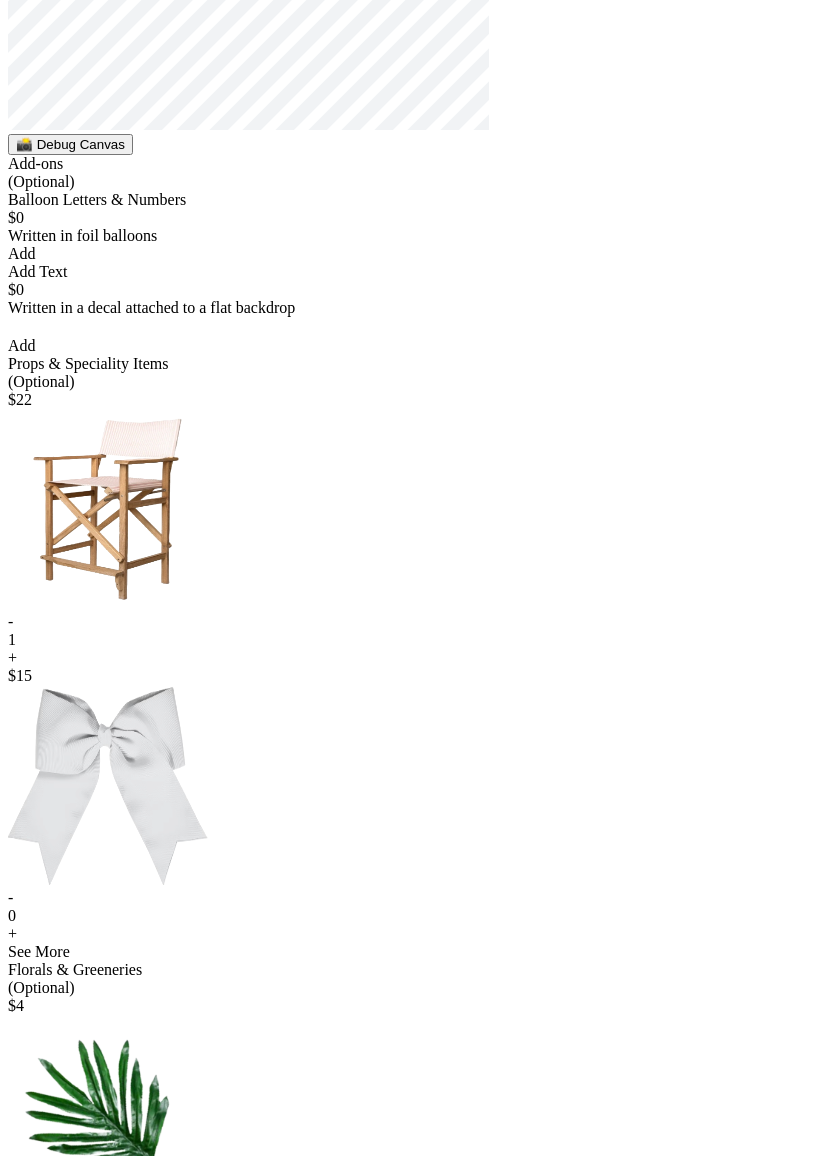 click on "-" at bounding box center (416, 622) 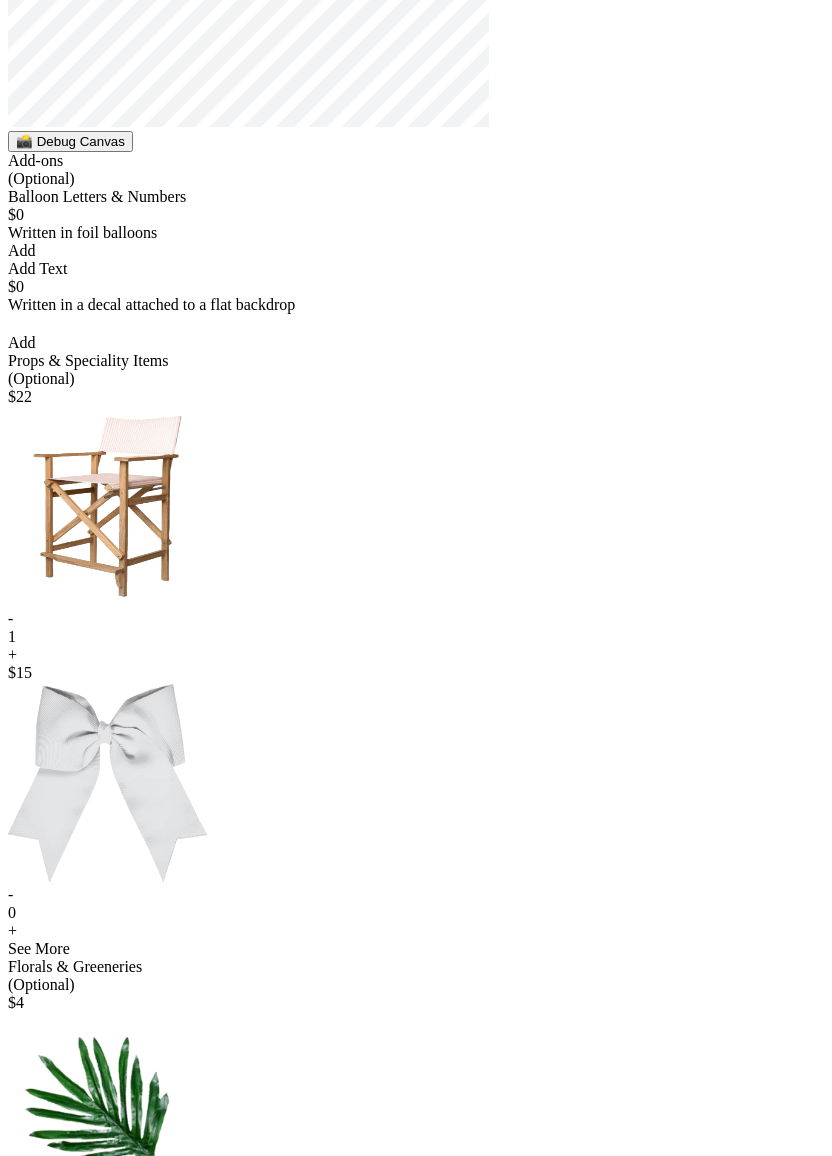 scroll, scrollTop: 382, scrollLeft: 0, axis: vertical 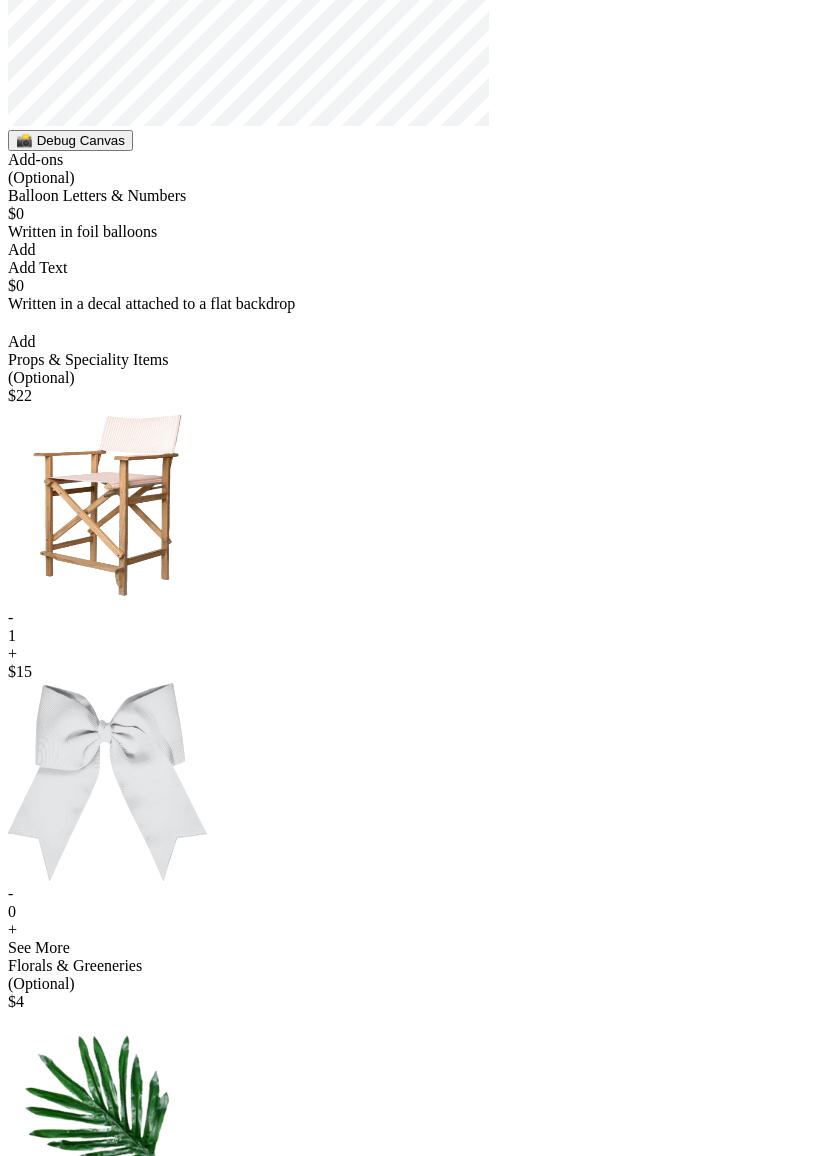 click on "-" at bounding box center (416, 618) 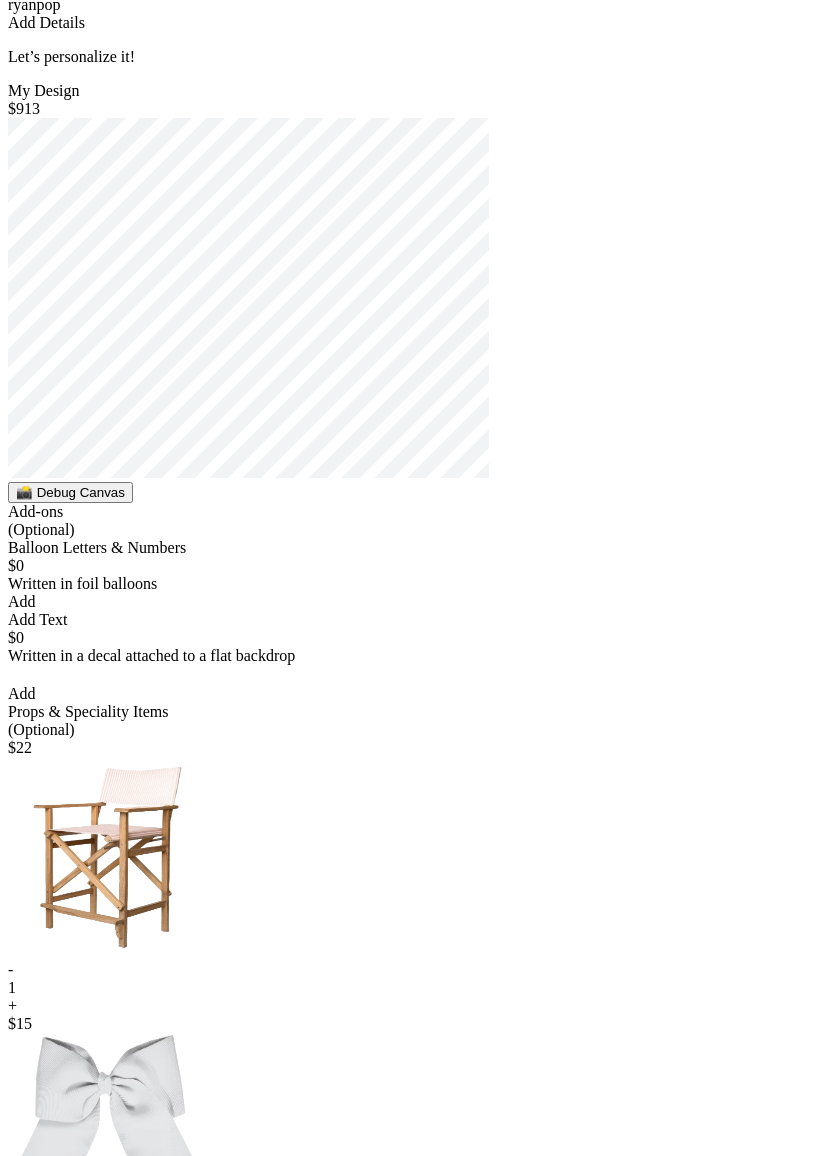 scroll, scrollTop: 404, scrollLeft: 0, axis: vertical 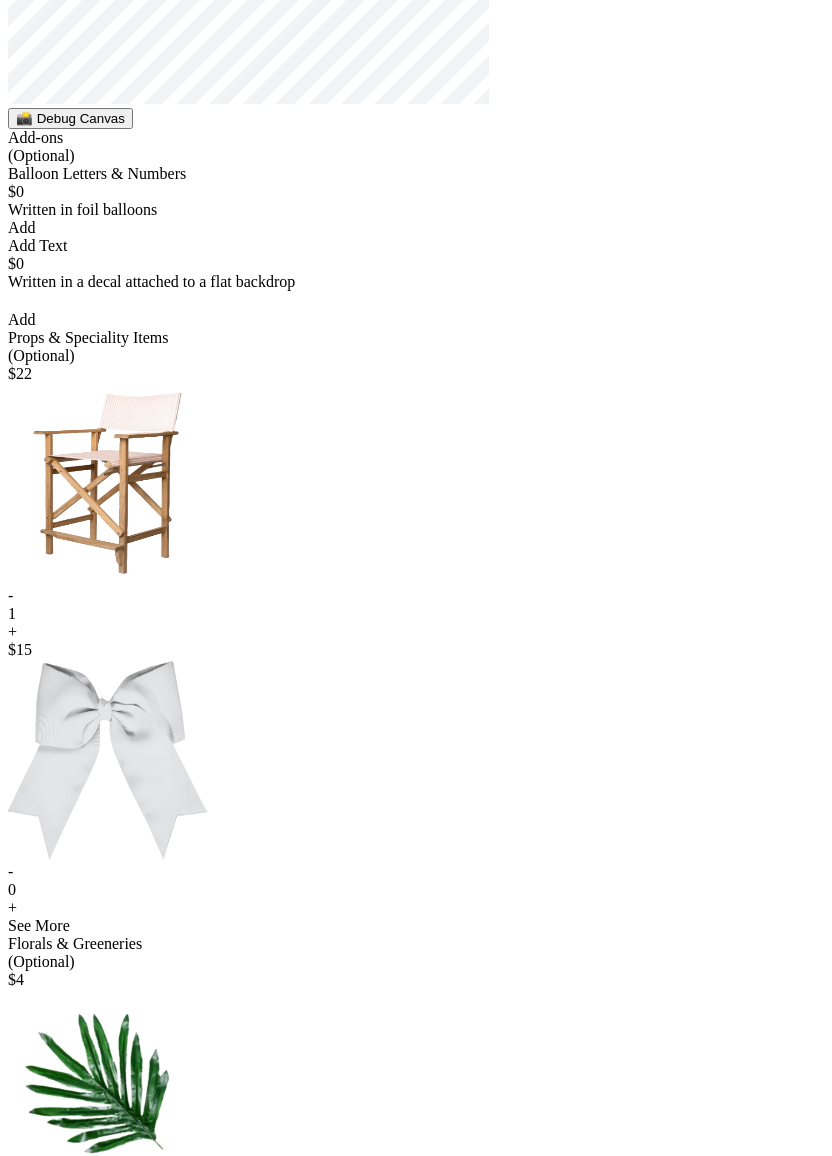 click on "-" at bounding box center (416, 596) 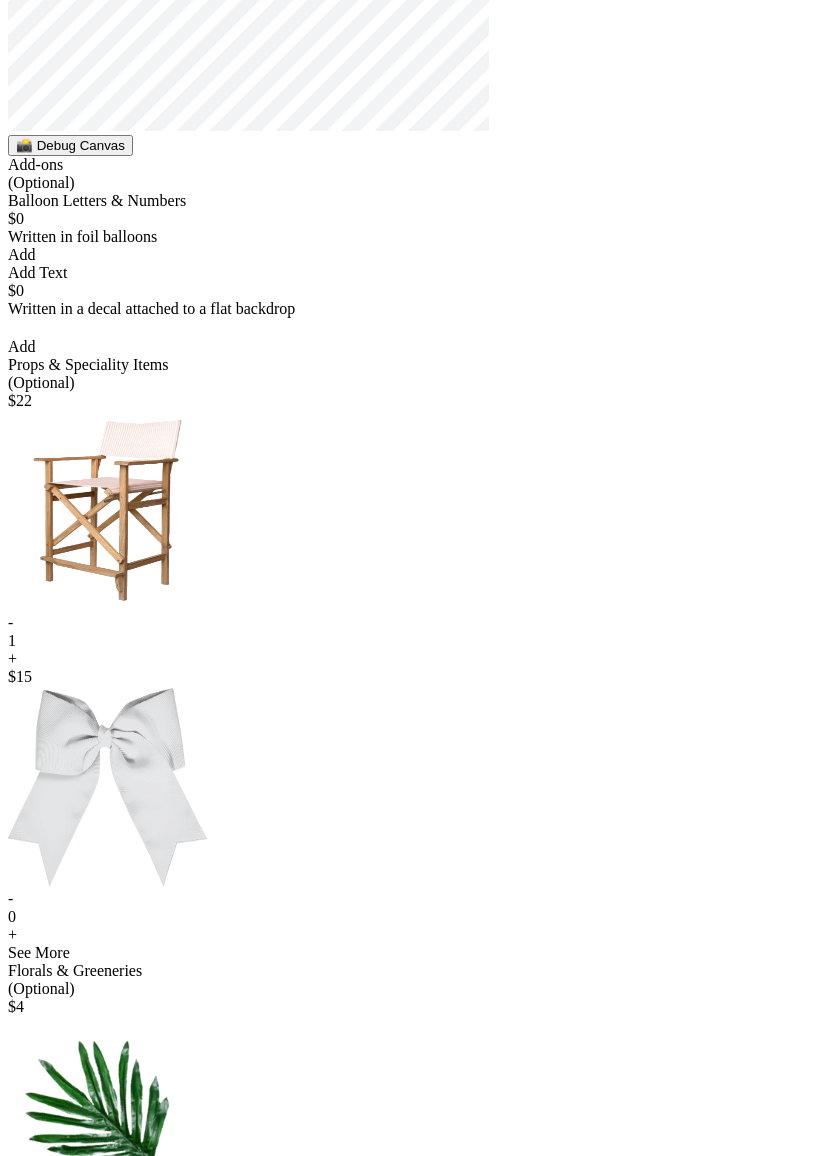 scroll, scrollTop: 217, scrollLeft: 0, axis: vertical 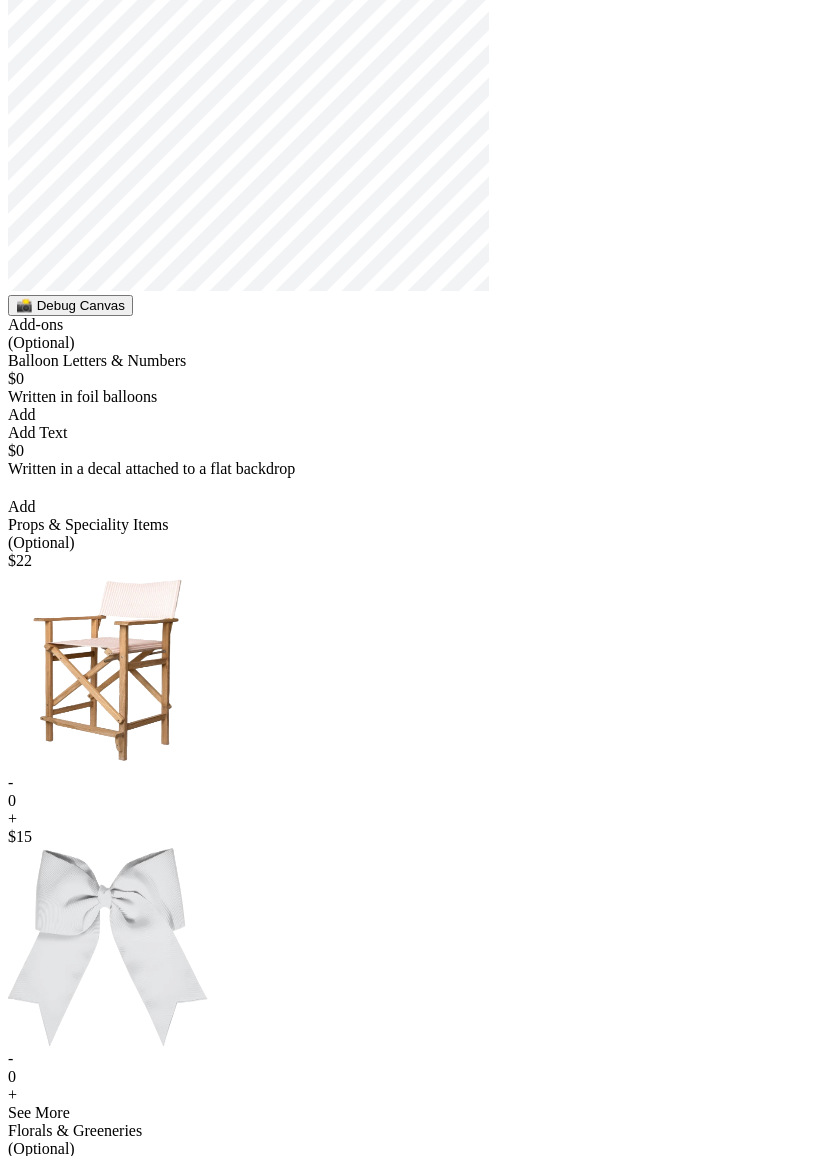 click on "Add" at bounding box center [416, 415] 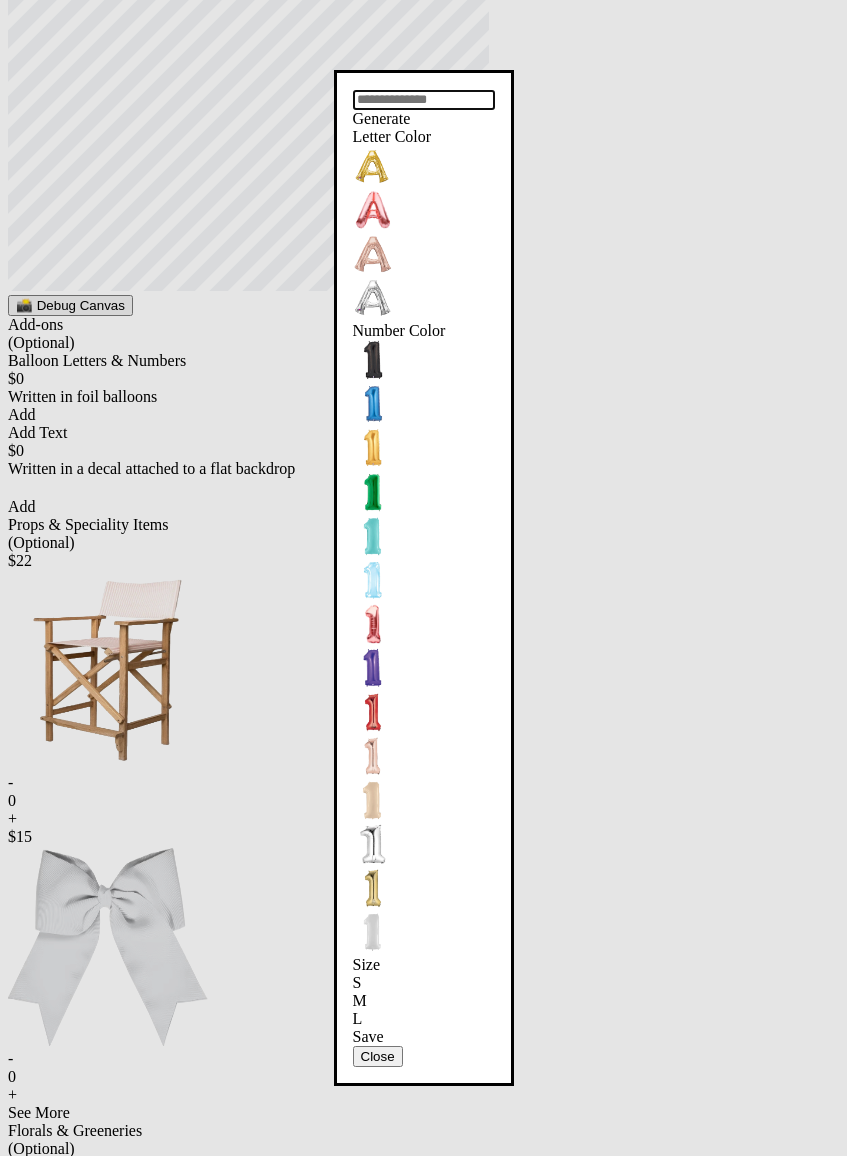 click at bounding box center [424, 100] 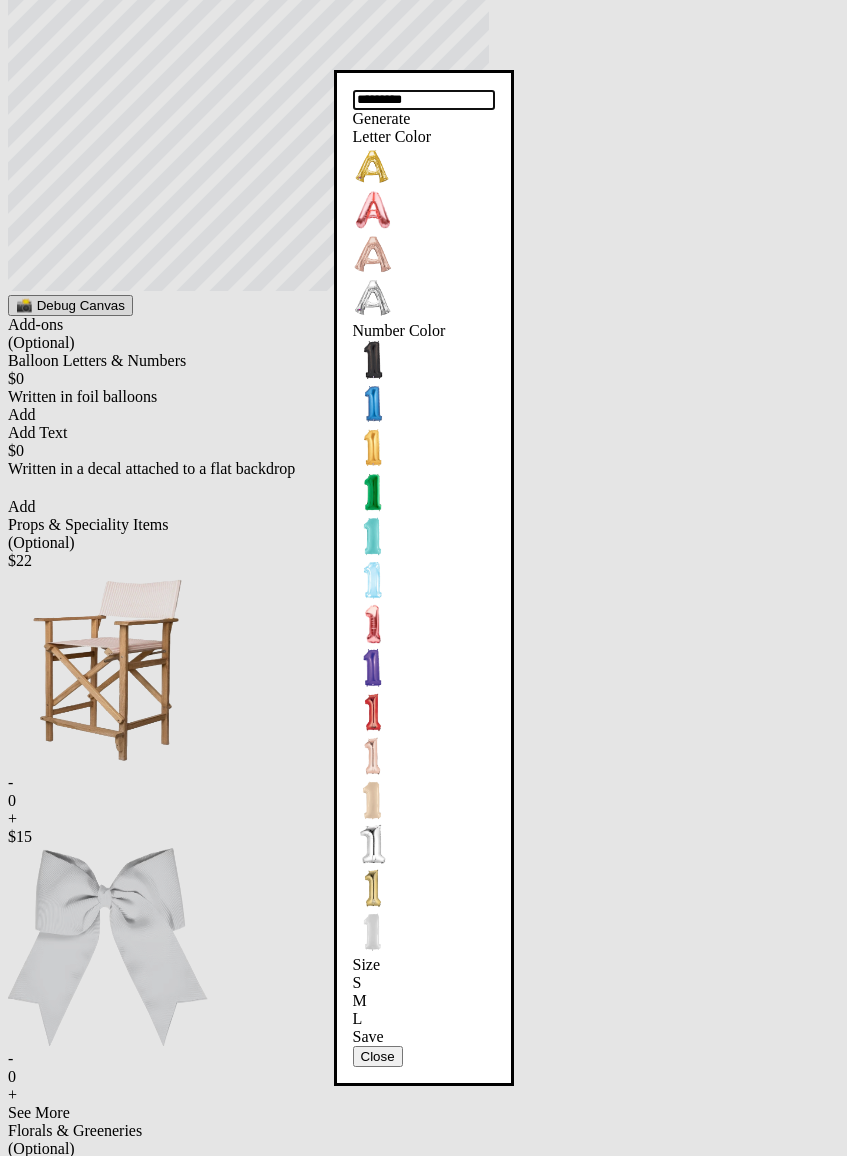 type on "*********" 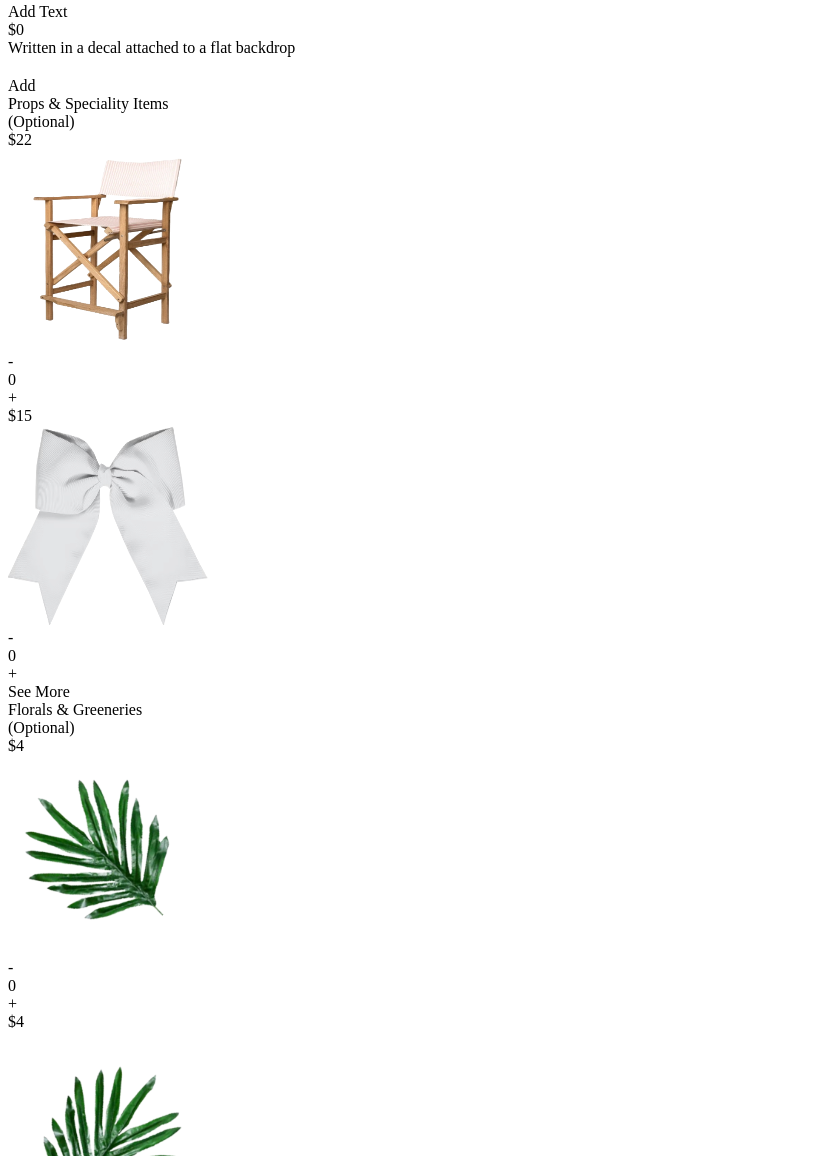 scroll, scrollTop: 783, scrollLeft: 0, axis: vertical 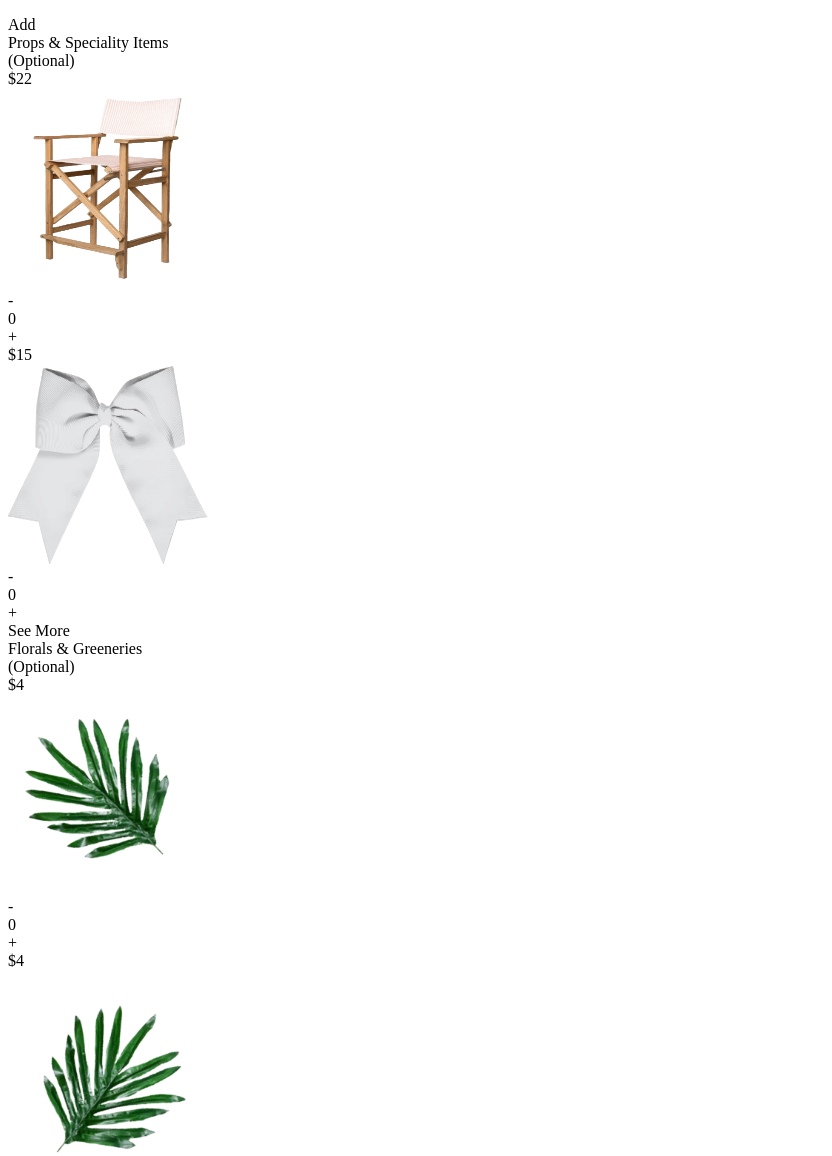 click on "+" at bounding box center [416, 337] 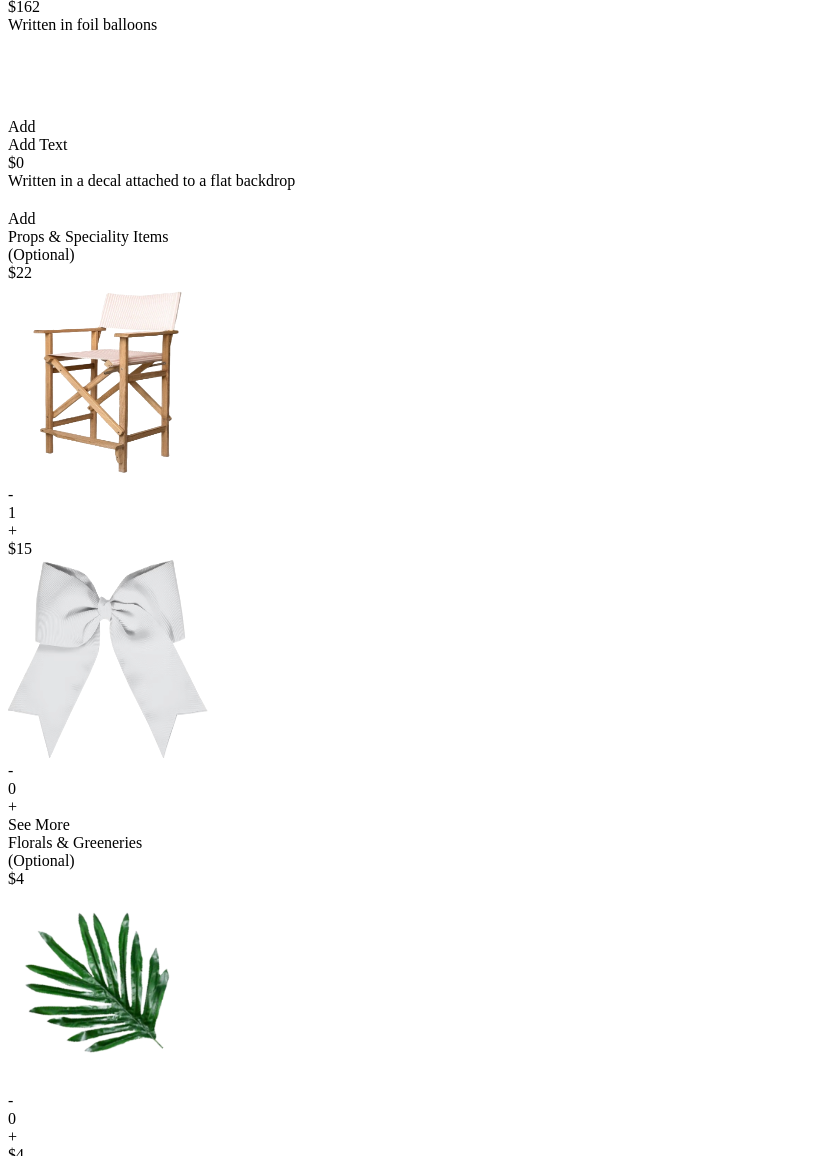 scroll, scrollTop: 0, scrollLeft: 0, axis: both 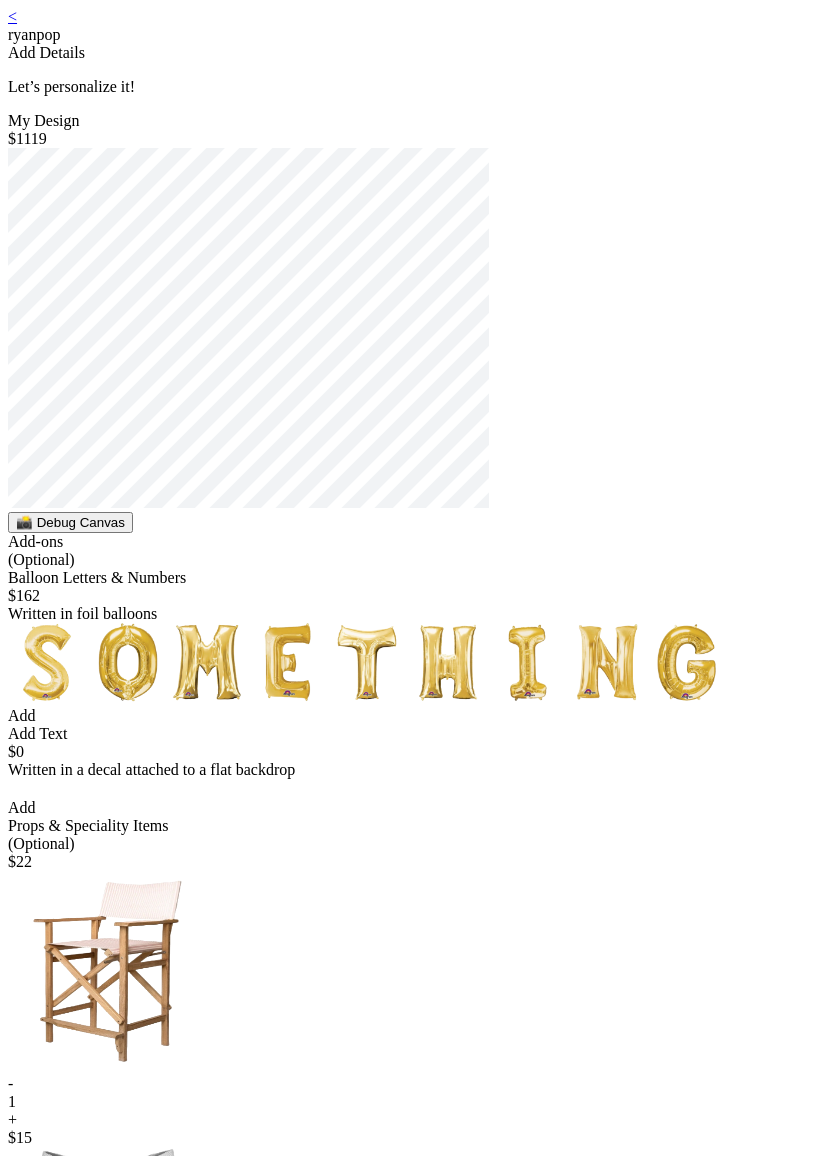 click on "📸 Debug Canvas" at bounding box center (70, 522) 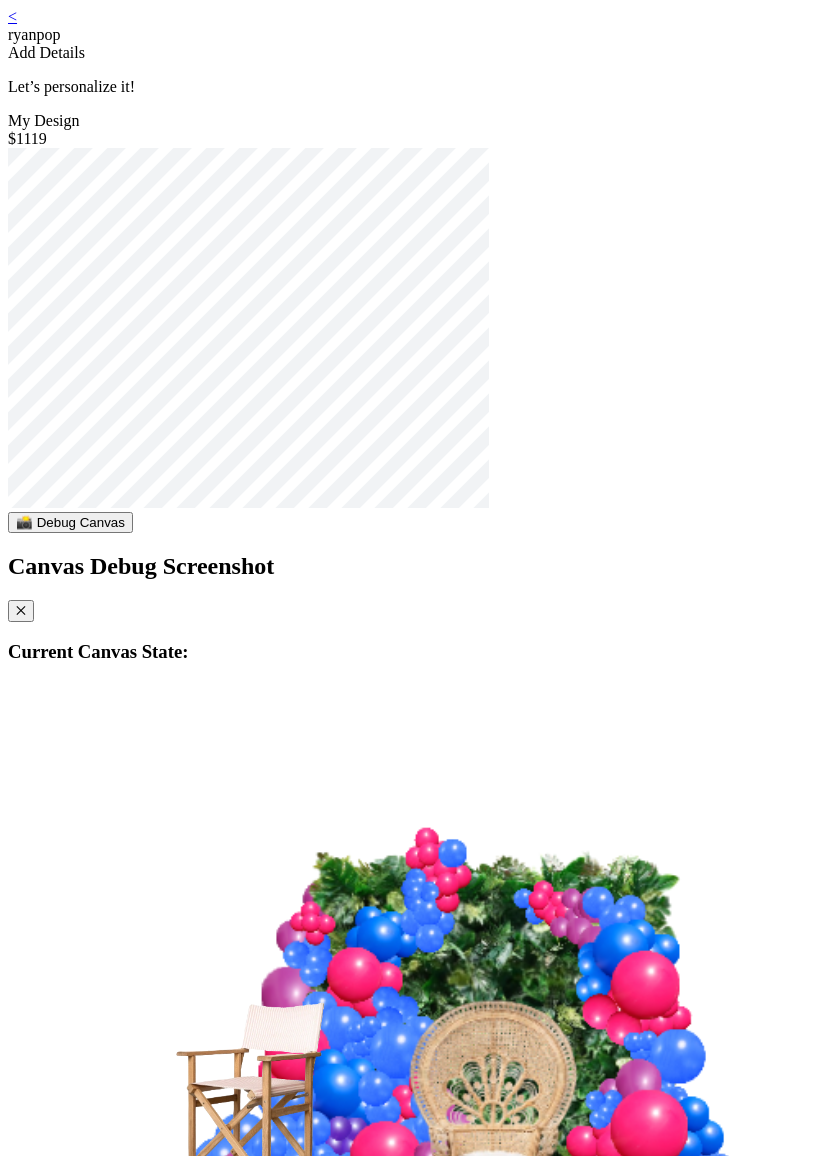 click on "✕" at bounding box center [21, 611] 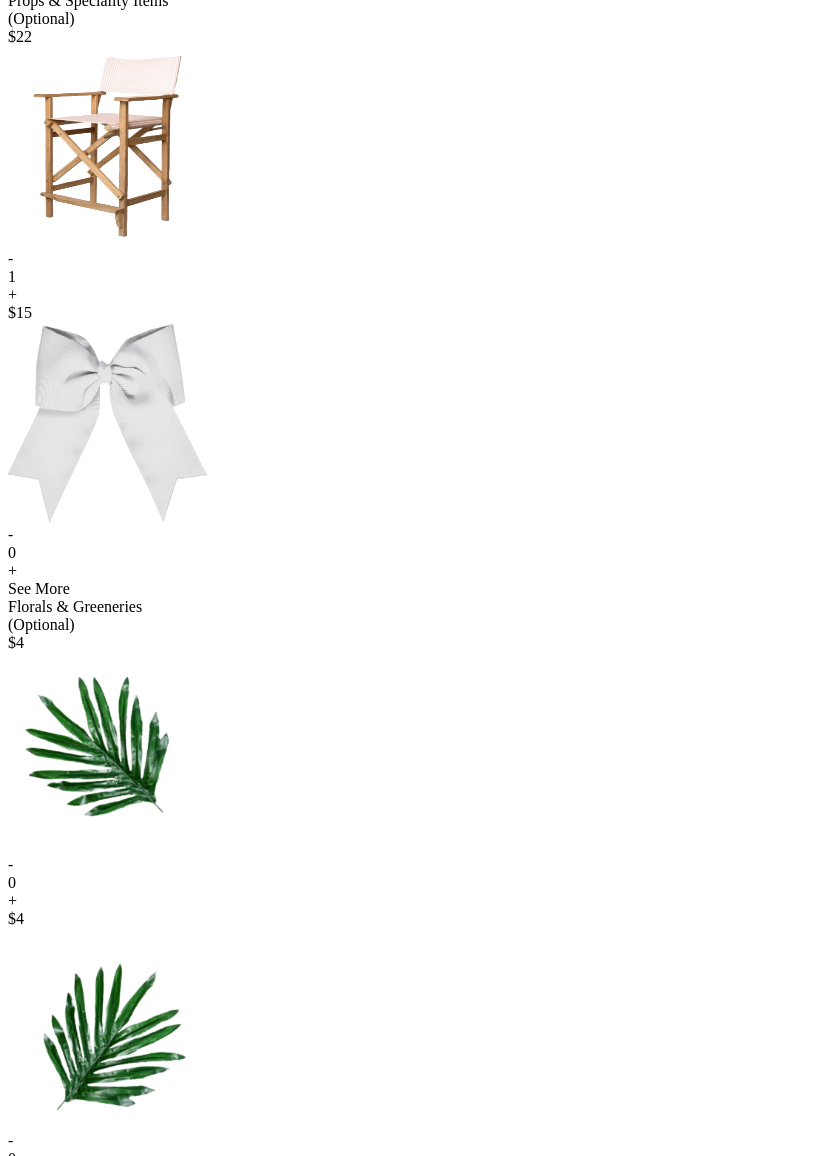 scroll, scrollTop: 866, scrollLeft: 0, axis: vertical 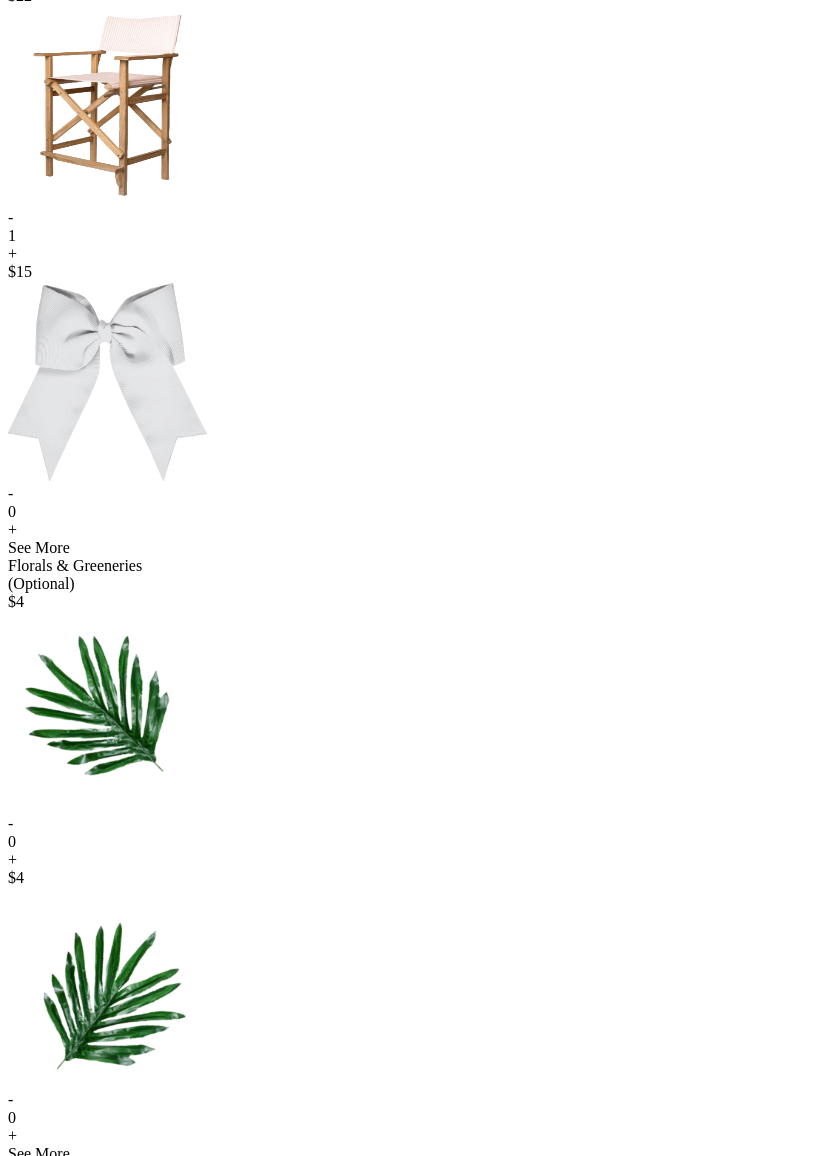 click on "+" at bounding box center [416, 530] 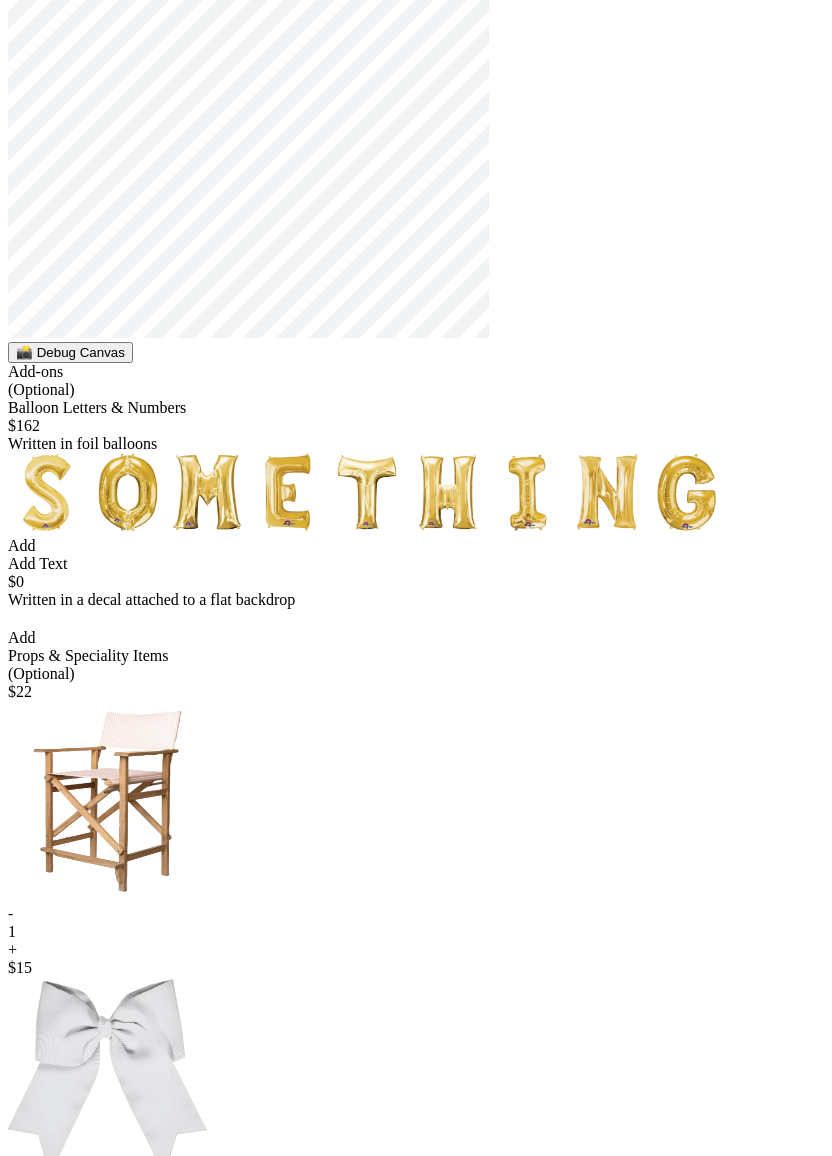 scroll, scrollTop: 445, scrollLeft: 0, axis: vertical 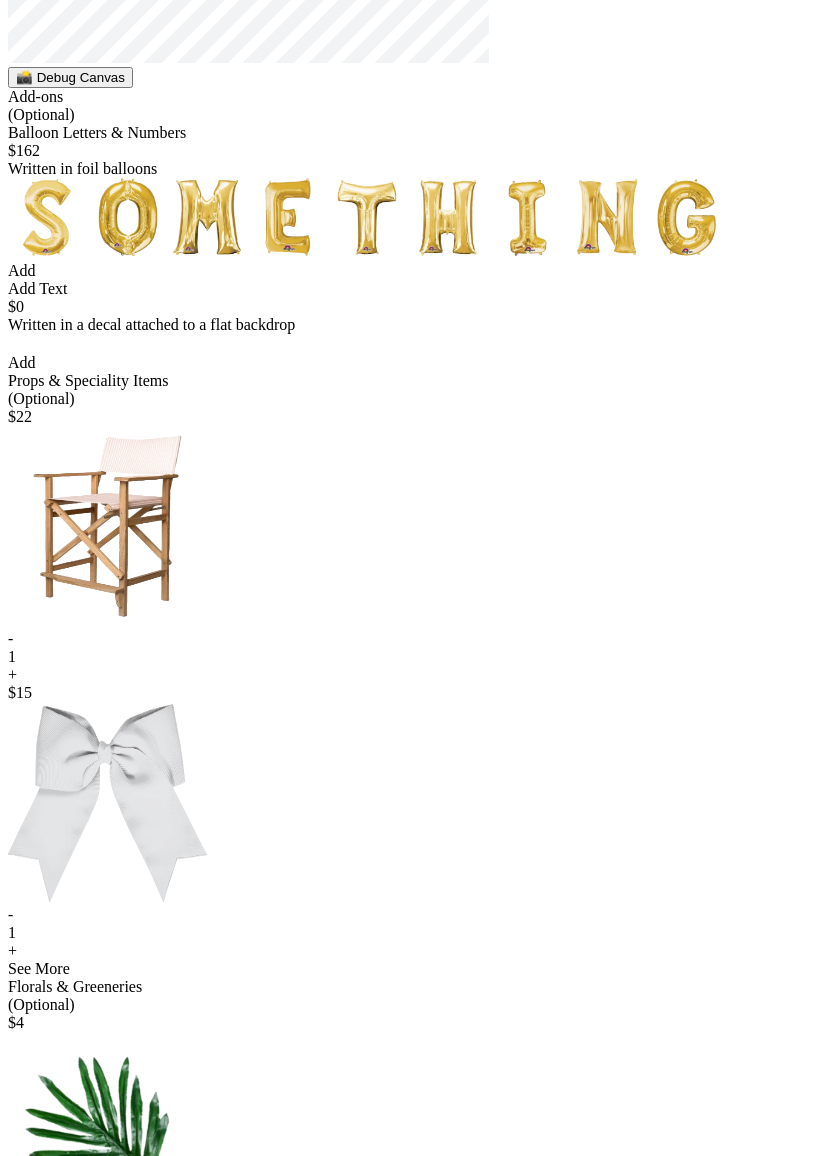 click on "+" at bounding box center [416, 675] 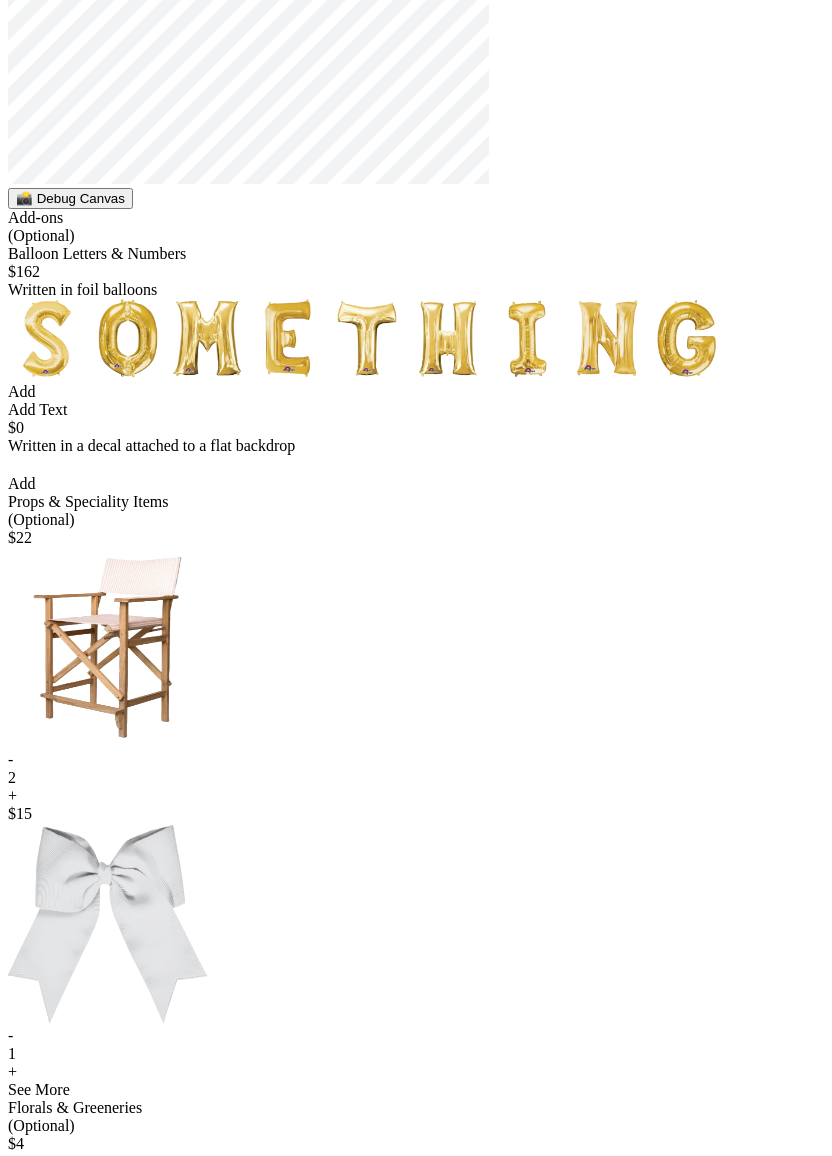scroll, scrollTop: 325, scrollLeft: 0, axis: vertical 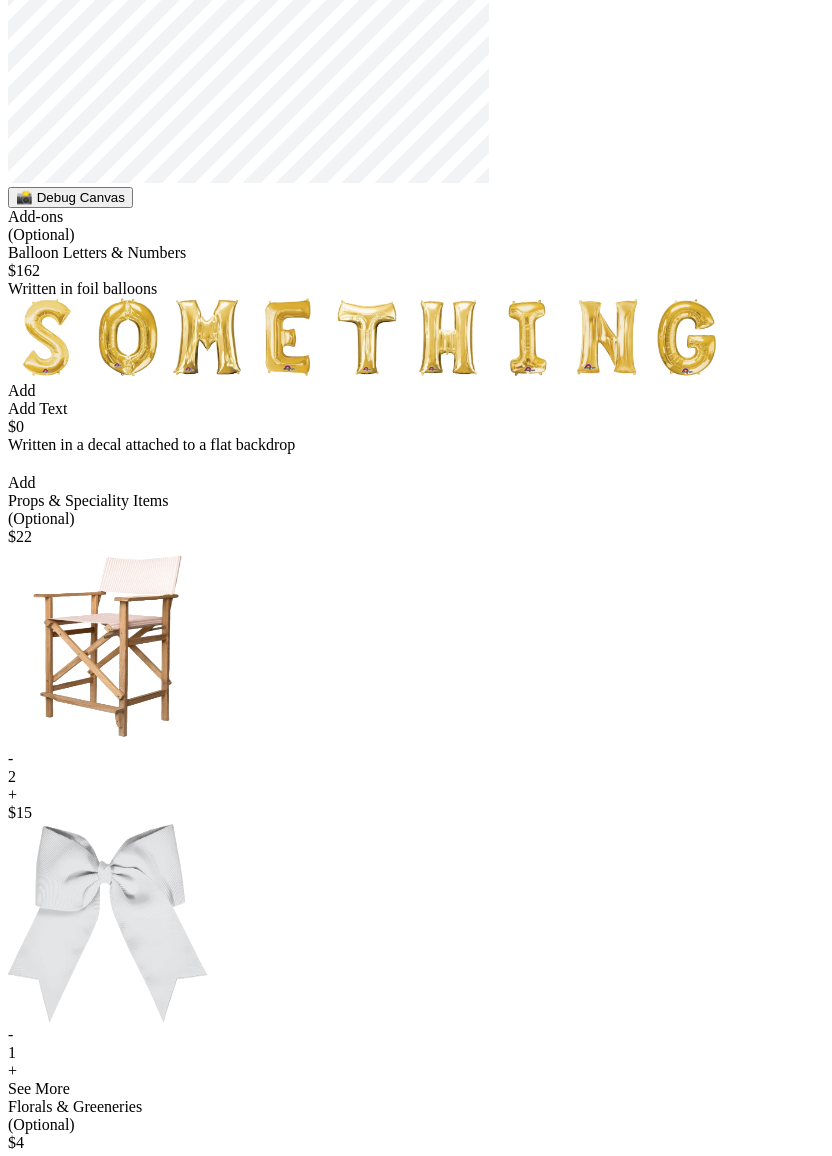 click on "+" at bounding box center (416, 795) 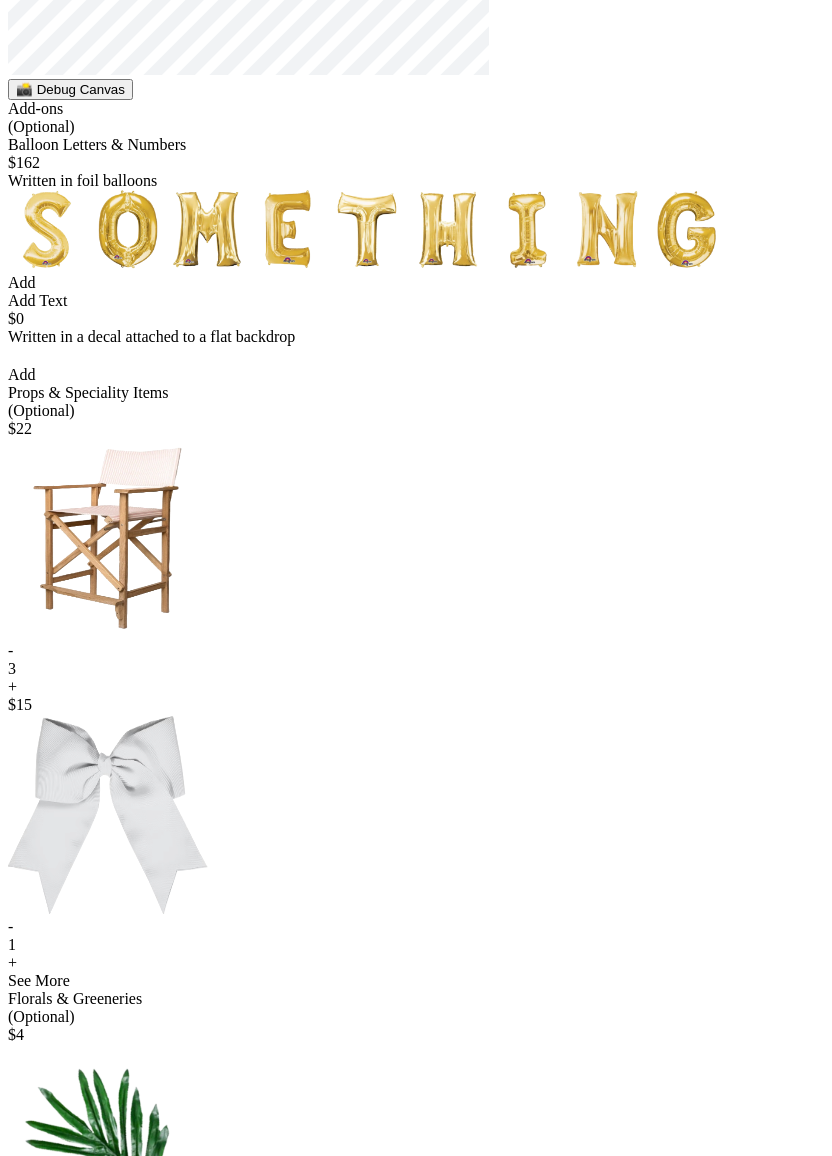 scroll, scrollTop: 435, scrollLeft: 0, axis: vertical 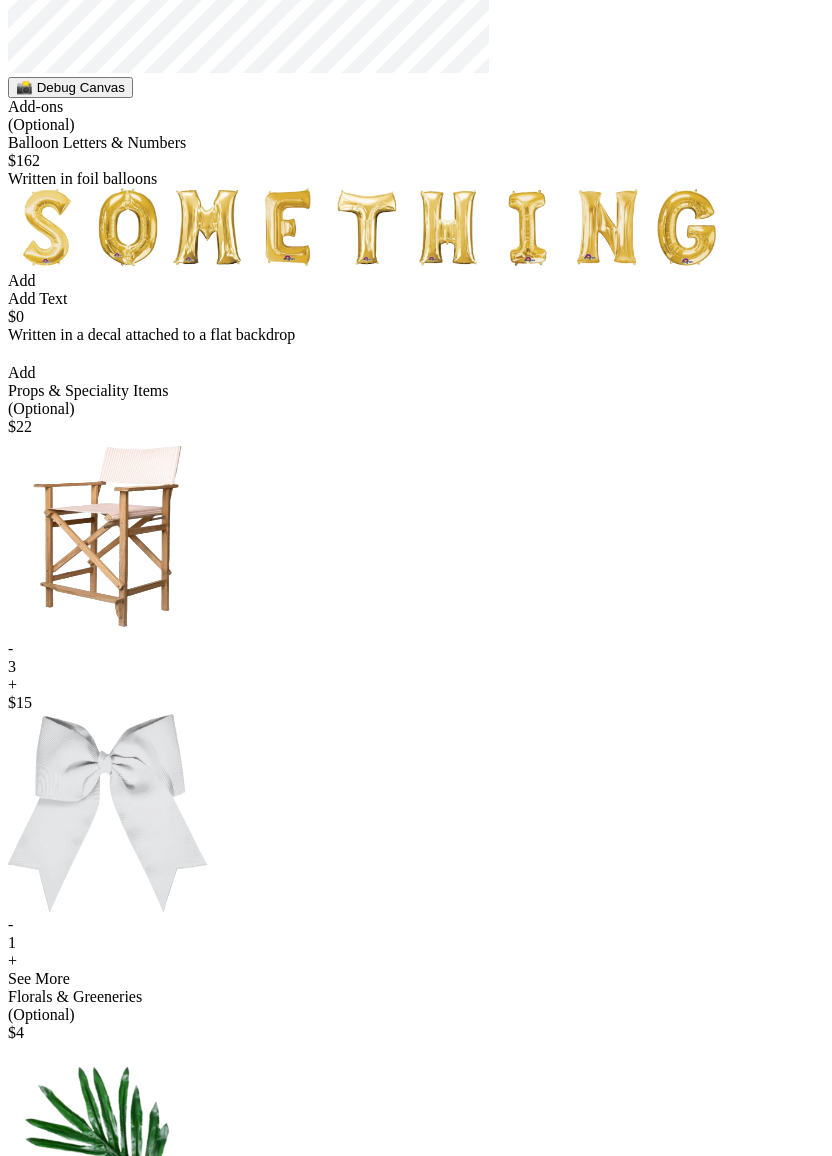 click on "+" at bounding box center [416, 685] 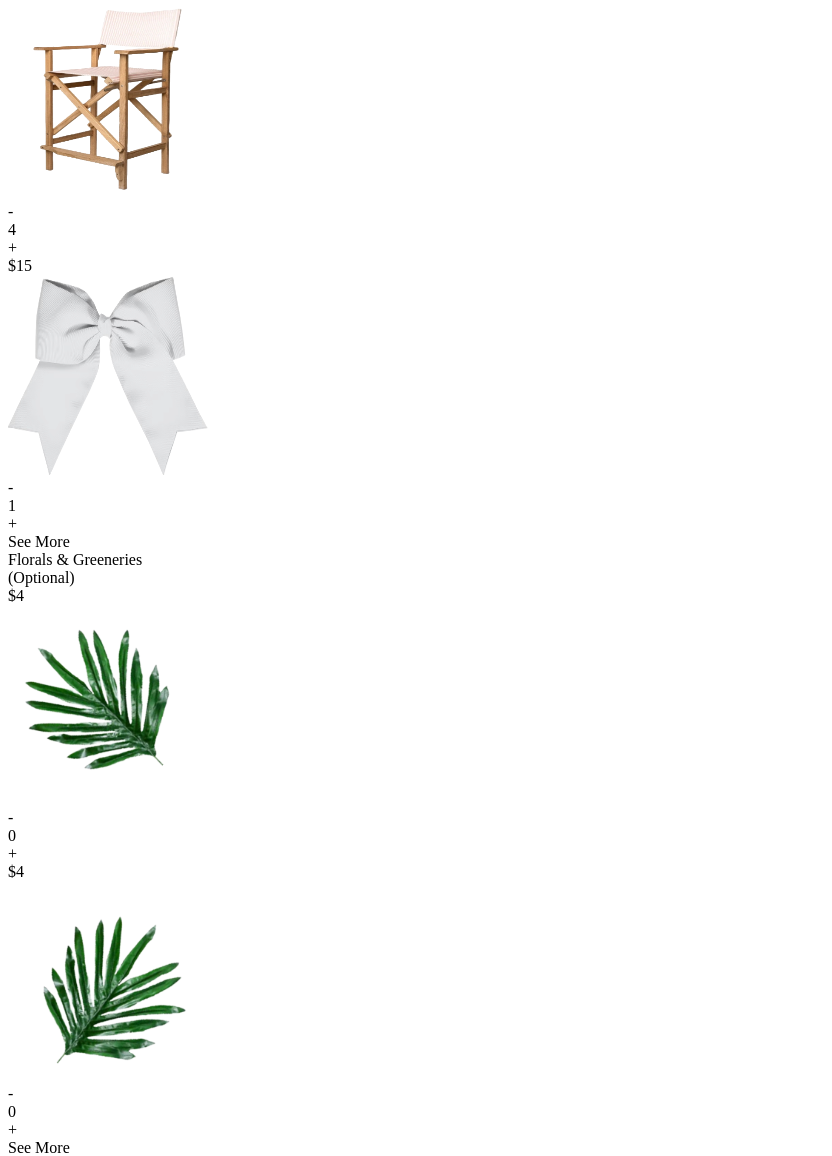scroll, scrollTop: 807, scrollLeft: 0, axis: vertical 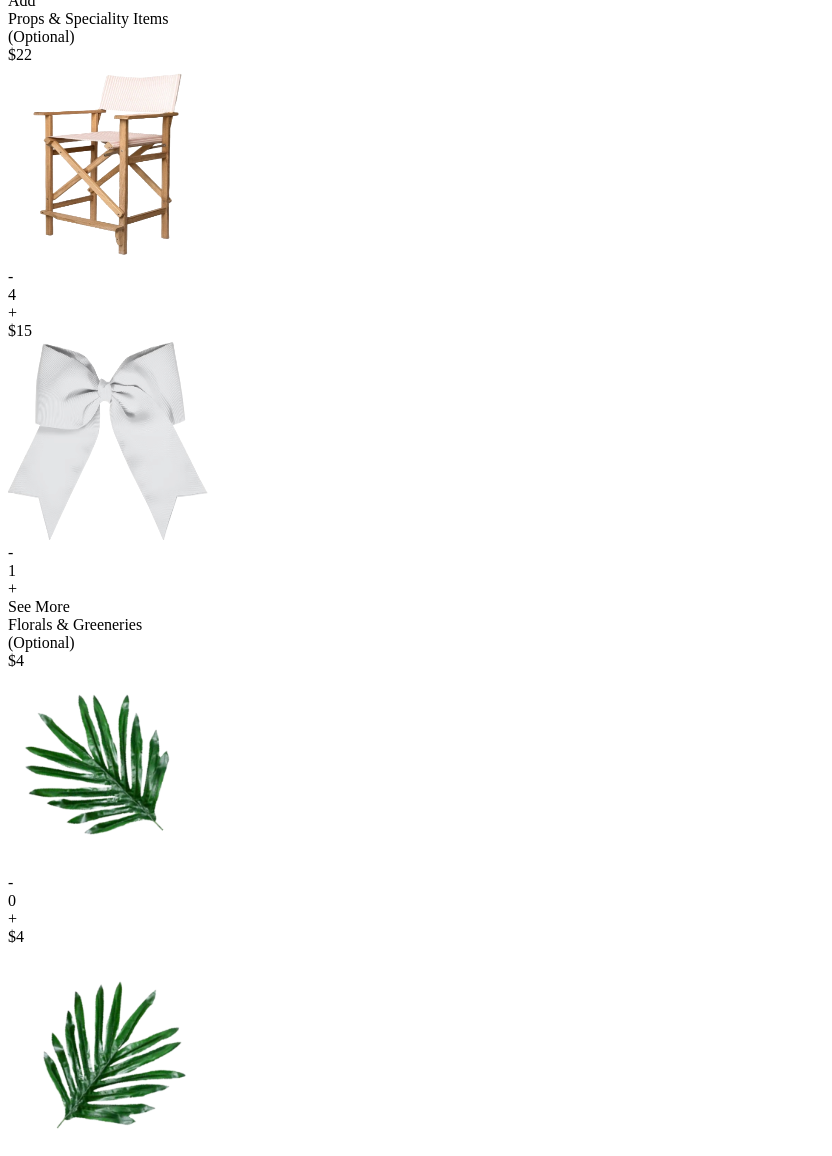 click on "-" at bounding box center (416, 277) 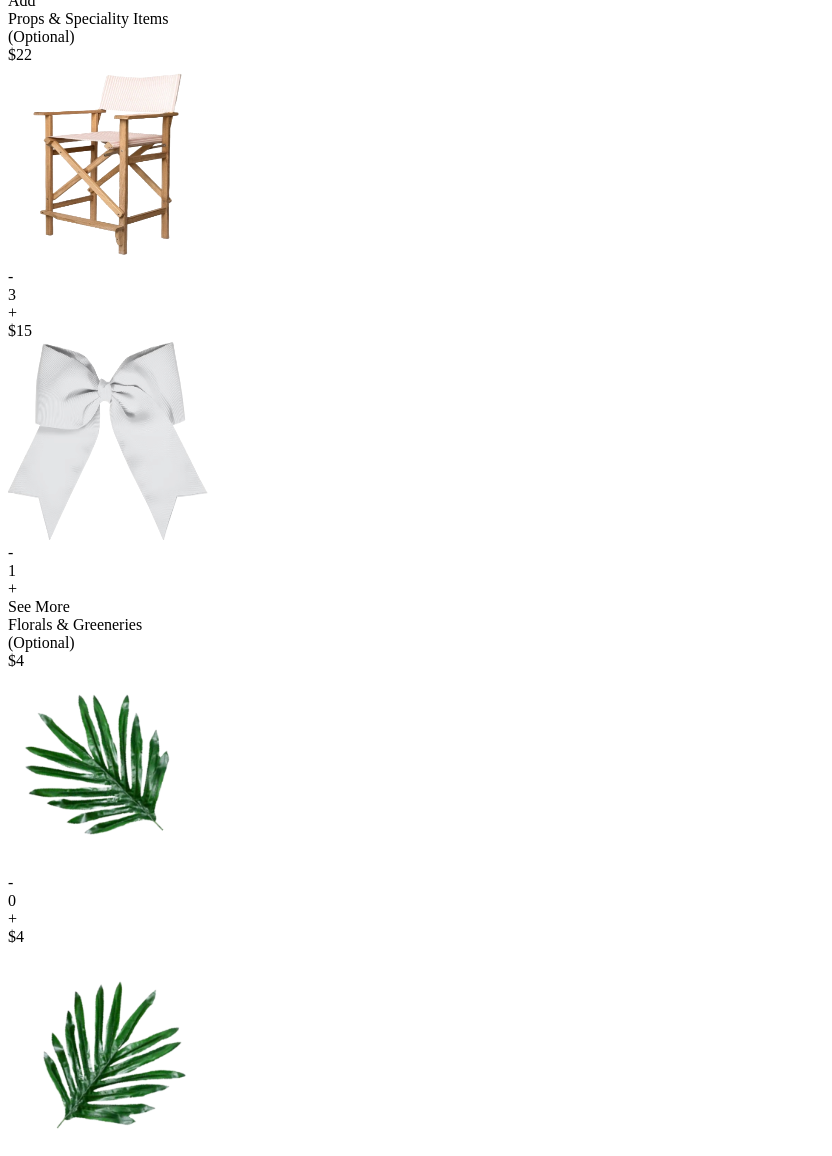click on "-" at bounding box center [416, 277] 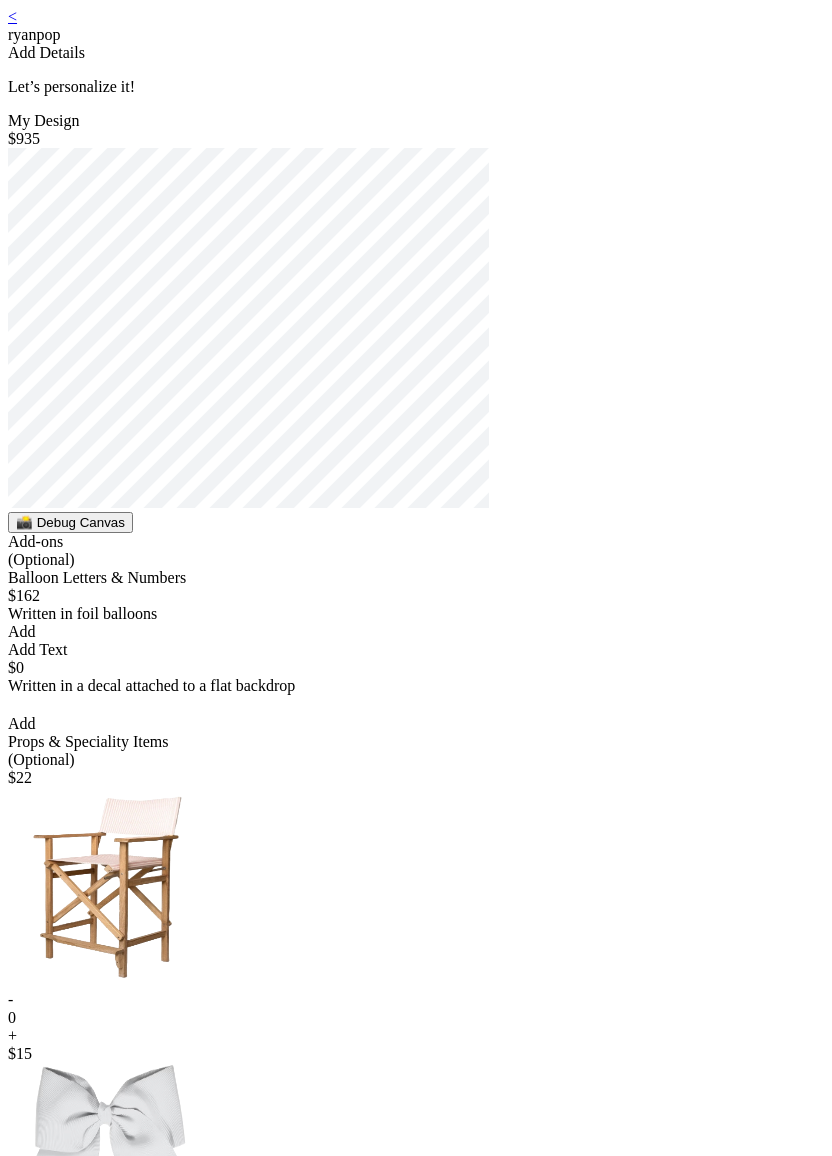scroll, scrollTop: 981, scrollLeft: 0, axis: vertical 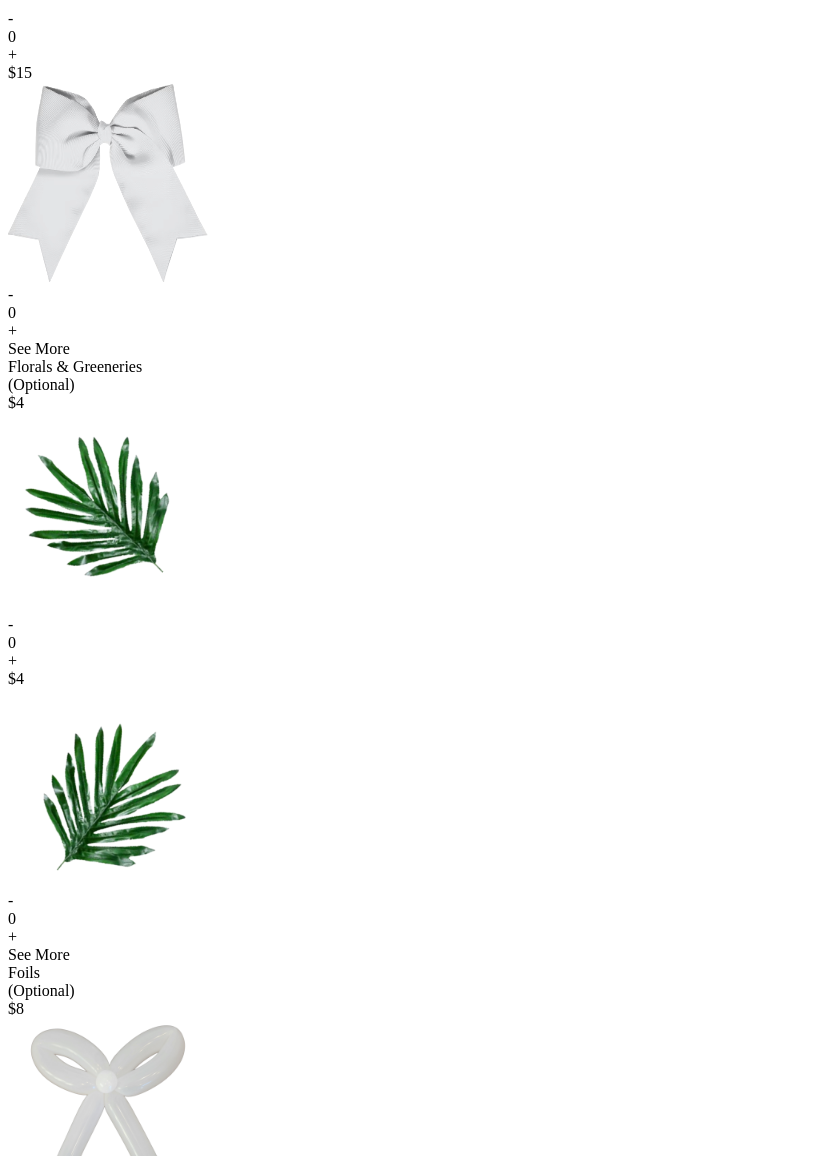 click on "+" at bounding box center [416, 55] 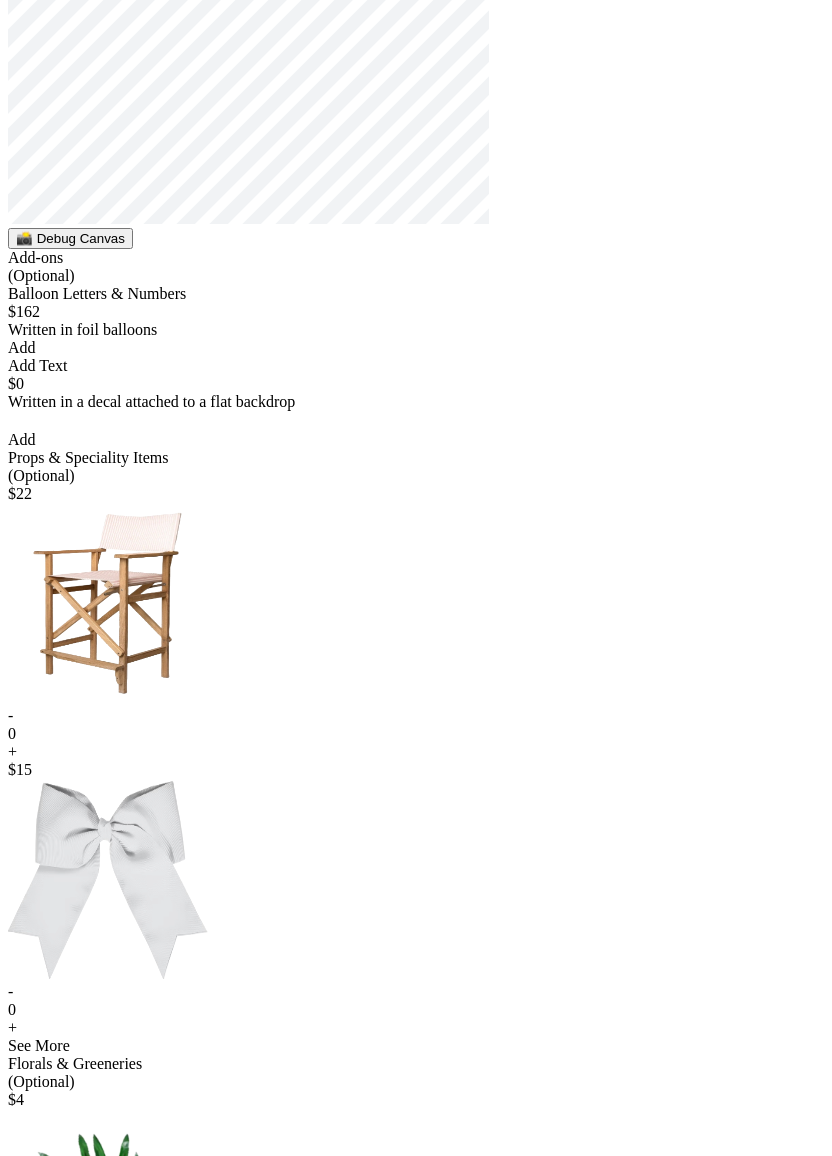 scroll, scrollTop: 335, scrollLeft: 0, axis: vertical 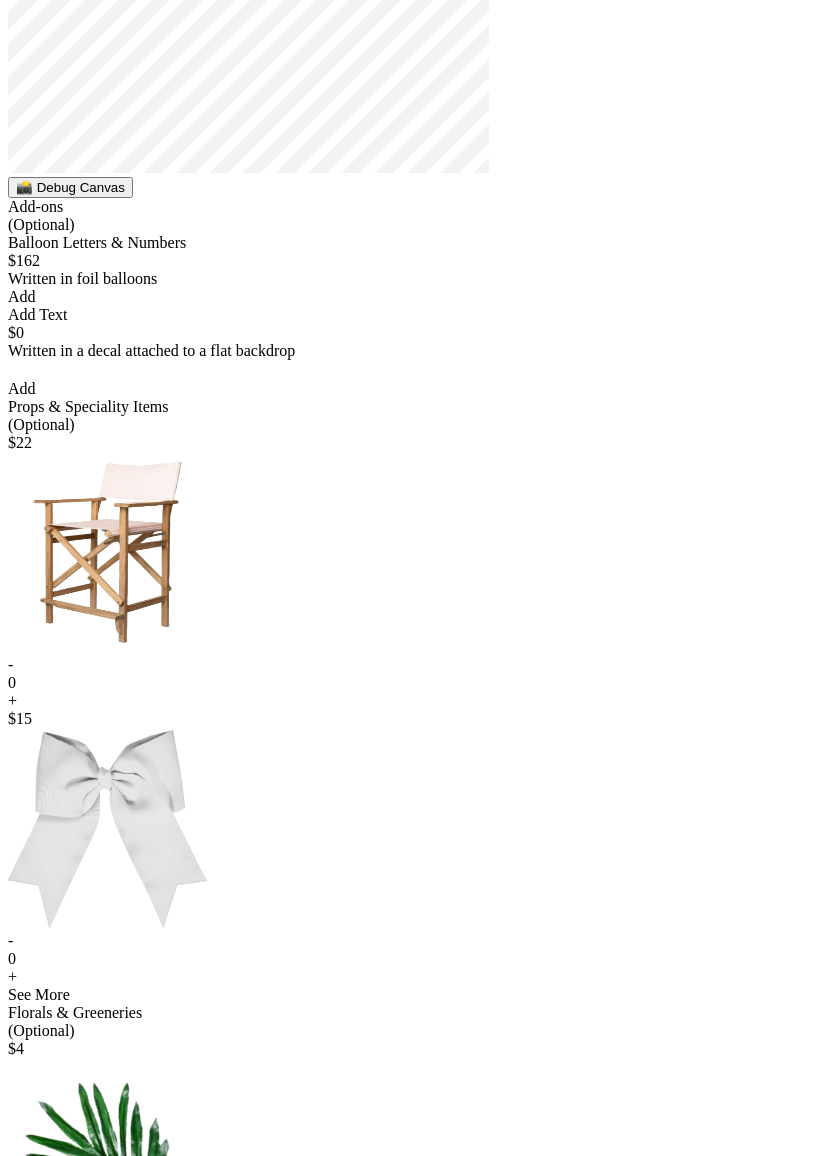 click on "+" at bounding box center (416, 701) 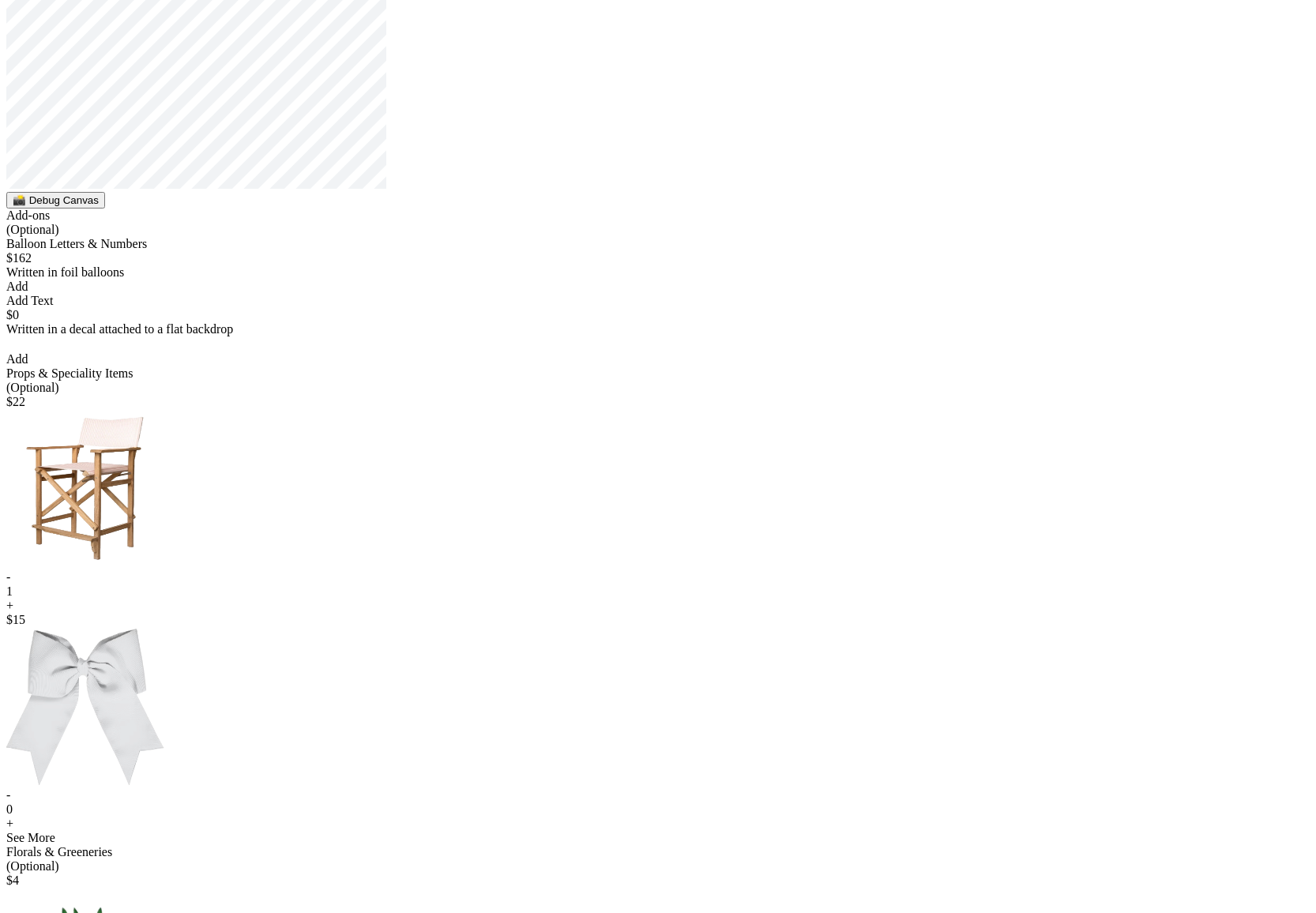 scroll, scrollTop: 0, scrollLeft: 0, axis: both 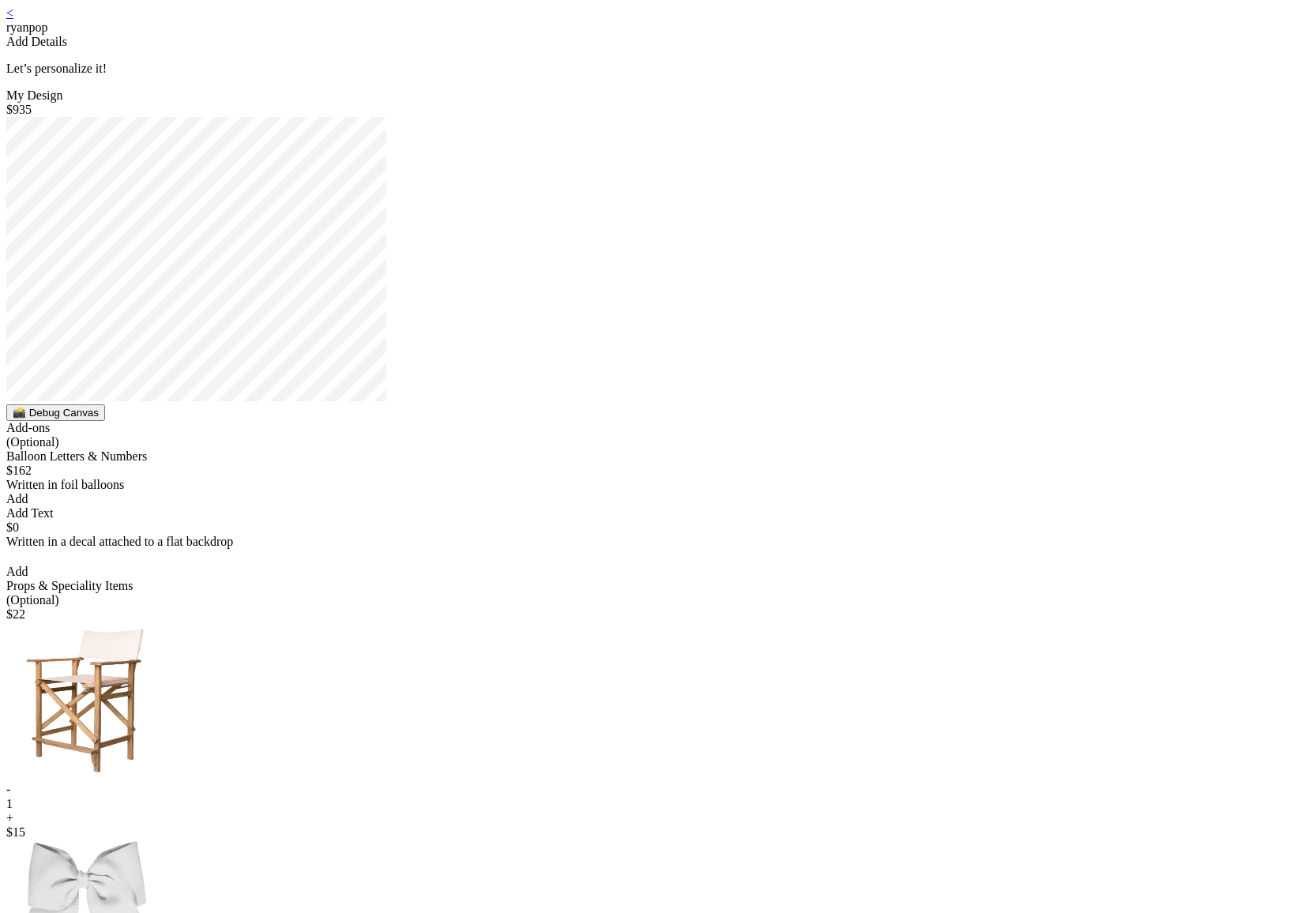 click on "📸 Debug Canvas" at bounding box center [55, 412] 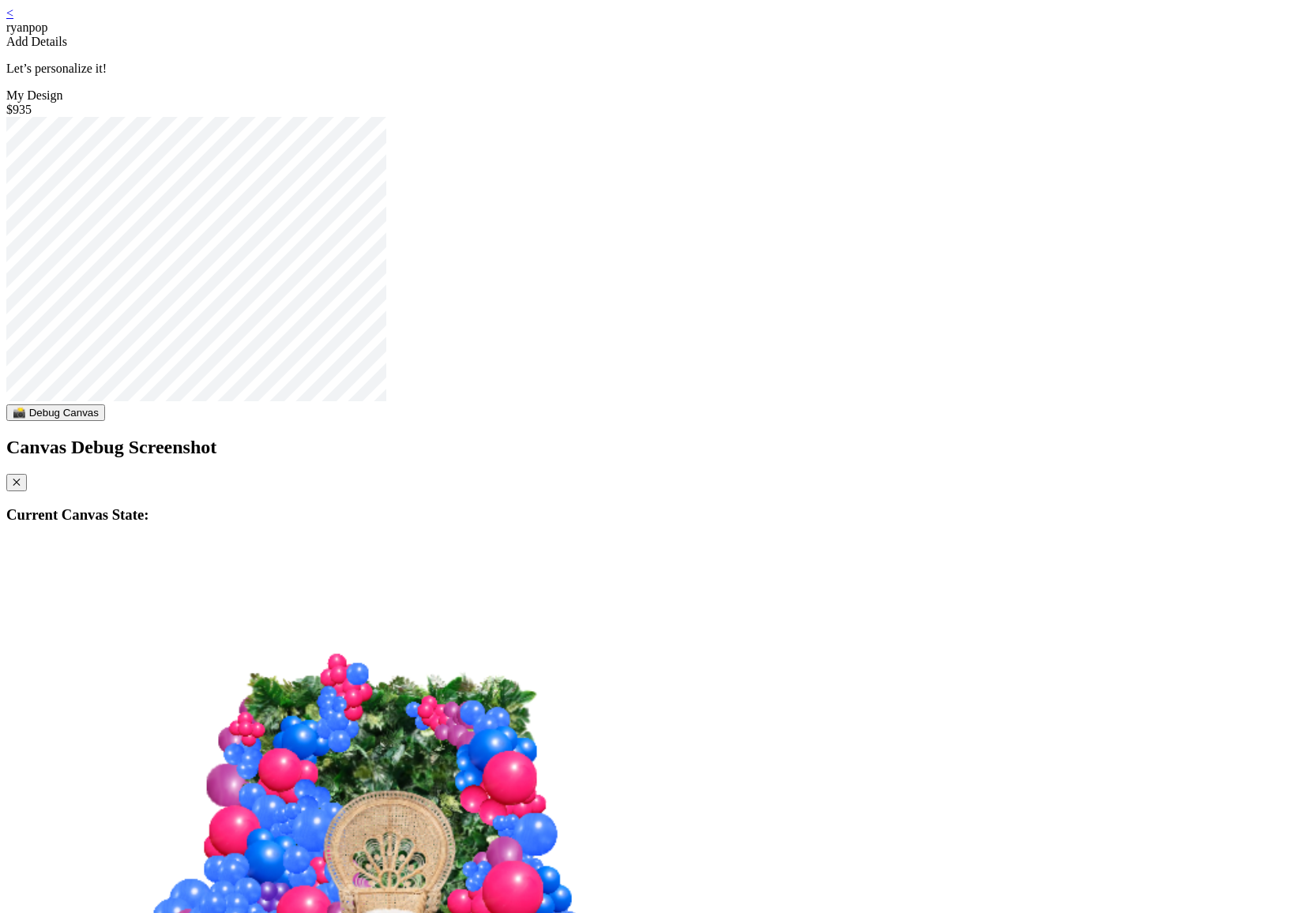 click on "✕" at bounding box center (17, 483) 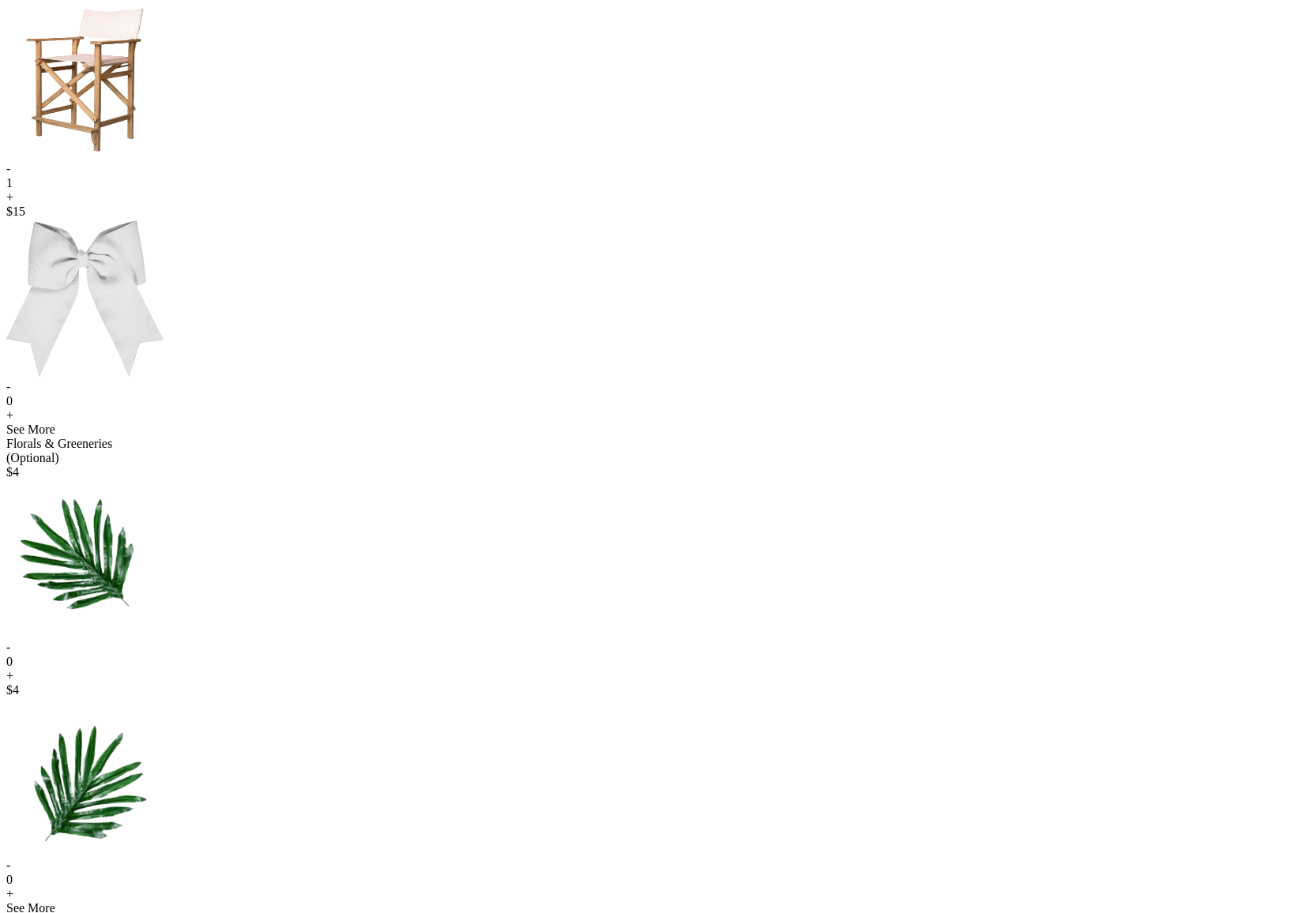 scroll, scrollTop: 0, scrollLeft: 0, axis: both 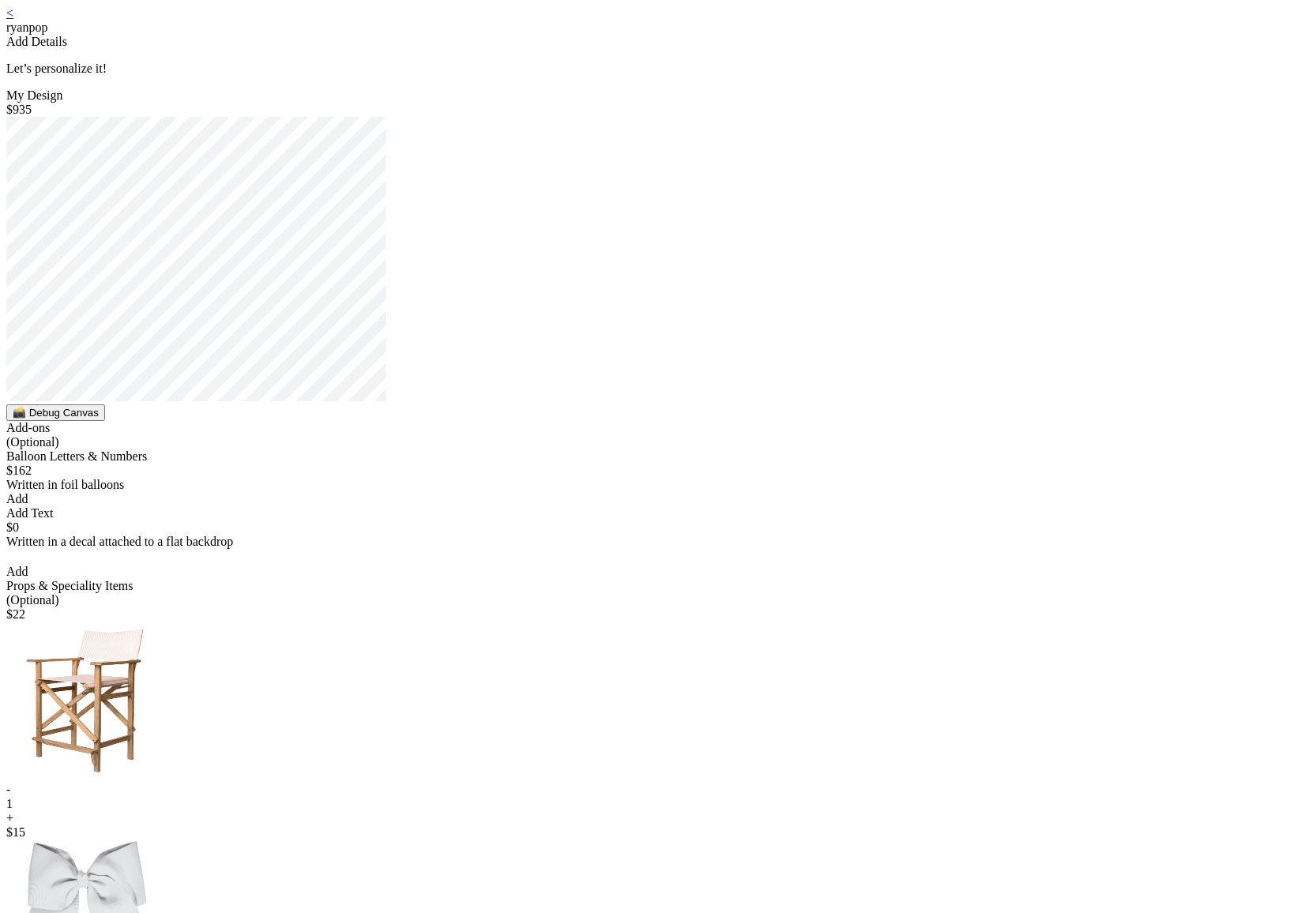click on "Add" at bounding box center [658, 499] 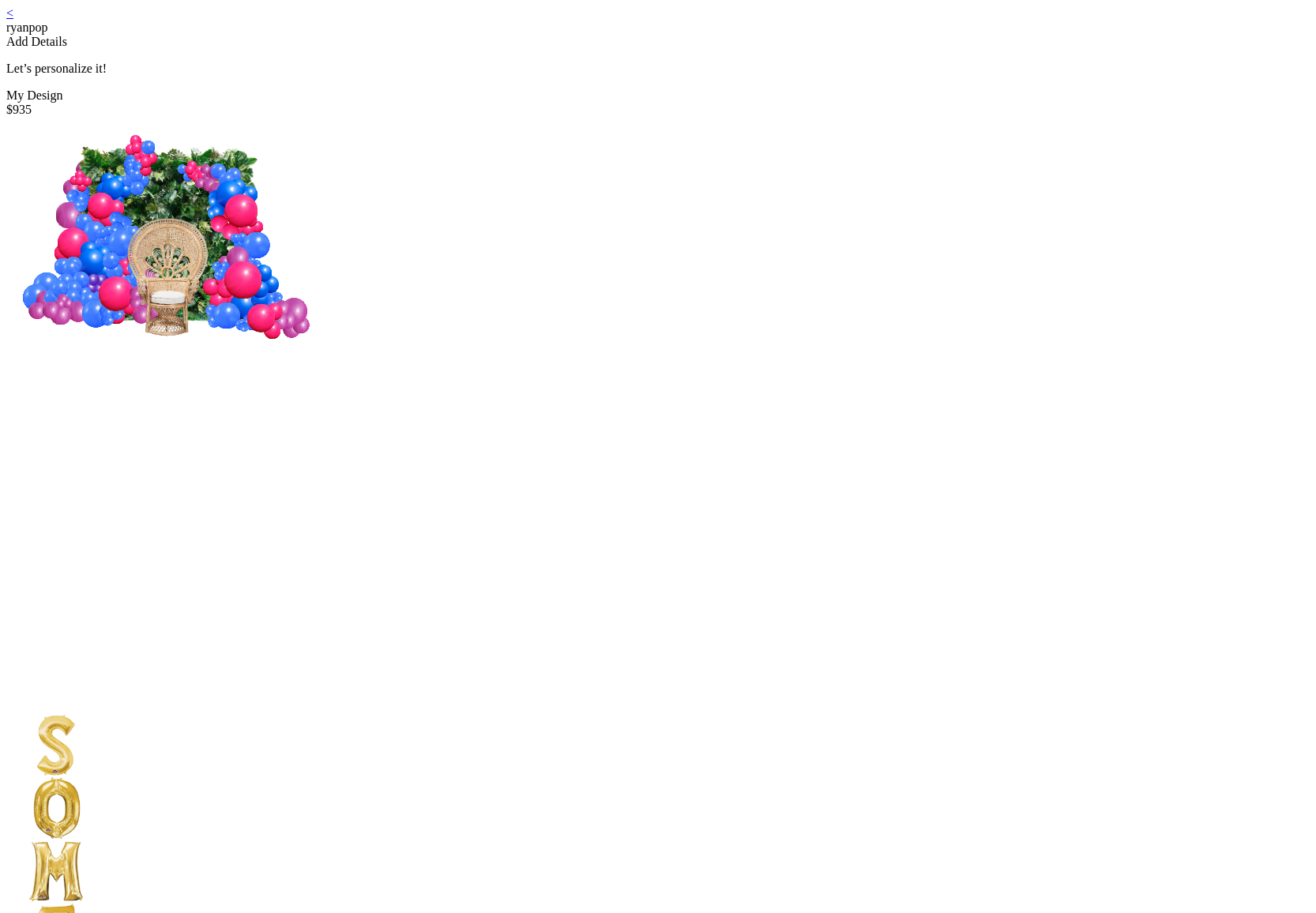 drag, startPoint x: 668, startPoint y: 186, endPoint x: 682, endPoint y: 513, distance: 327.29956 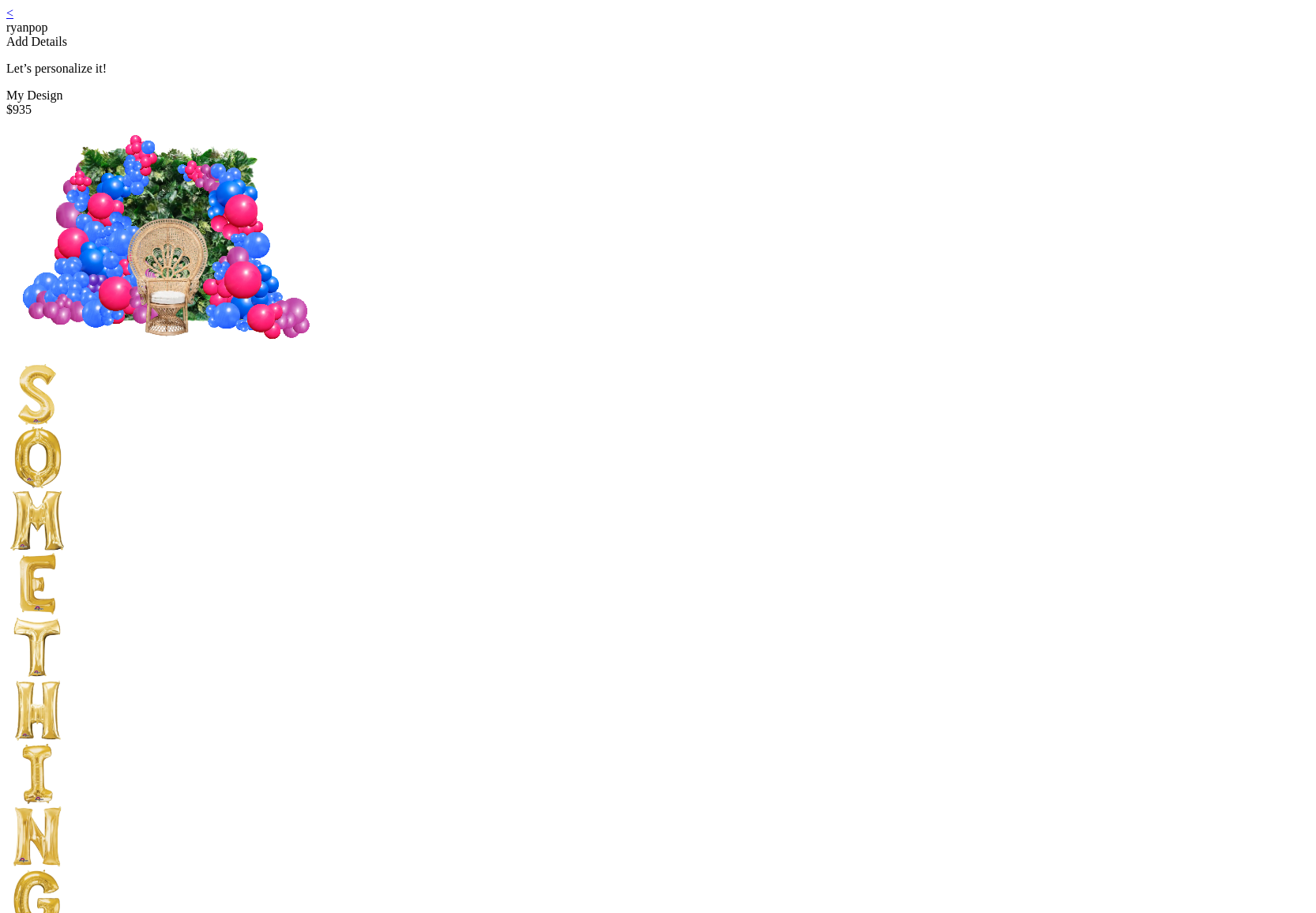 scroll, scrollTop: 0, scrollLeft: 0, axis: both 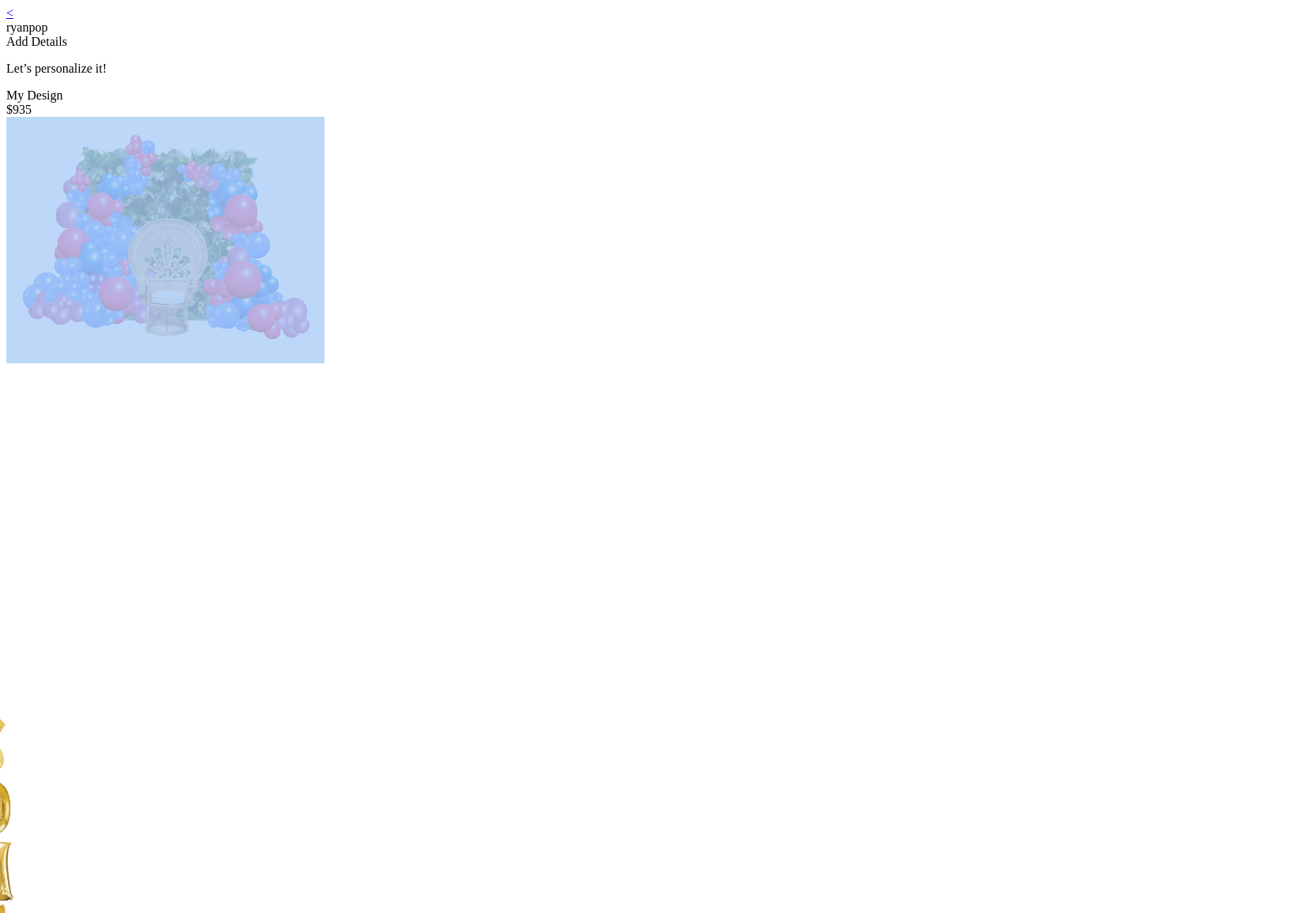 drag, startPoint x: 507, startPoint y: 187, endPoint x: 473, endPoint y: 543, distance: 357.61991 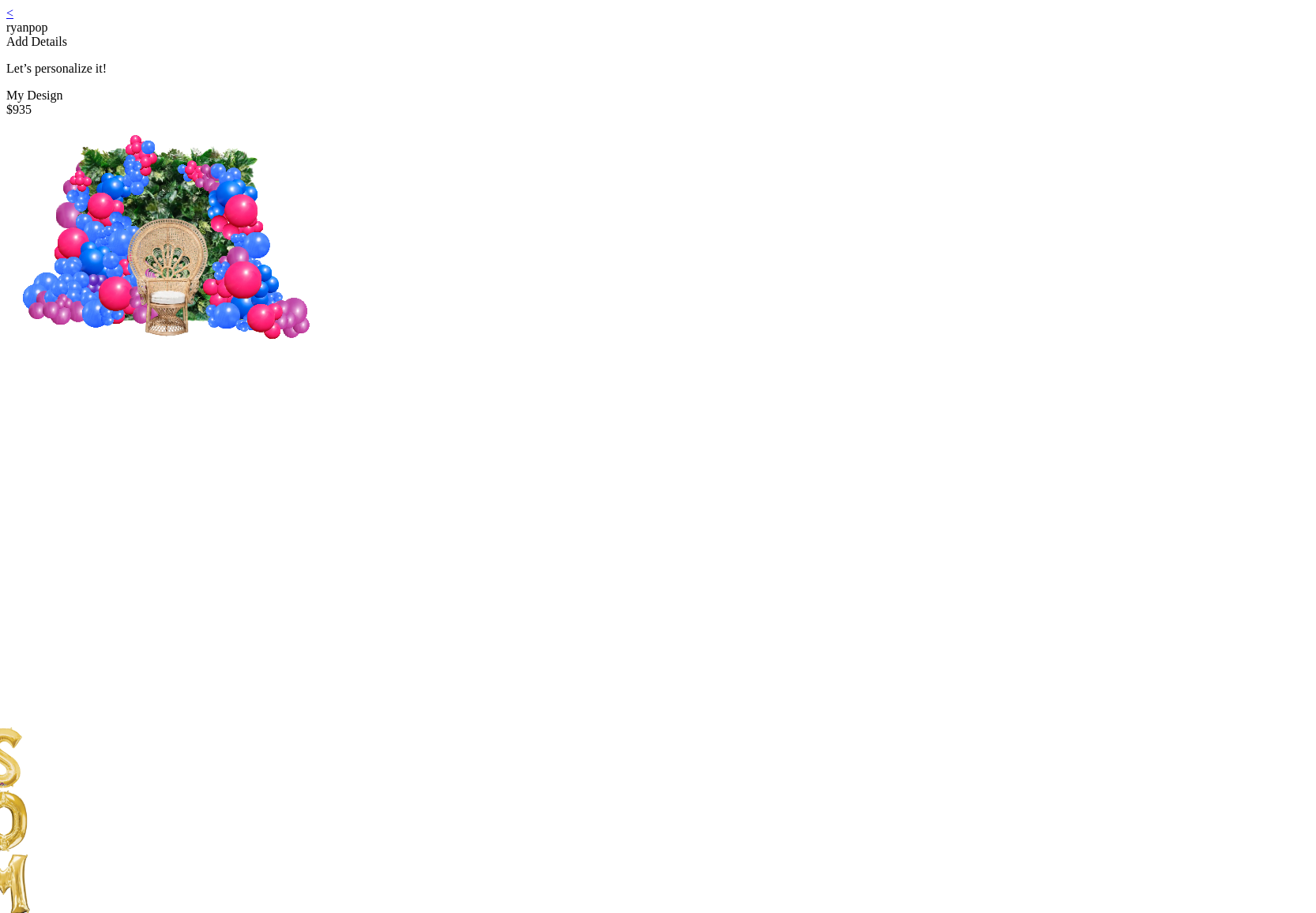 drag, startPoint x: 520, startPoint y: 175, endPoint x: 764, endPoint y: 583, distance: 475.3946 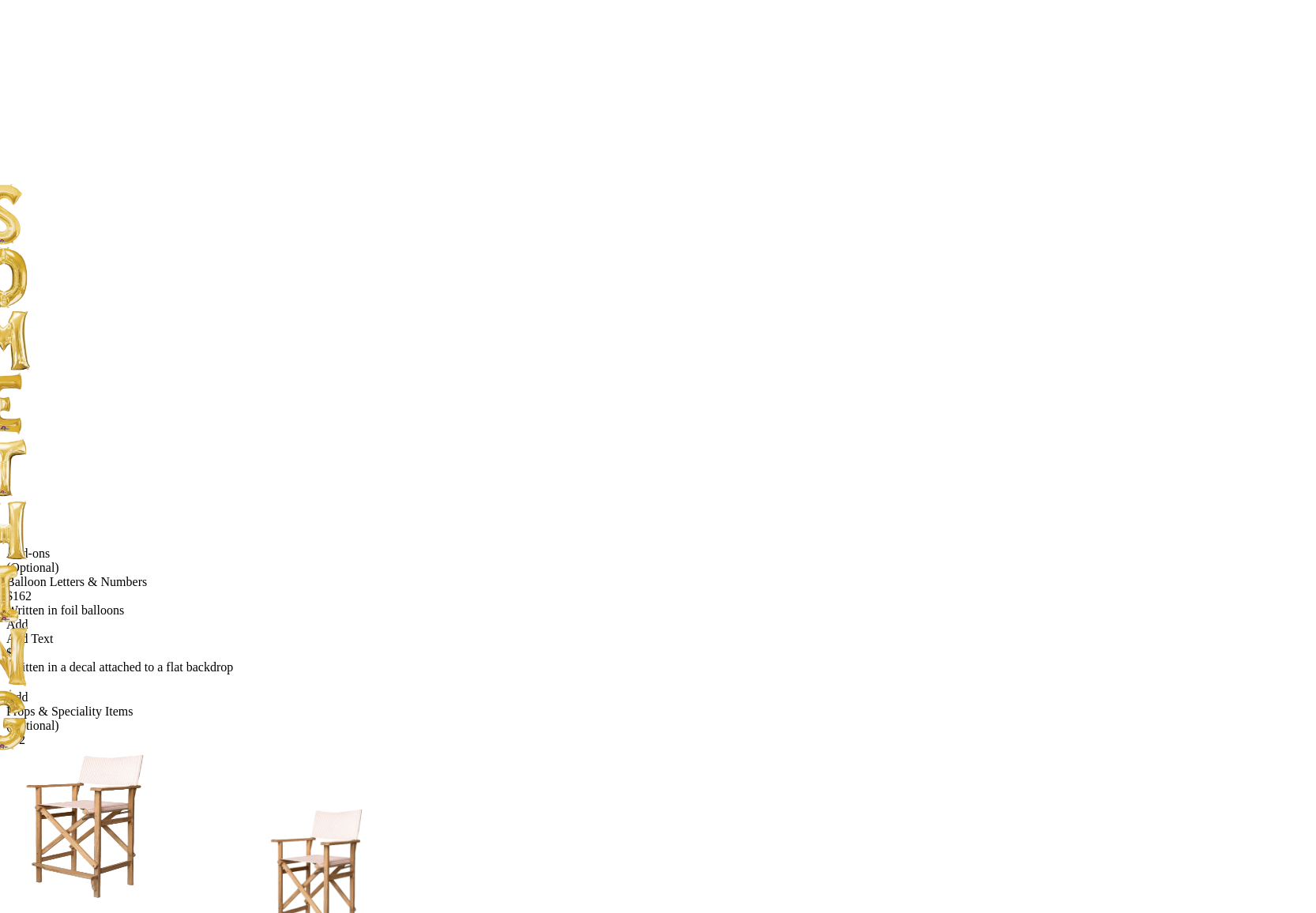 scroll, scrollTop: 548, scrollLeft: 0, axis: vertical 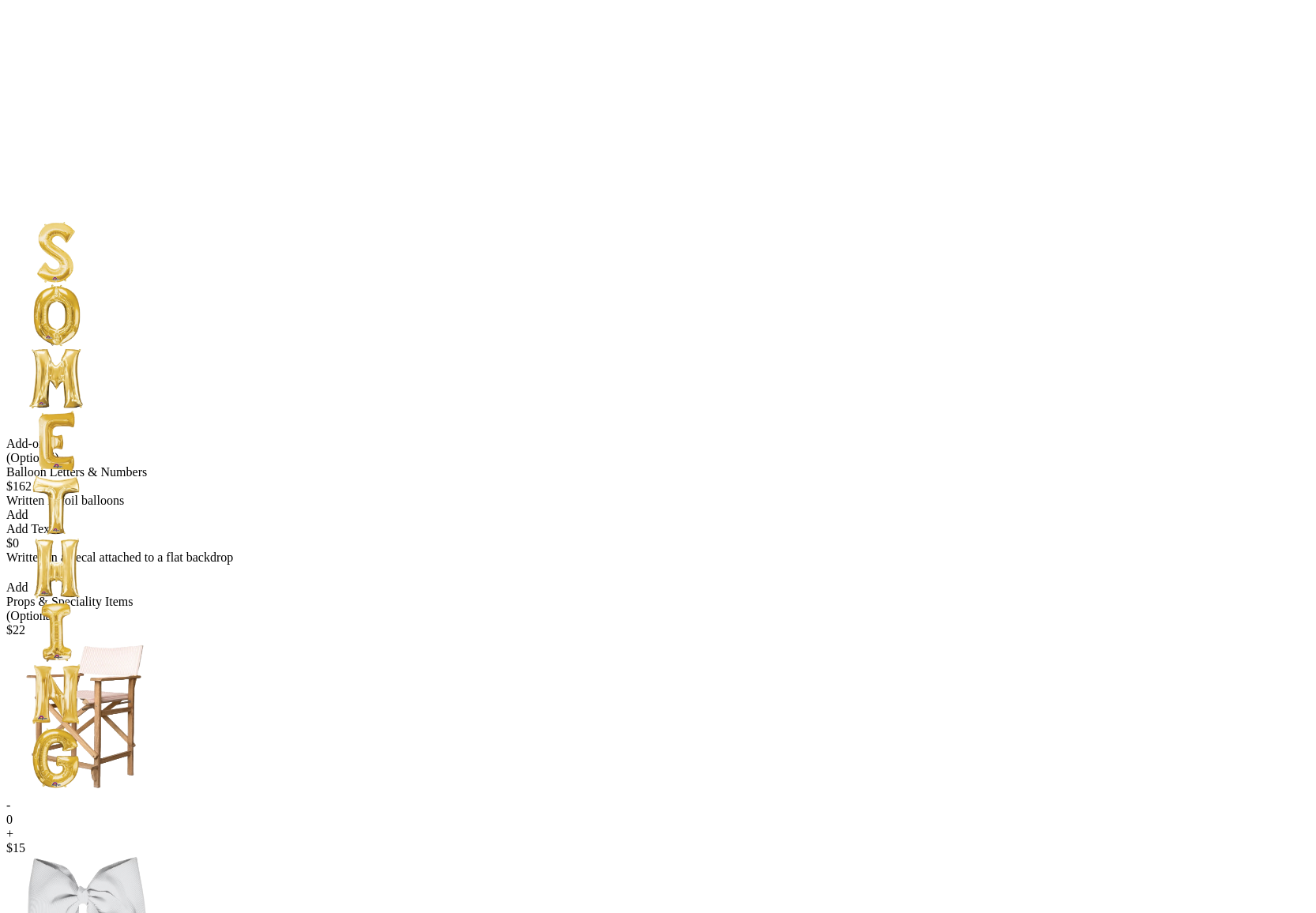 click on "+" at bounding box center (658, 834) 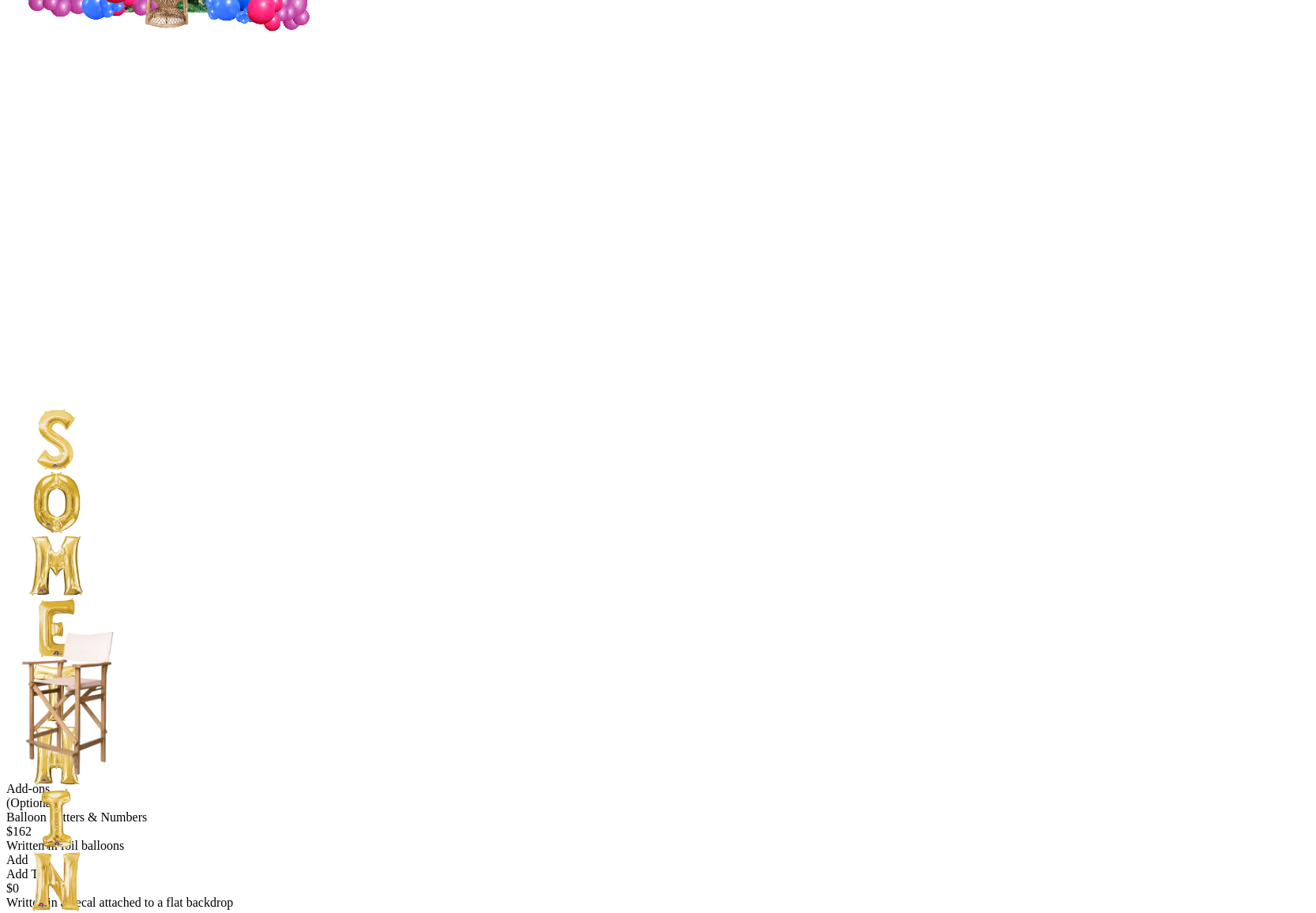 scroll, scrollTop: 0, scrollLeft: 0, axis: both 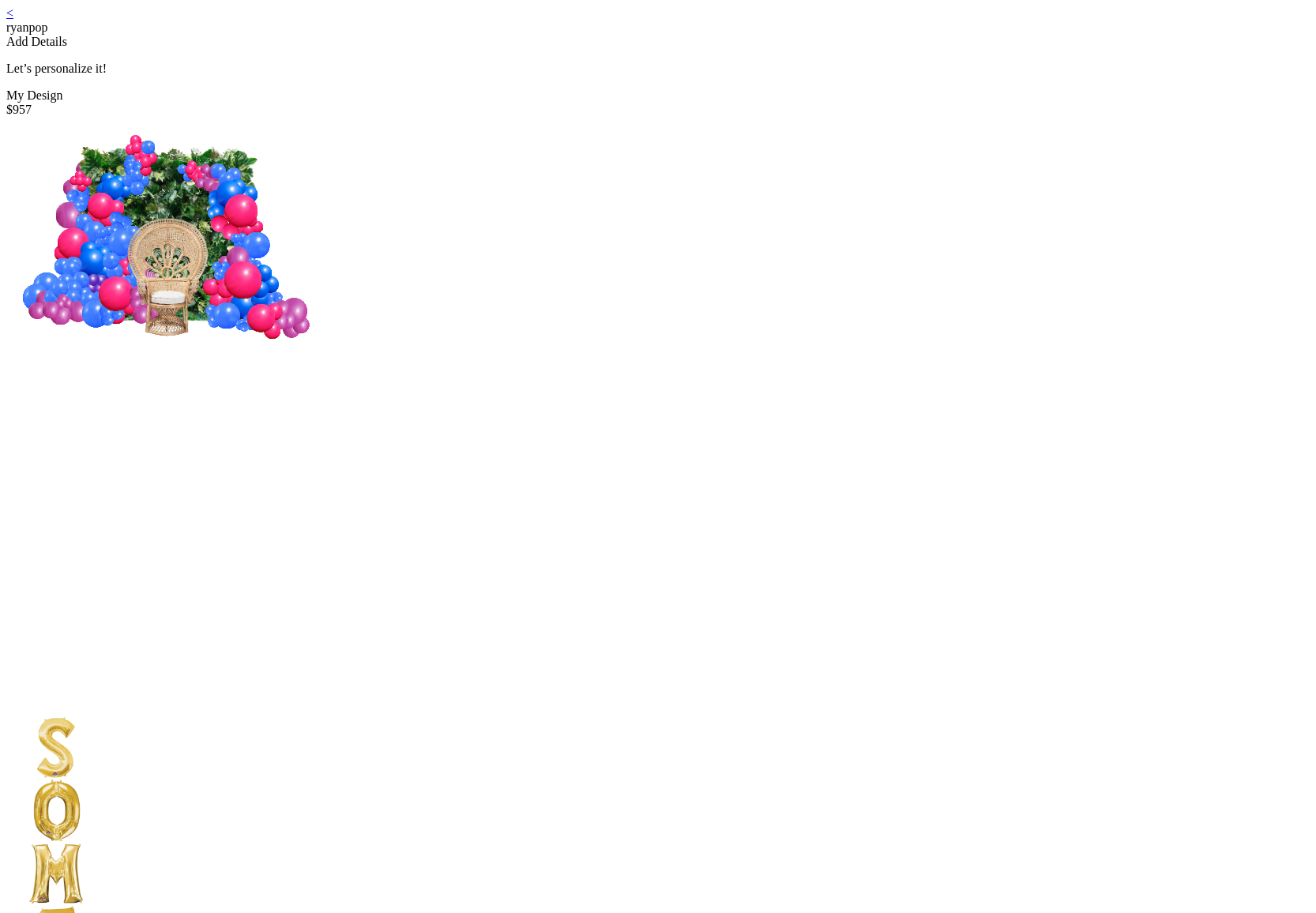 drag, startPoint x: 537, startPoint y: 246, endPoint x: 782, endPoint y: 615, distance: 442.9289 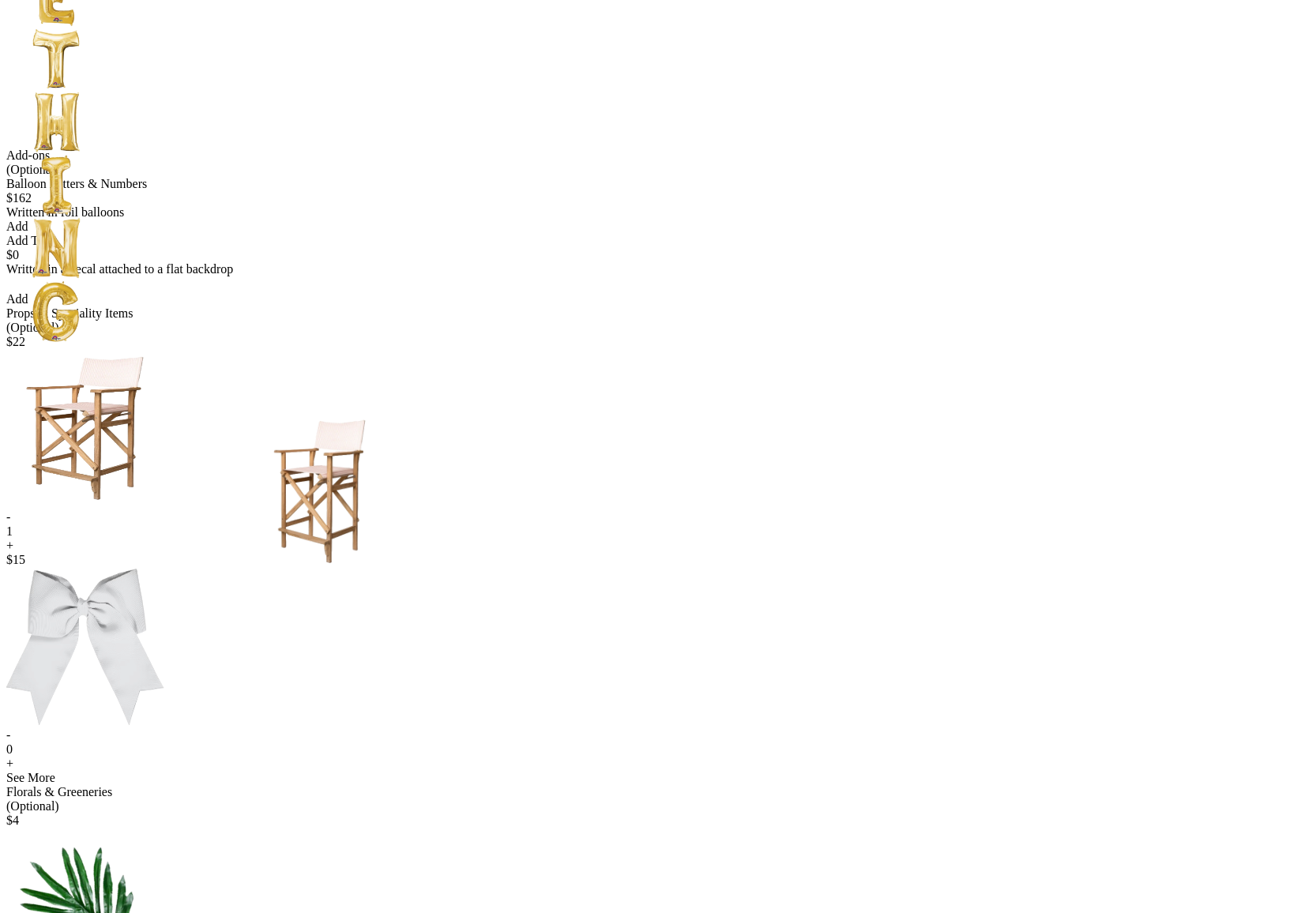 scroll, scrollTop: 824, scrollLeft: 0, axis: vertical 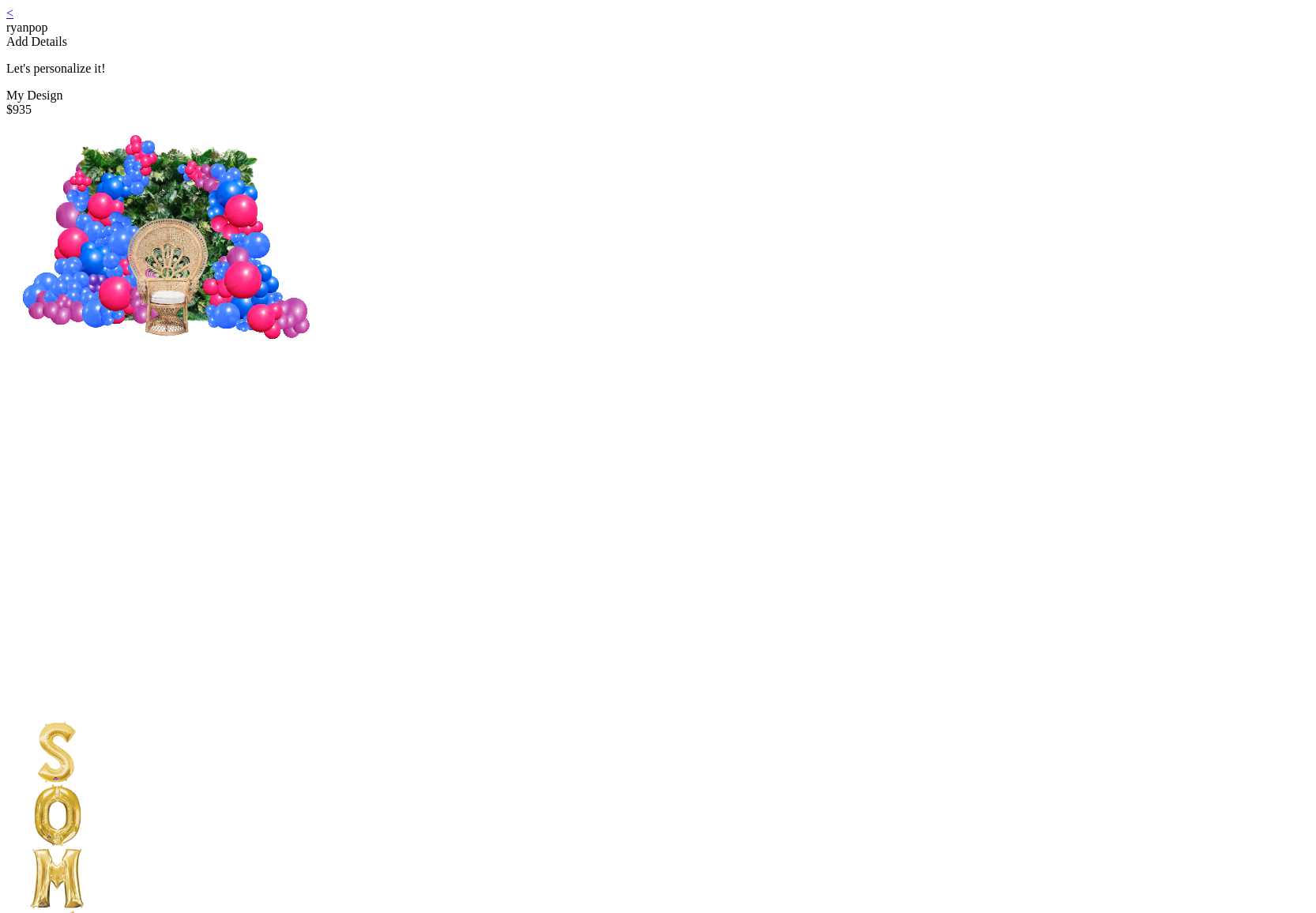 drag, startPoint x: 645, startPoint y: 335, endPoint x: 660, endPoint y: 381, distance: 48.383882 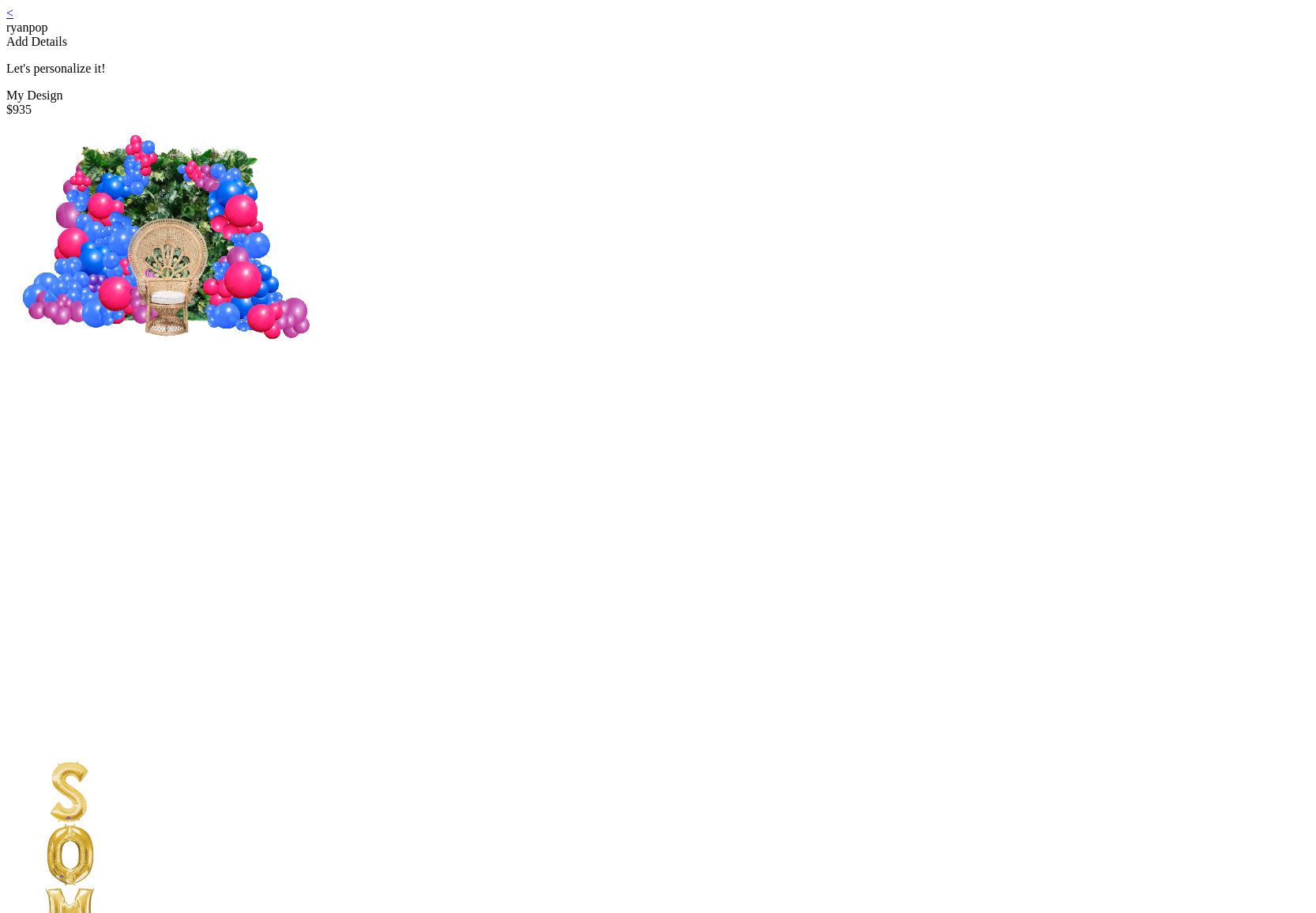 drag, startPoint x: 660, startPoint y: 381, endPoint x: 667, endPoint y: 400, distance: 20.248457 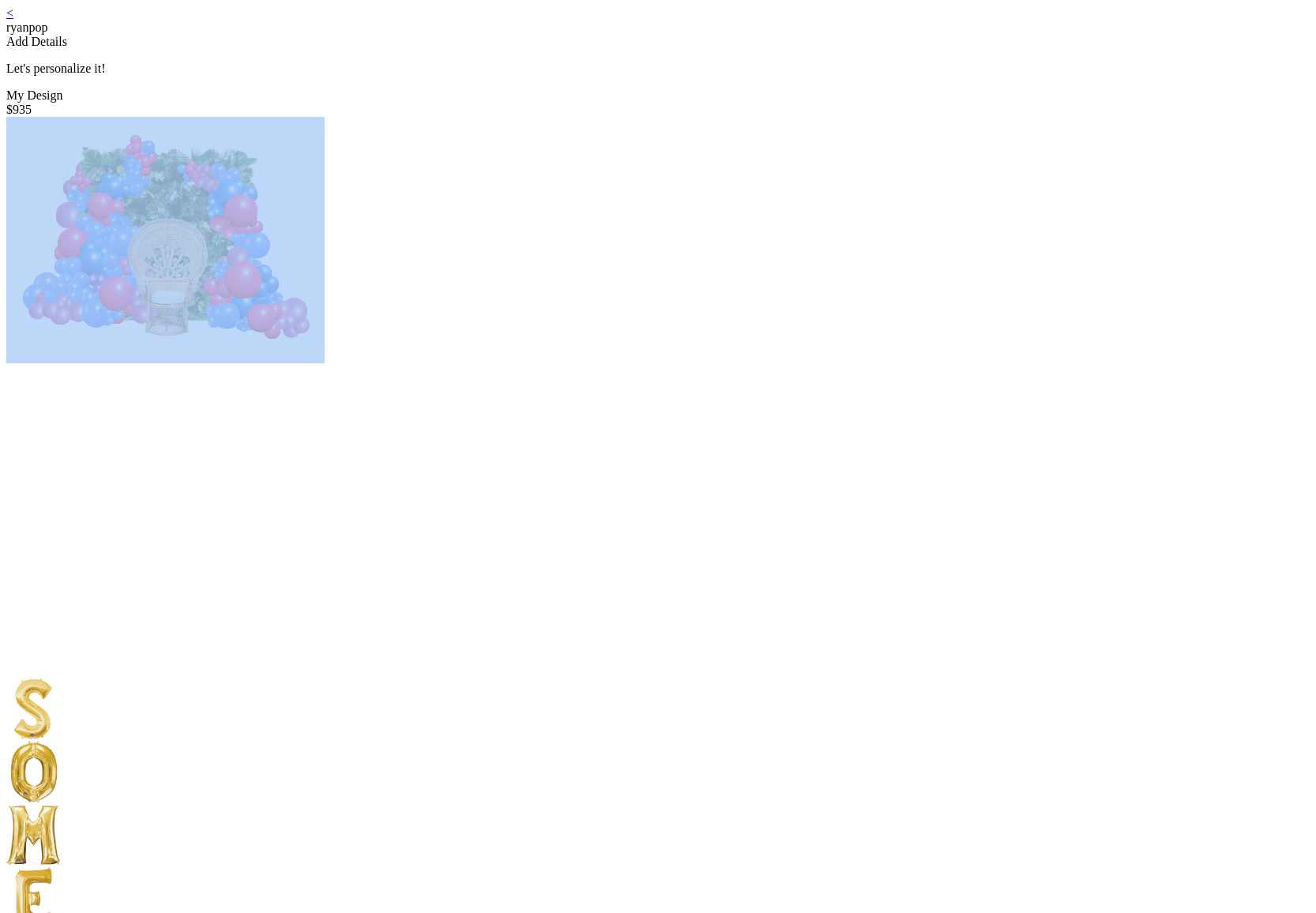 drag, startPoint x: 651, startPoint y: 375, endPoint x: 609, endPoint y: 276, distance: 107.54069 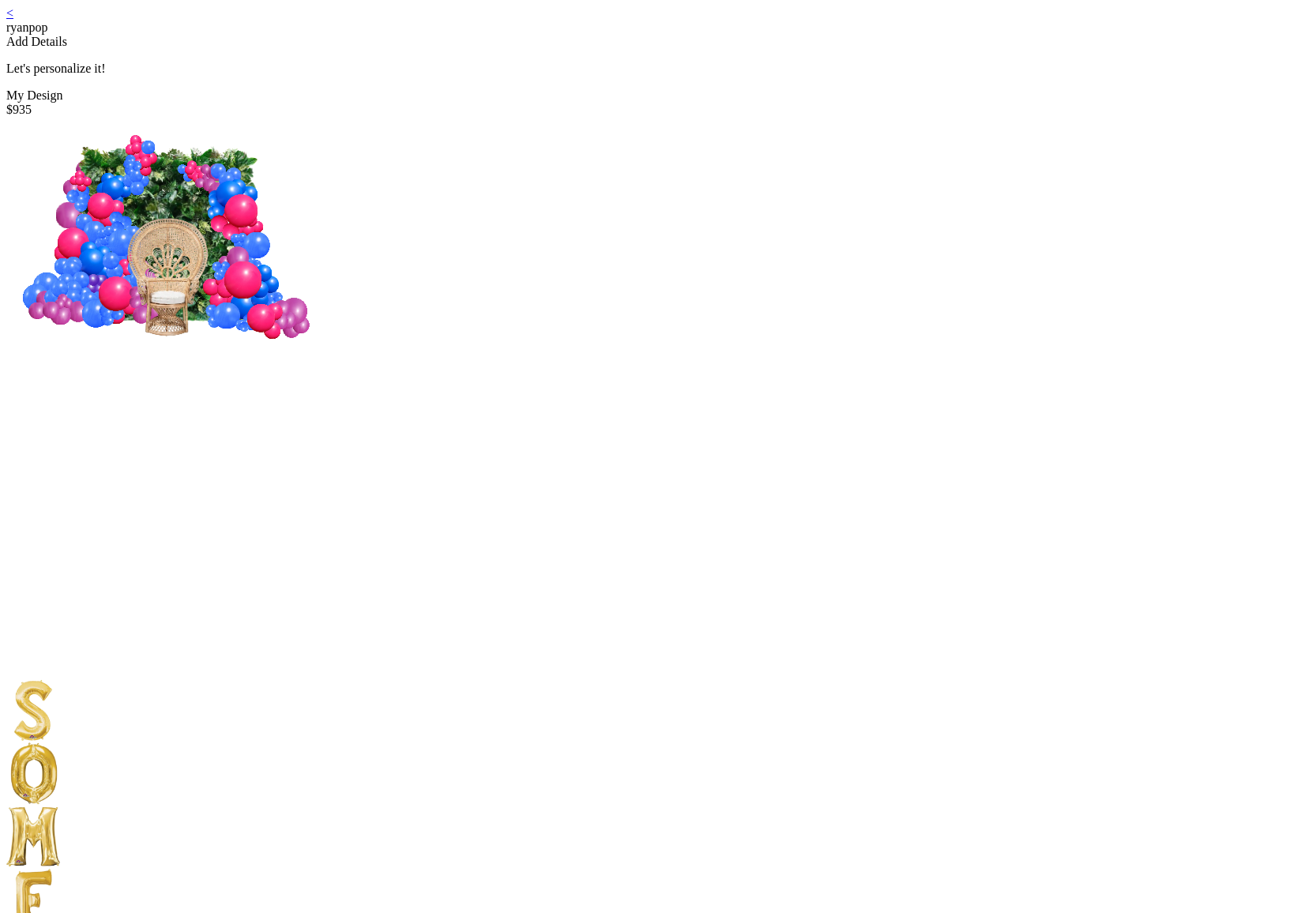 drag, startPoint x: 635, startPoint y: 369, endPoint x: 637, endPoint y: 332, distance: 37.054015 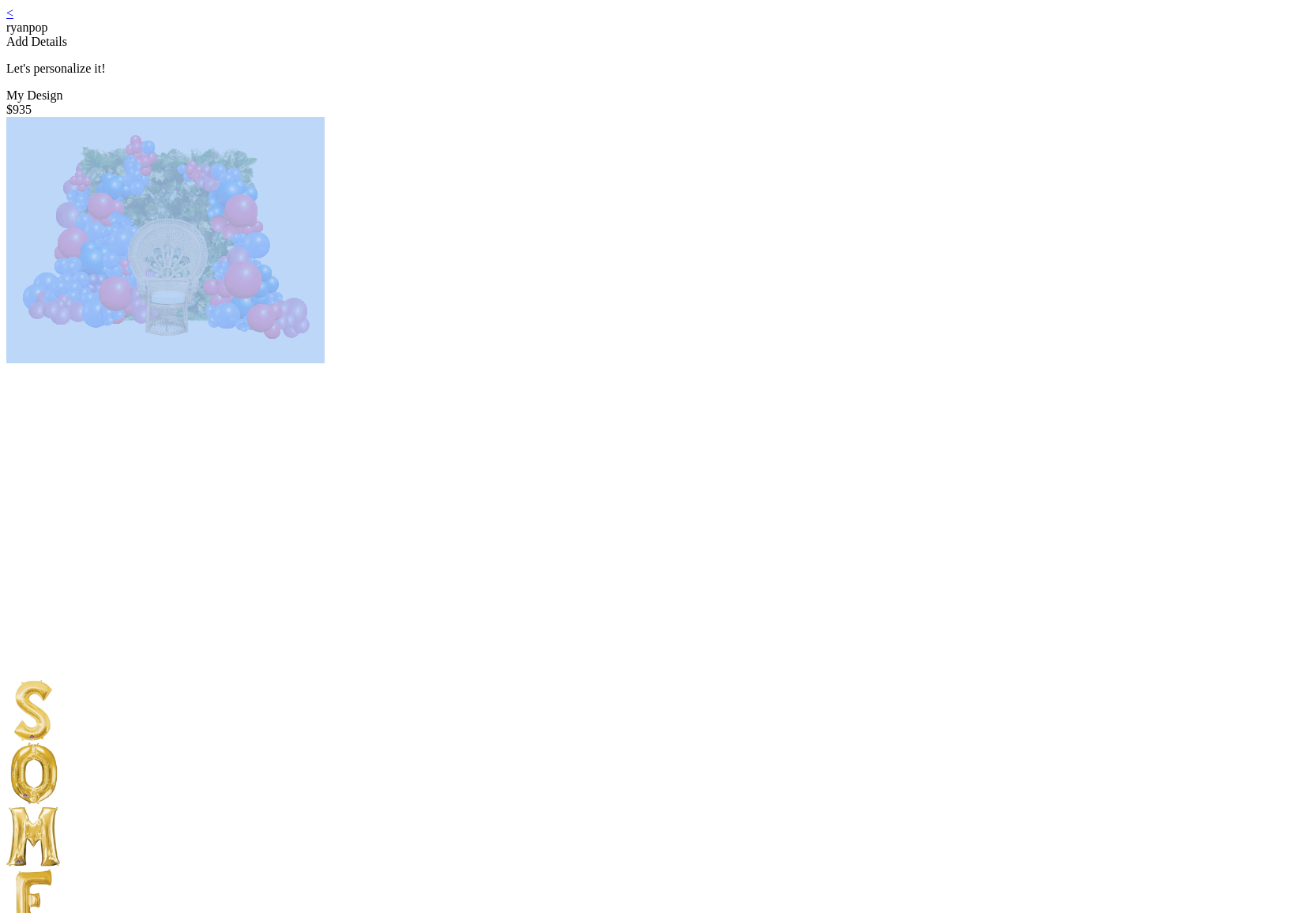 drag, startPoint x: 638, startPoint y: 363, endPoint x: 519, endPoint y: 429, distance: 136.07718 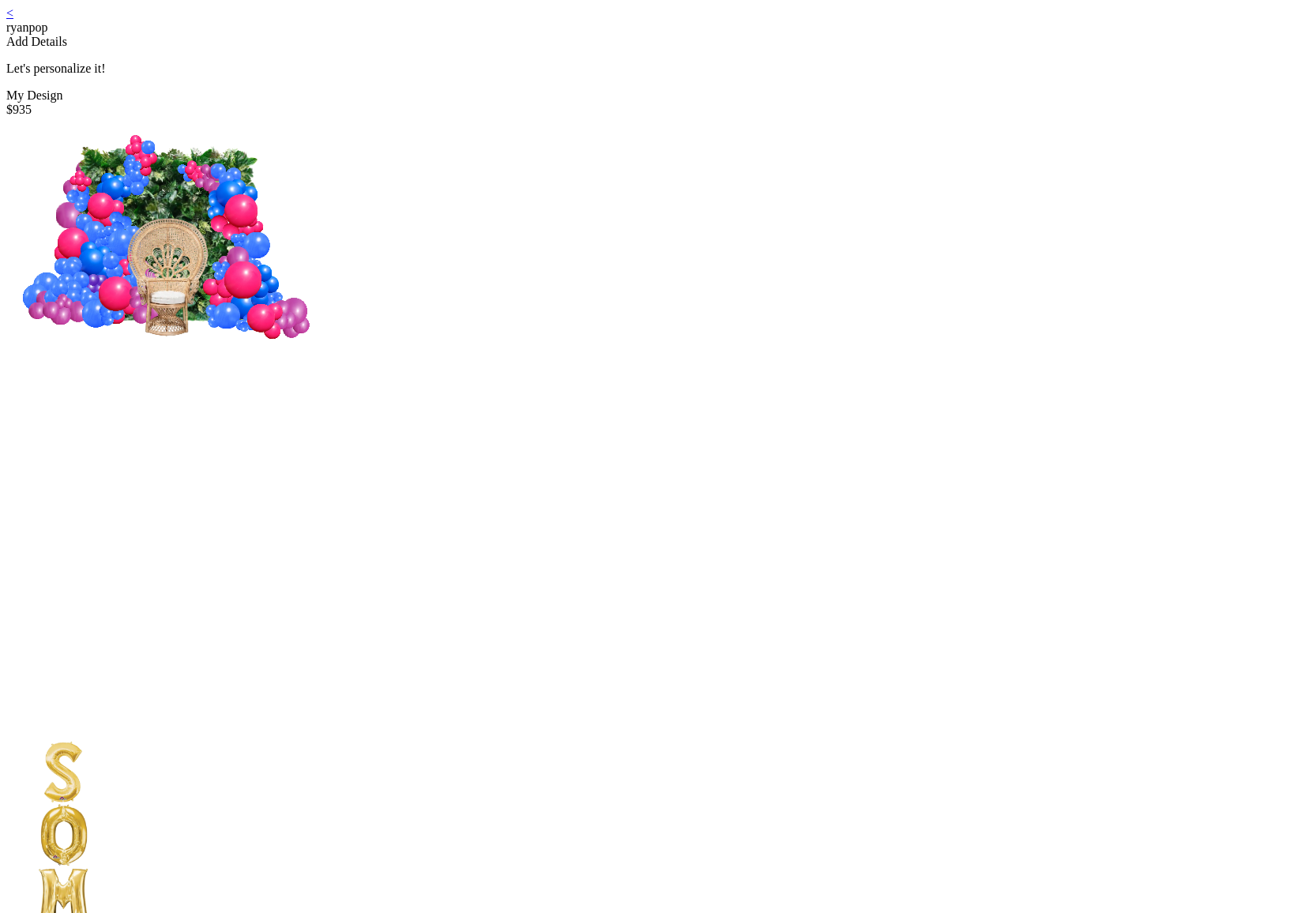 click on "< ryanpop Add Details Let's personalize it! My Design $935 Add-ons (Optional) Balloon Letters & Numbers $162 Written in foil balloons Generate Letter Color Number Color Size S M L Save Close Add Add Text $0 Written in a decal attached to a flat backdrop select font Color Size S M L Save Close Add Props & Speciality Items (Optional) $ 22 - 1 + $ 15 - 0 + See More Florals & Greeneries (Optional) $ 4 - 0 + $ 4 - 0 + See More Foils (Optional) See More Not seeing what you are looking for? Add & Continue Start Over Profile Cart" at bounding box center [658, 3137] 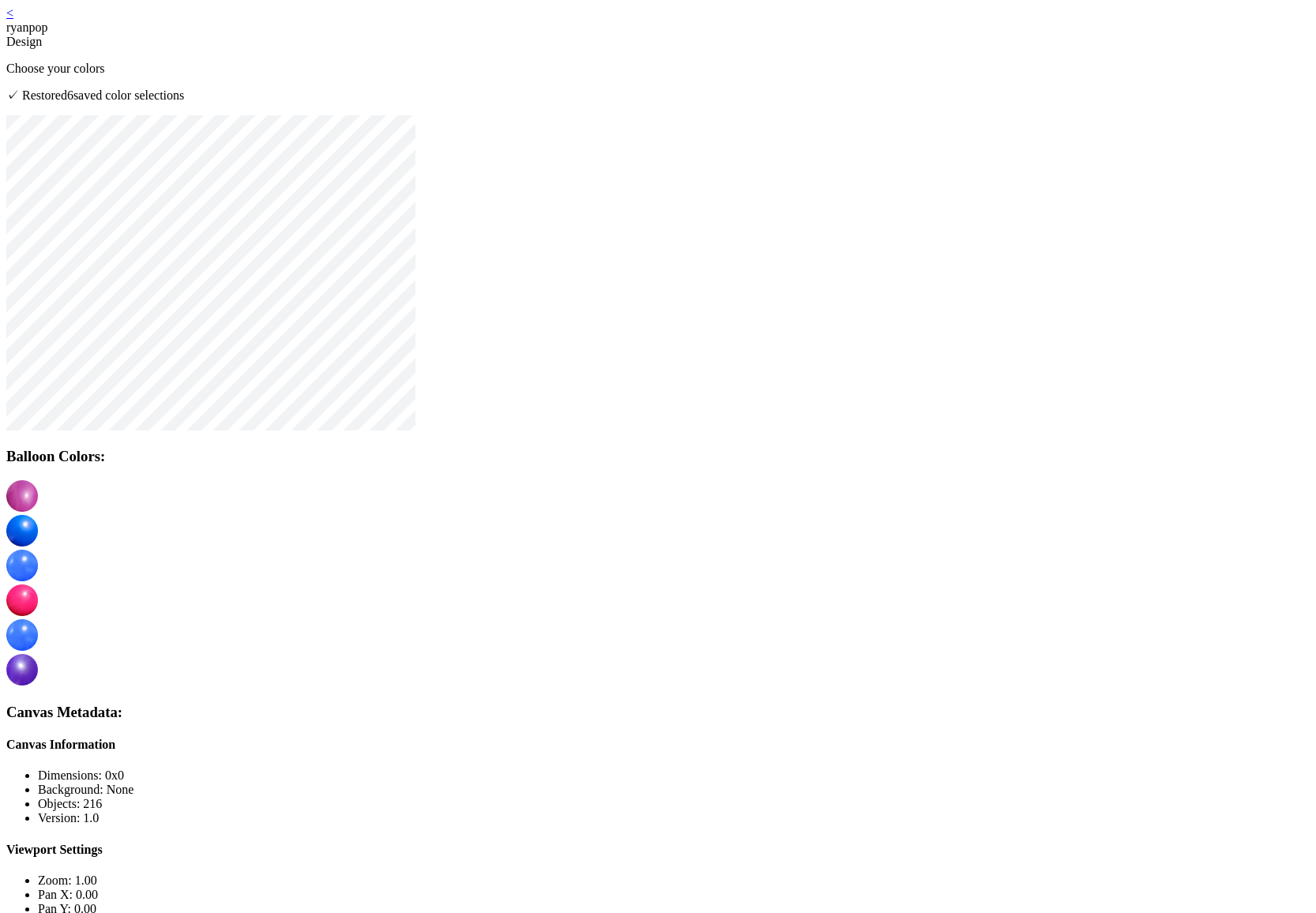 click on "Continue" at bounding box center (101, 139341) 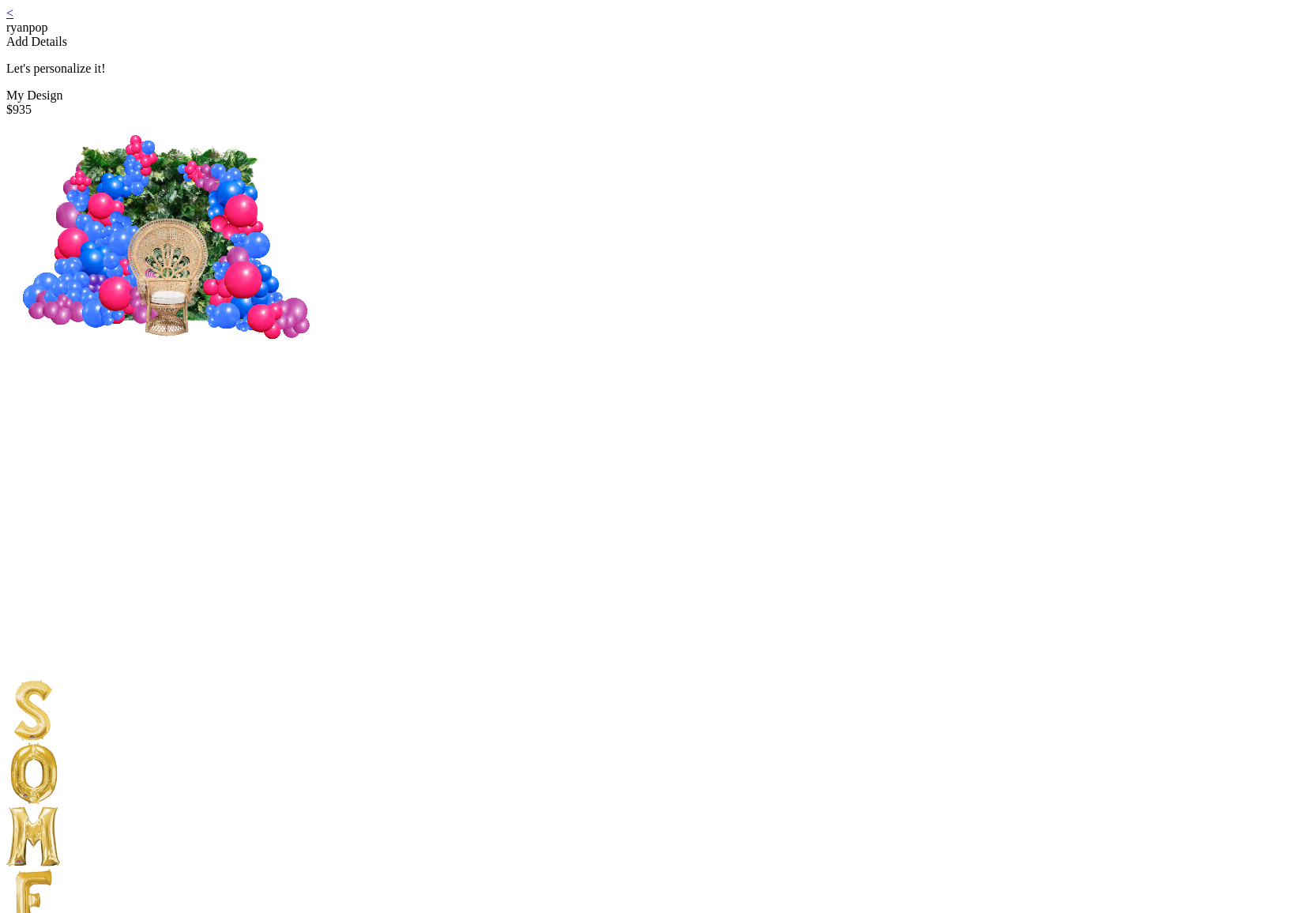 scroll, scrollTop: 0, scrollLeft: 0, axis: both 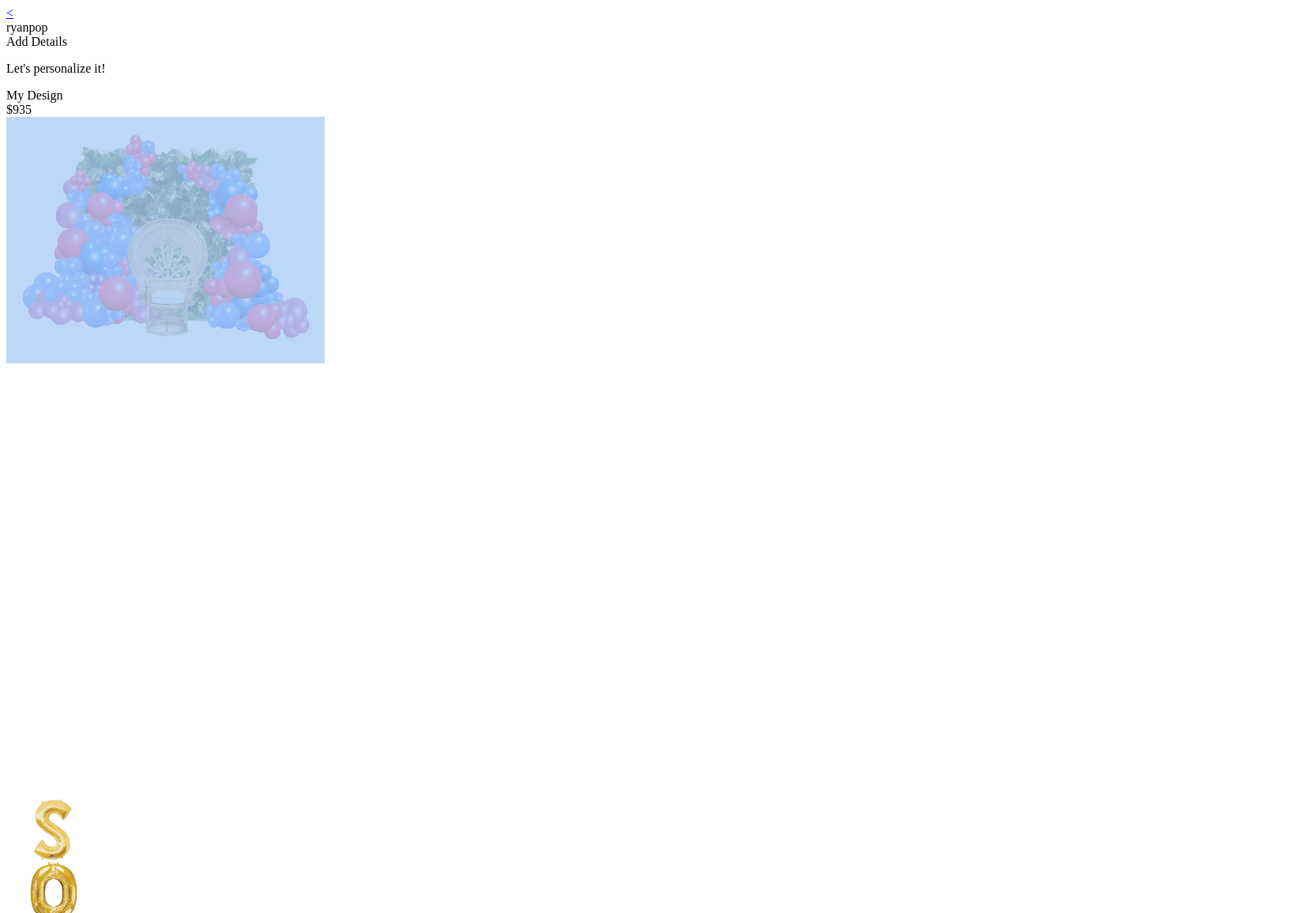 drag, startPoint x: 664, startPoint y: 310, endPoint x: 682, endPoint y: 431, distance: 122.33152 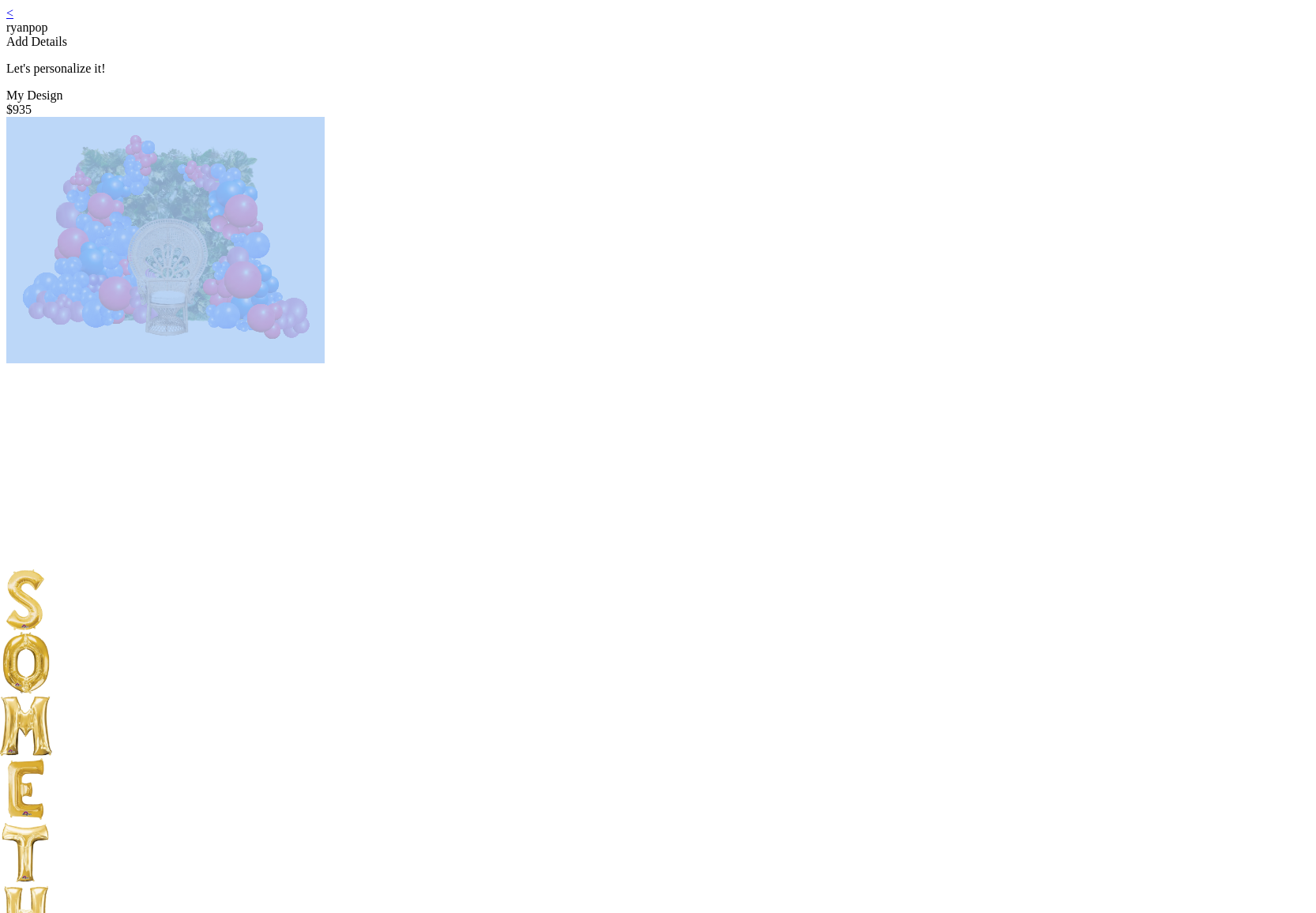 drag, startPoint x: 667, startPoint y: 381, endPoint x: 640, endPoint y: 149, distance: 233.56584 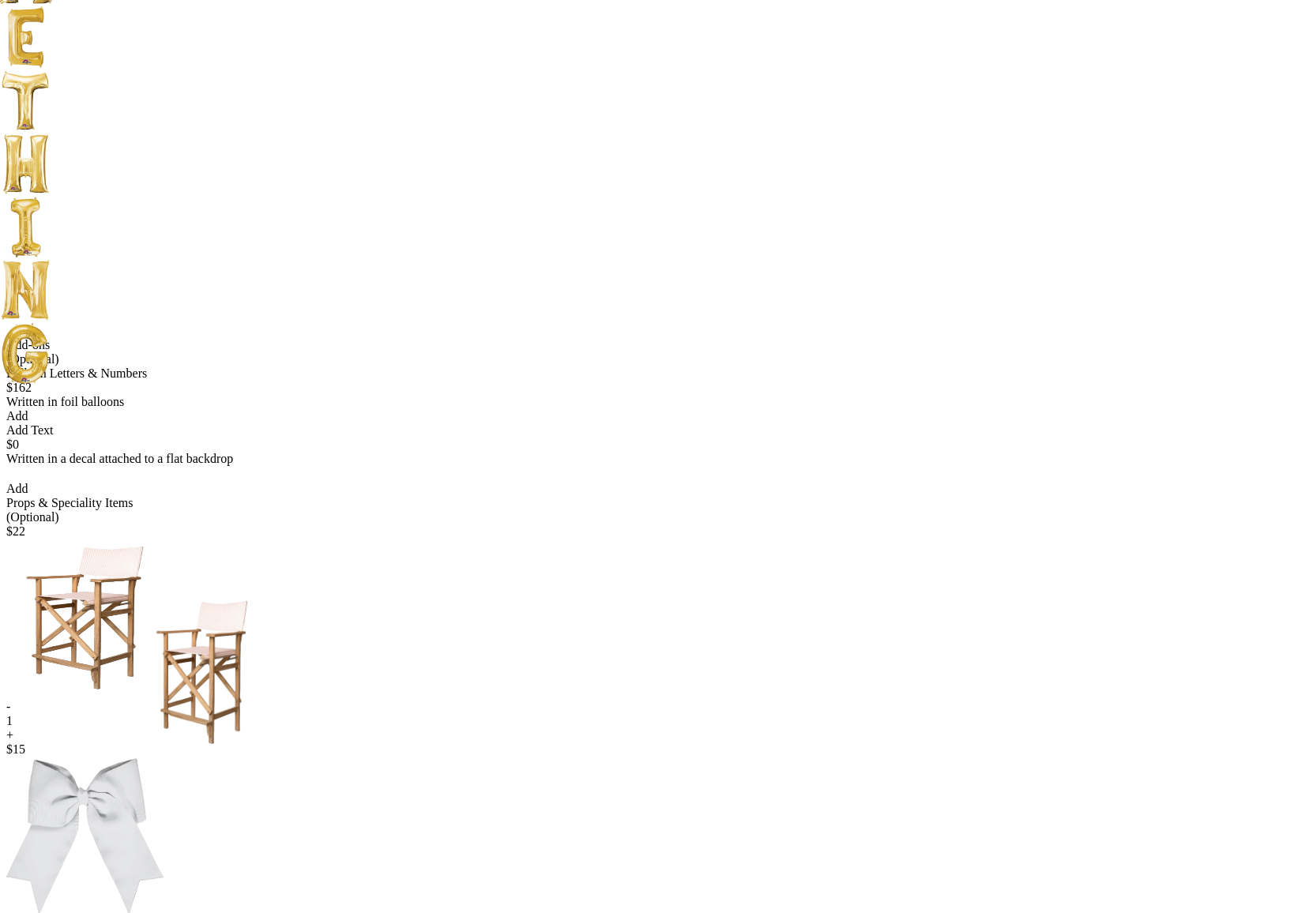 scroll, scrollTop: 787, scrollLeft: 0, axis: vertical 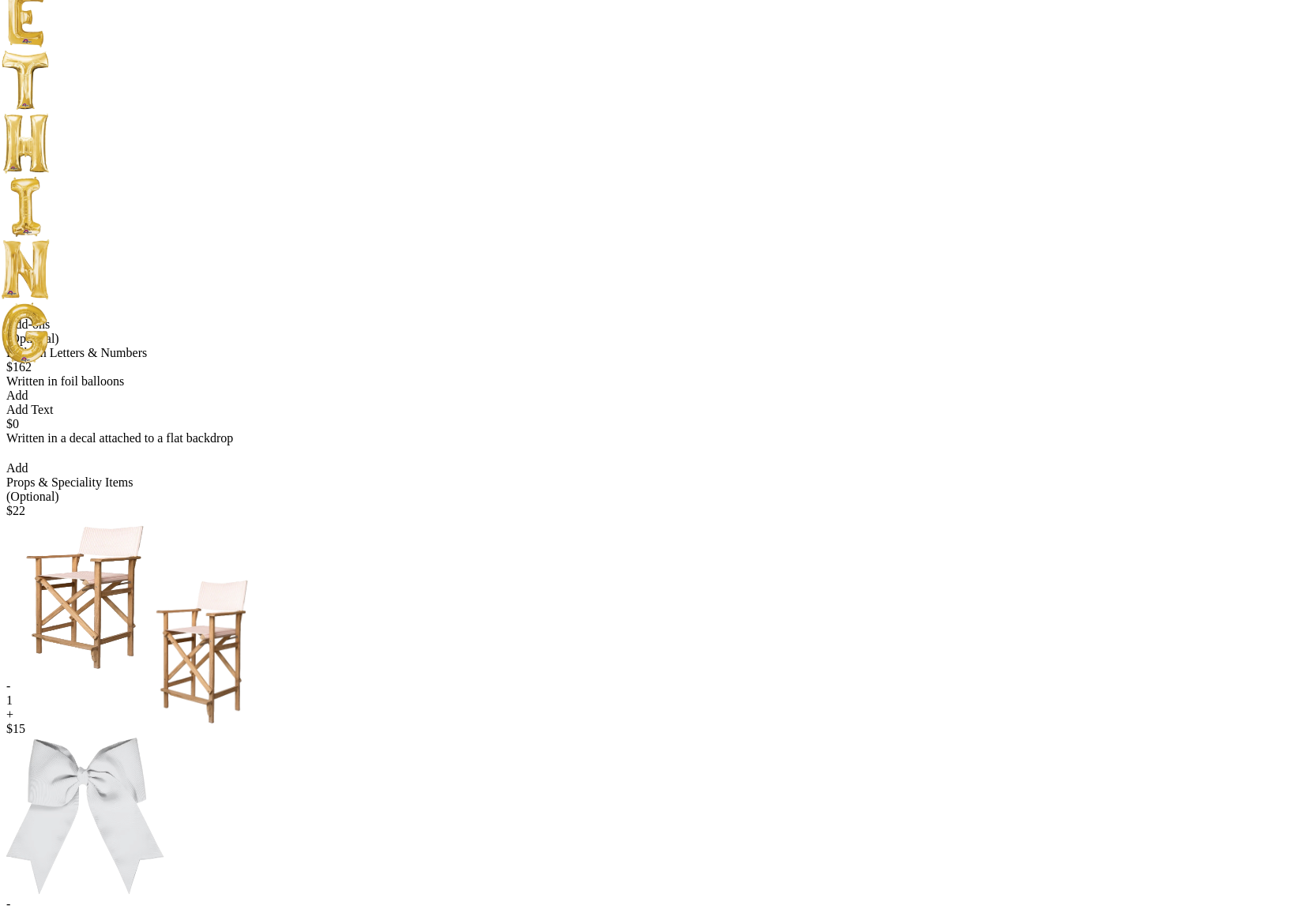 click on "-" at bounding box center (658, 686) 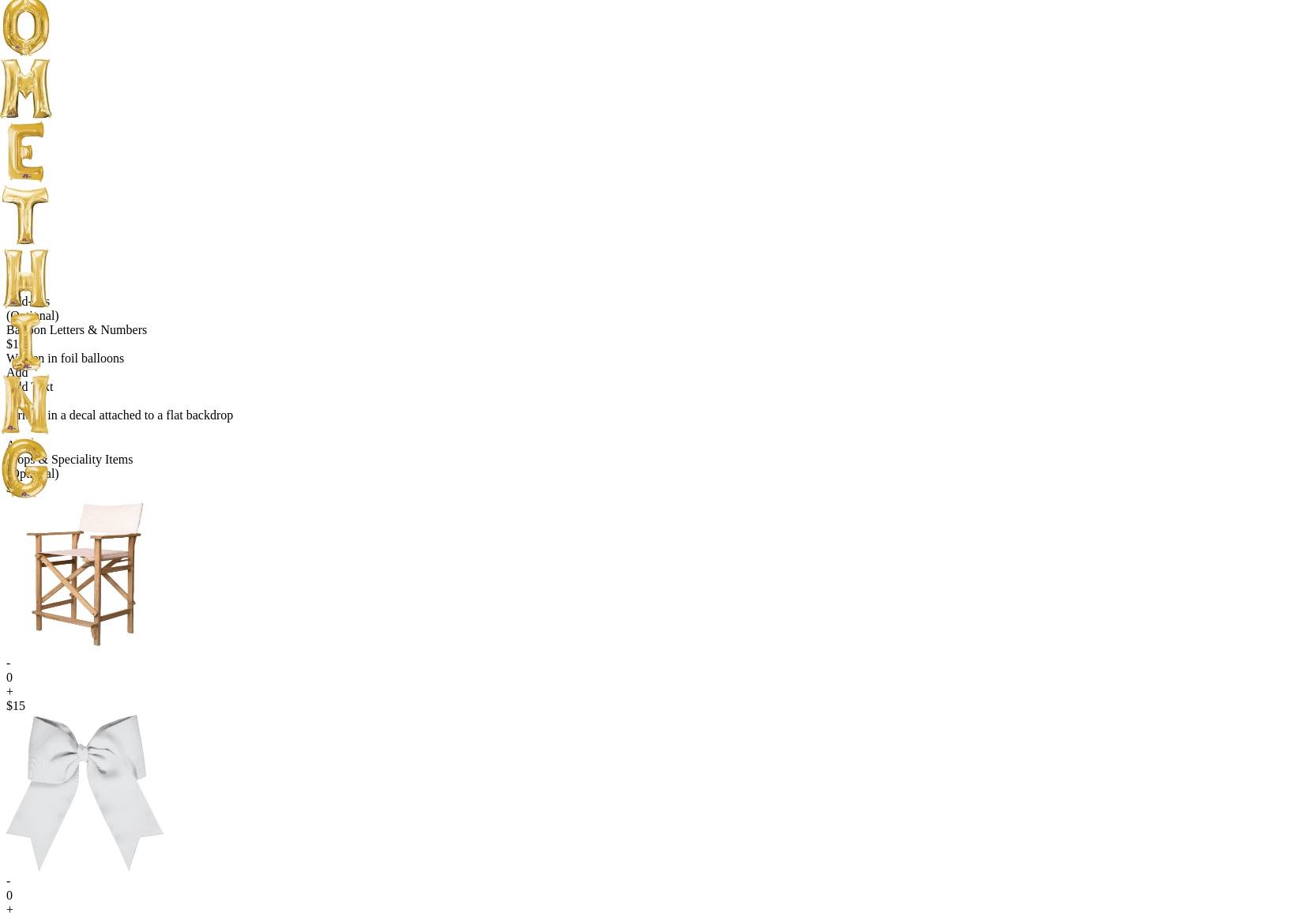 scroll, scrollTop: 682, scrollLeft: 0, axis: vertical 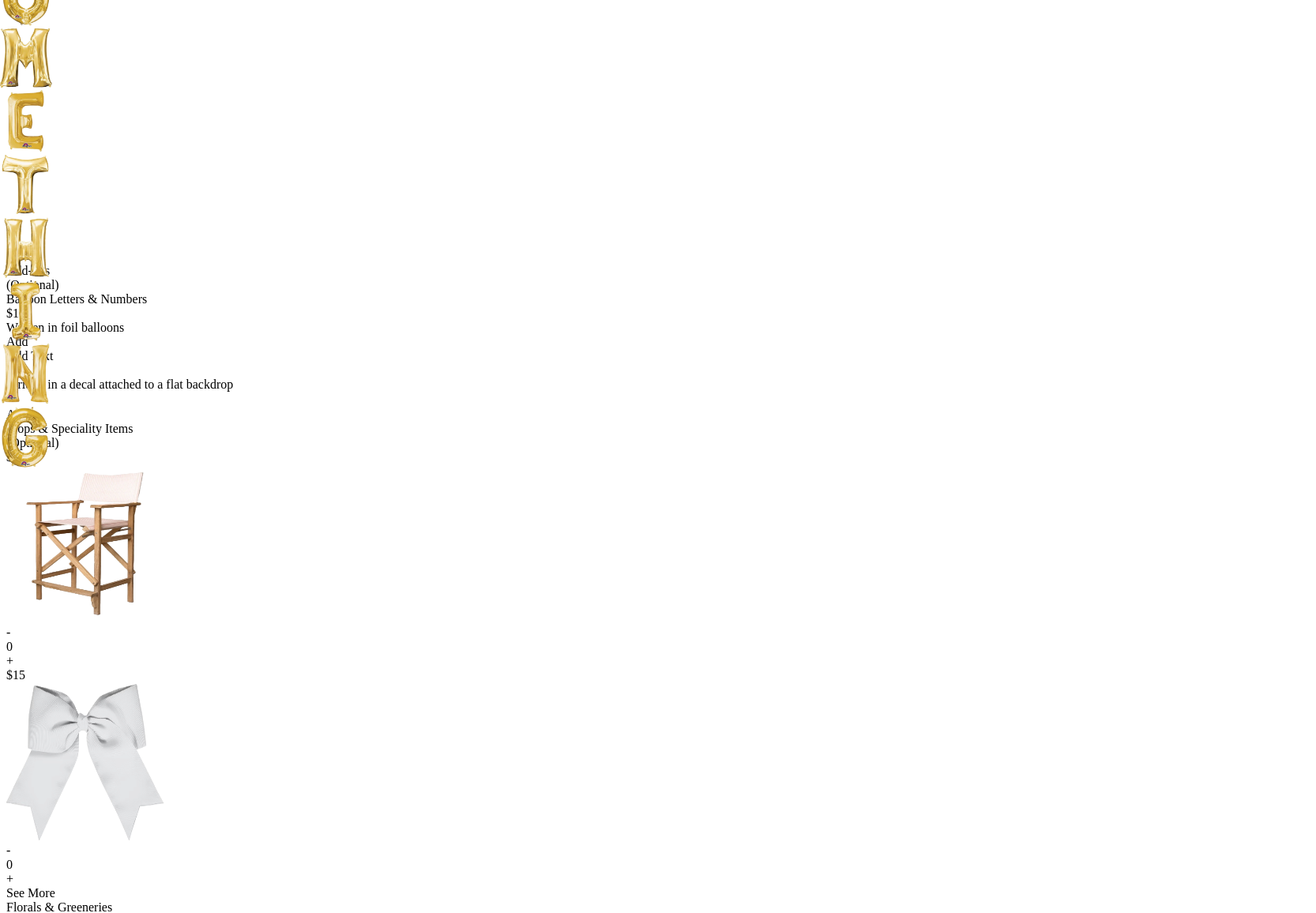 click on "+" at bounding box center [658, 661] 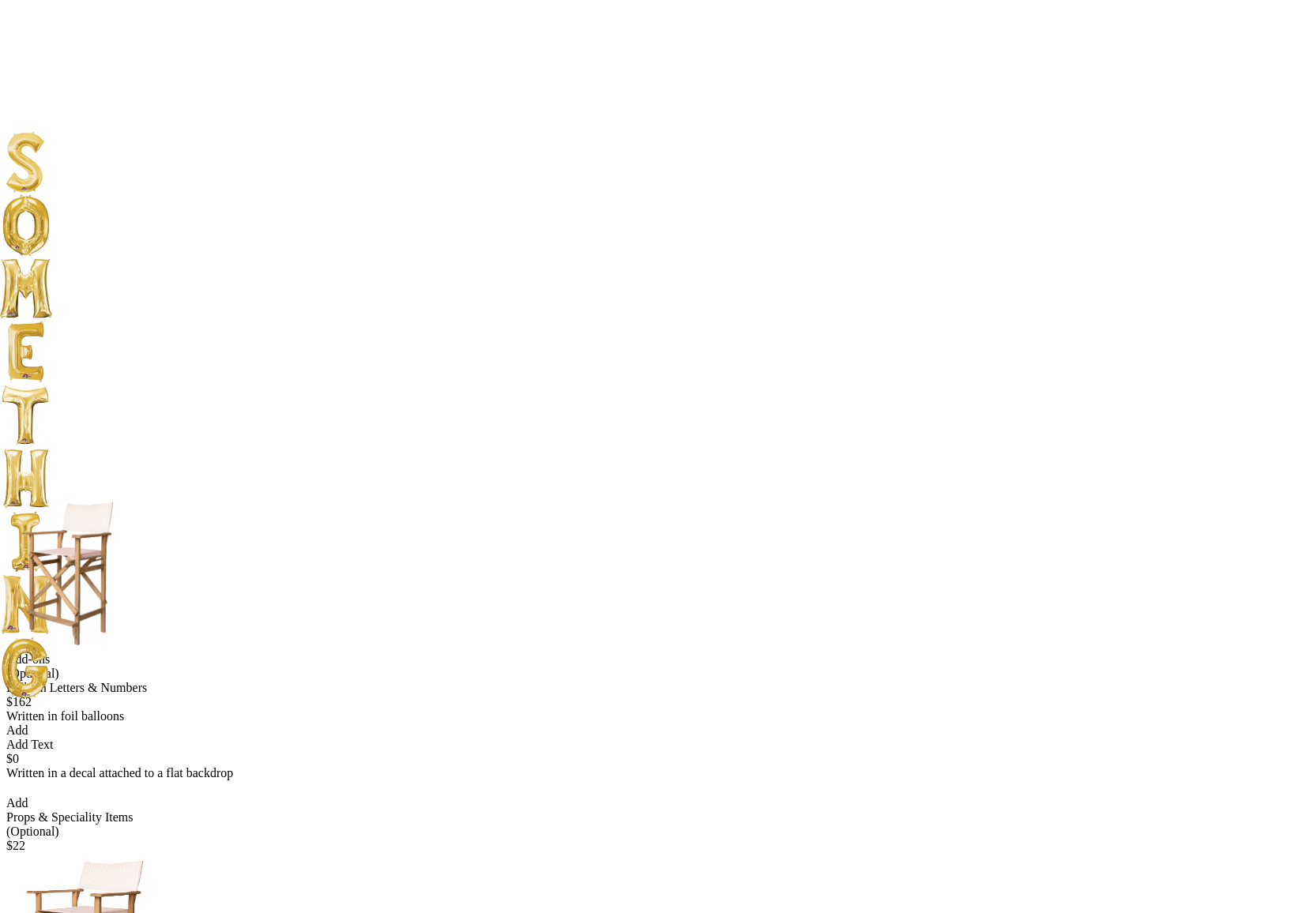 scroll, scrollTop: 0, scrollLeft: 0, axis: both 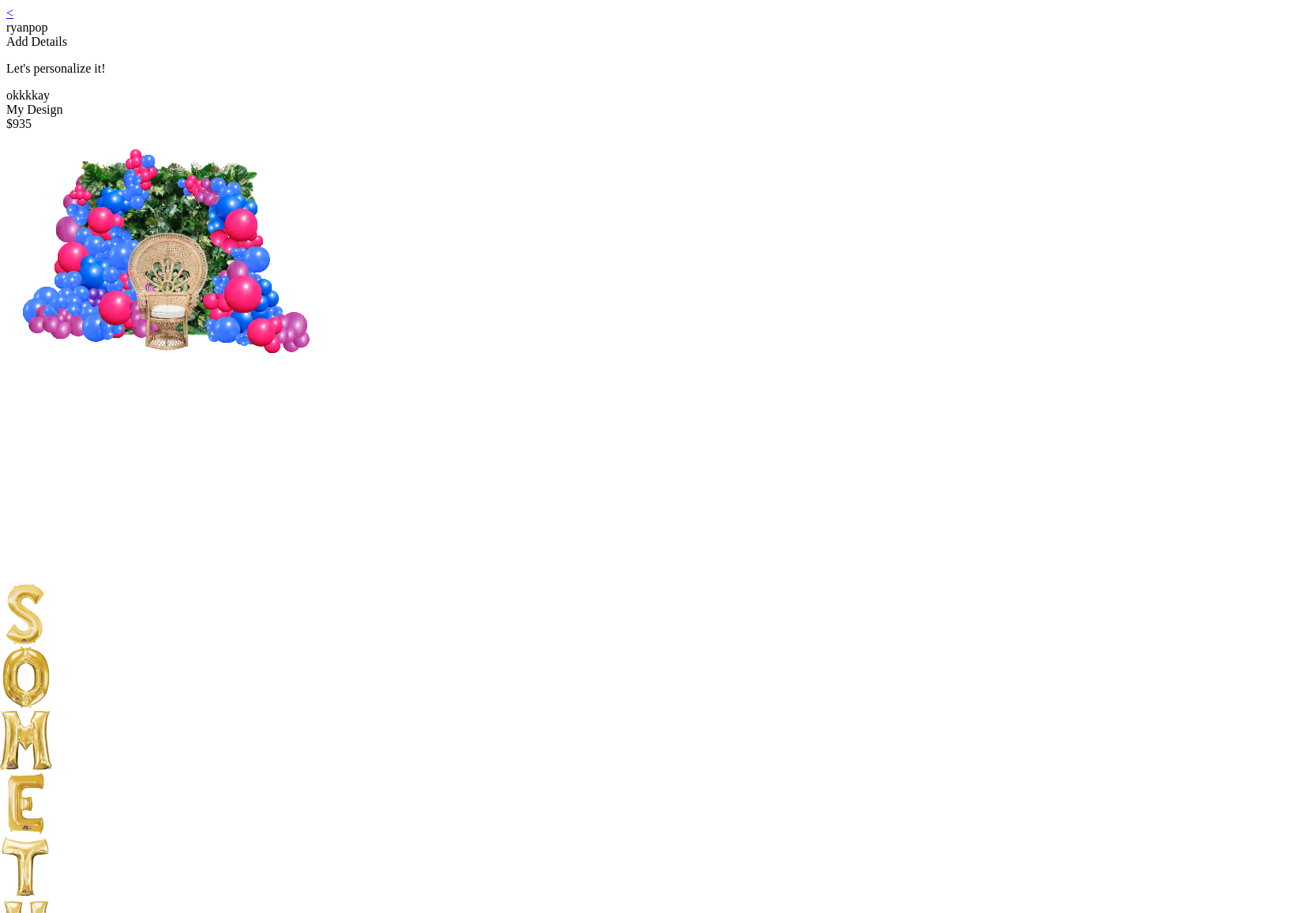 drag, startPoint x: 677, startPoint y: 400, endPoint x: 760, endPoint y: 691, distance: 302.60535 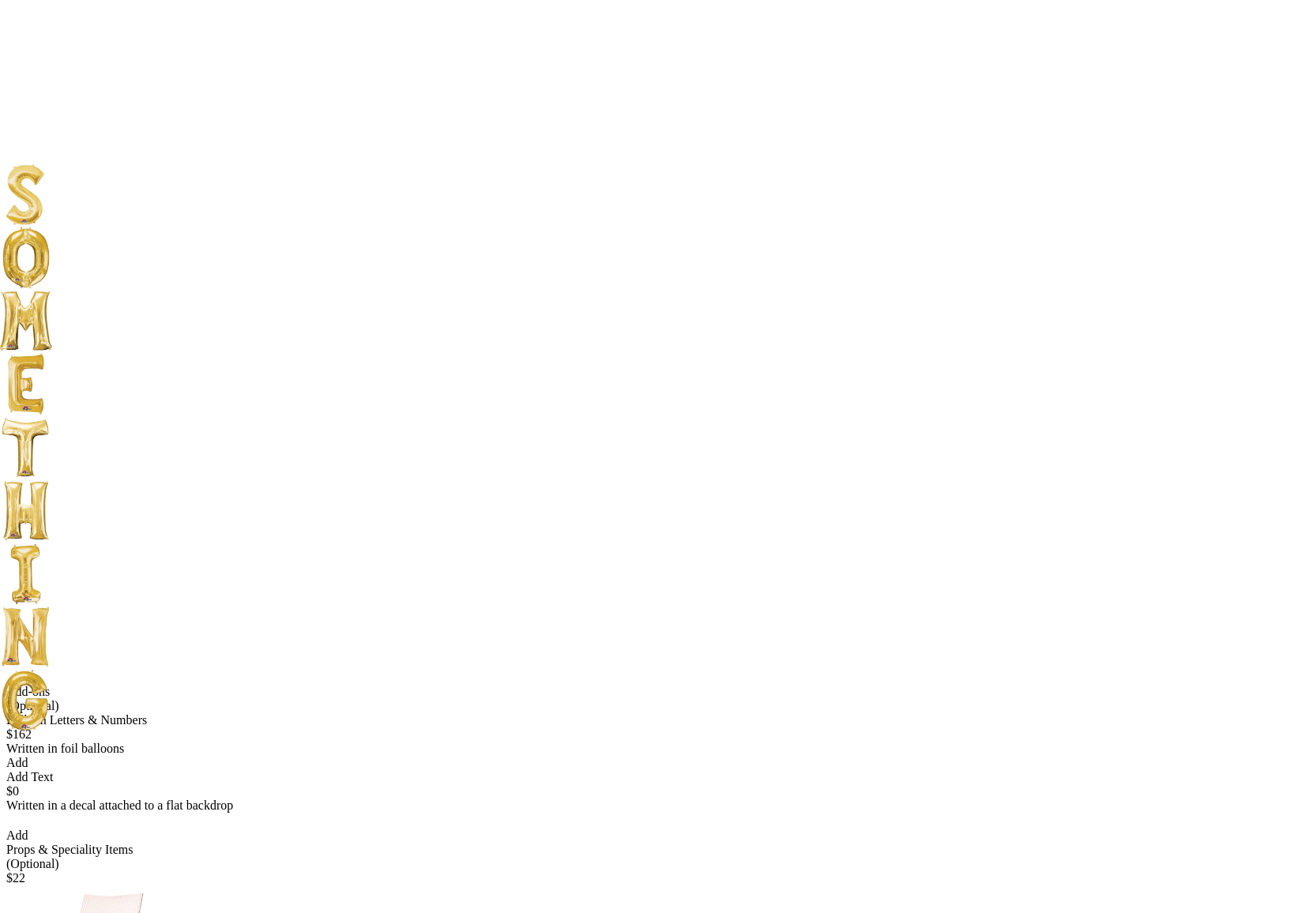 scroll, scrollTop: 392, scrollLeft: 0, axis: vertical 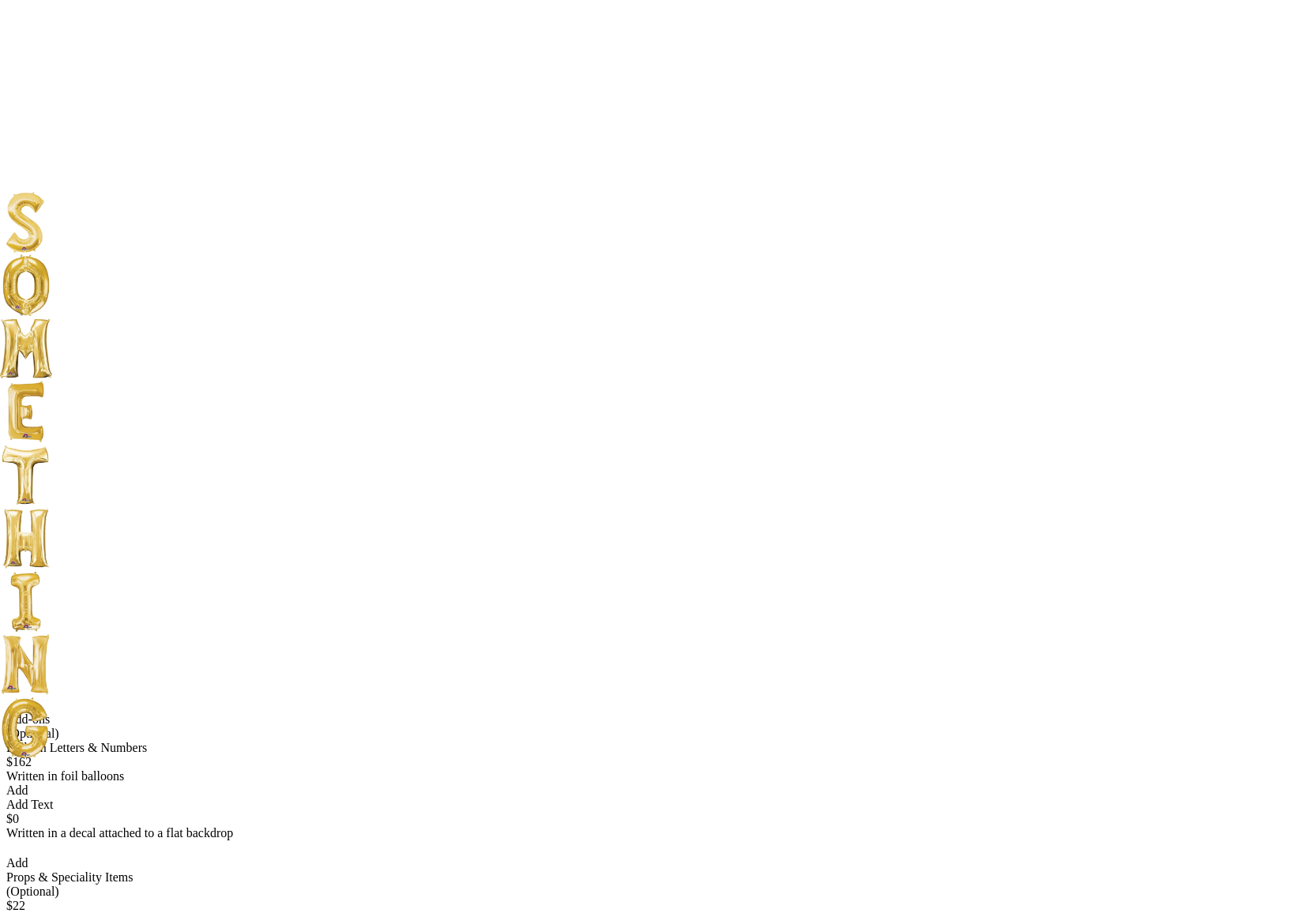 click on "+" at bounding box center [658, 1110] 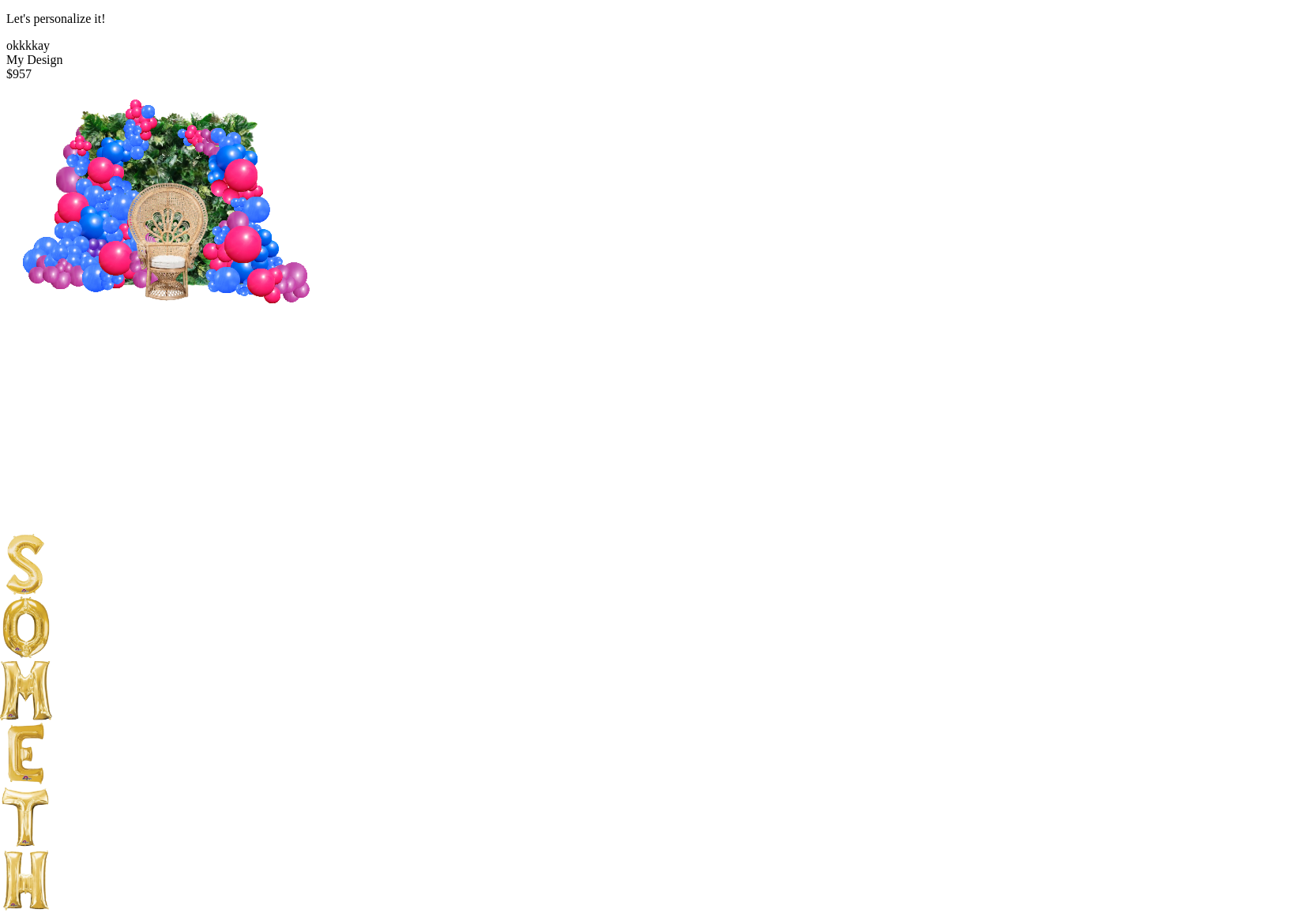 scroll, scrollTop: 47, scrollLeft: 0, axis: vertical 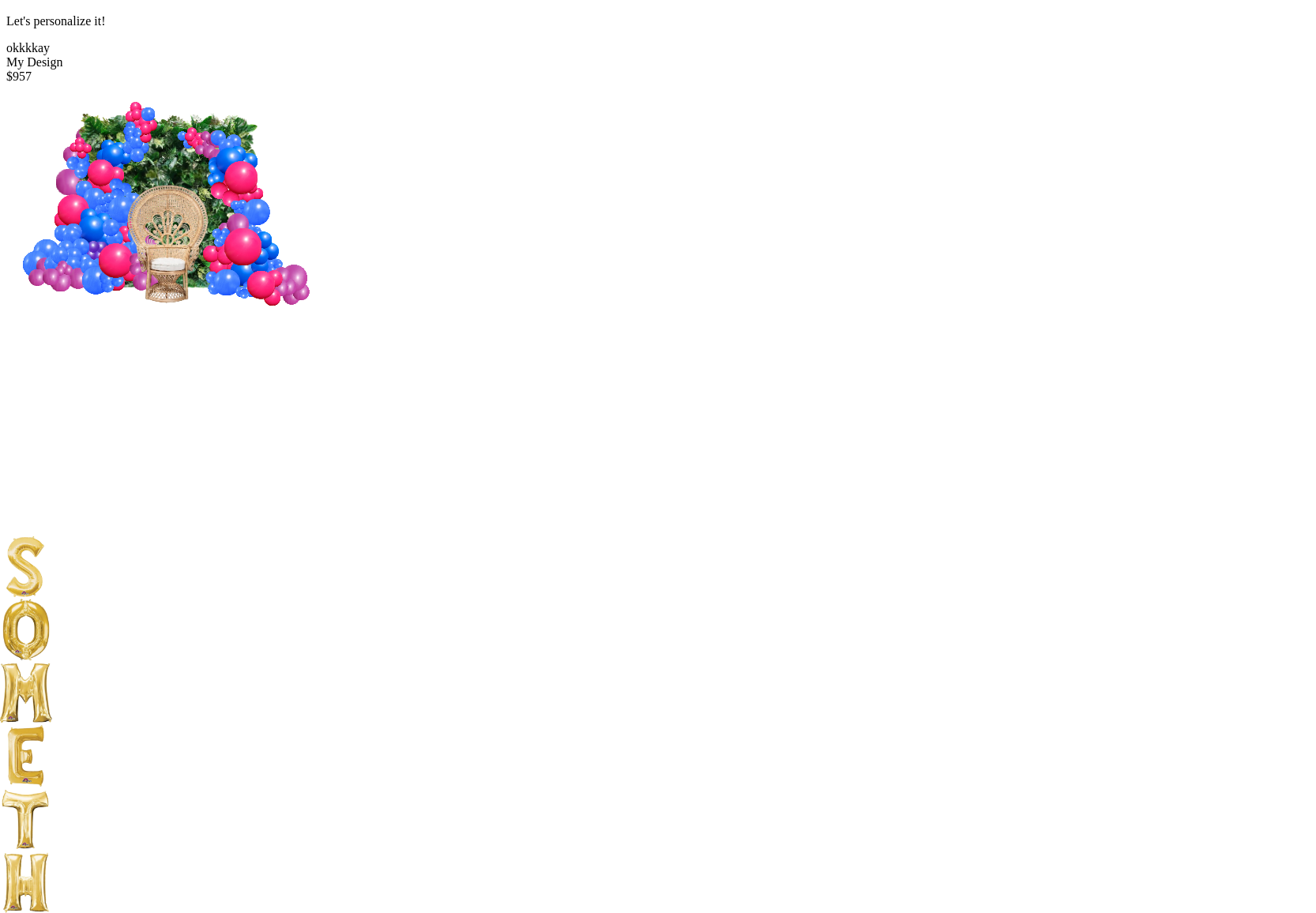 drag, startPoint x: 508, startPoint y: 182, endPoint x: 693, endPoint y: 541, distance: 403.8638 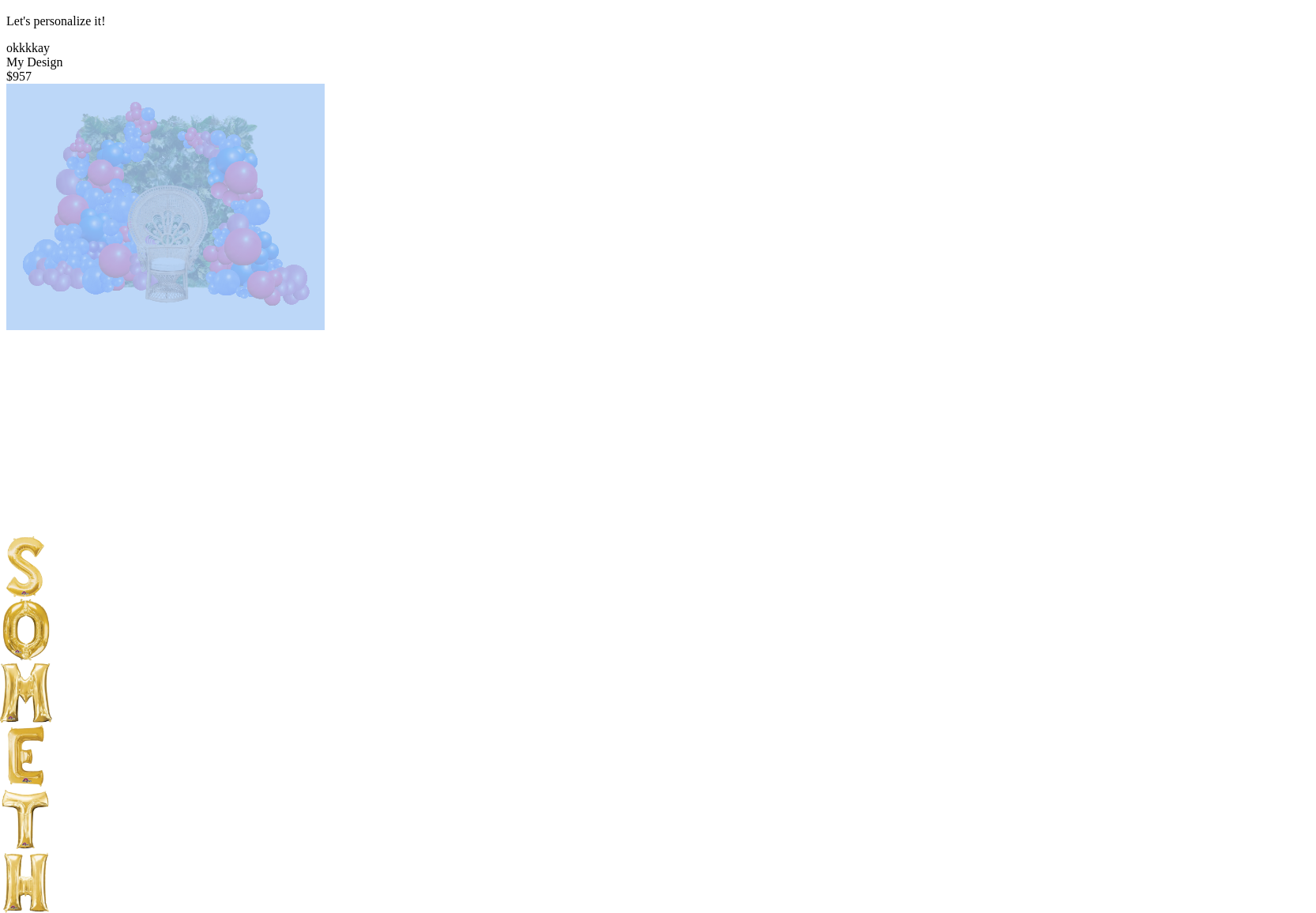 drag, startPoint x: 622, startPoint y: 419, endPoint x: 848, endPoint y: 426, distance: 226.10838 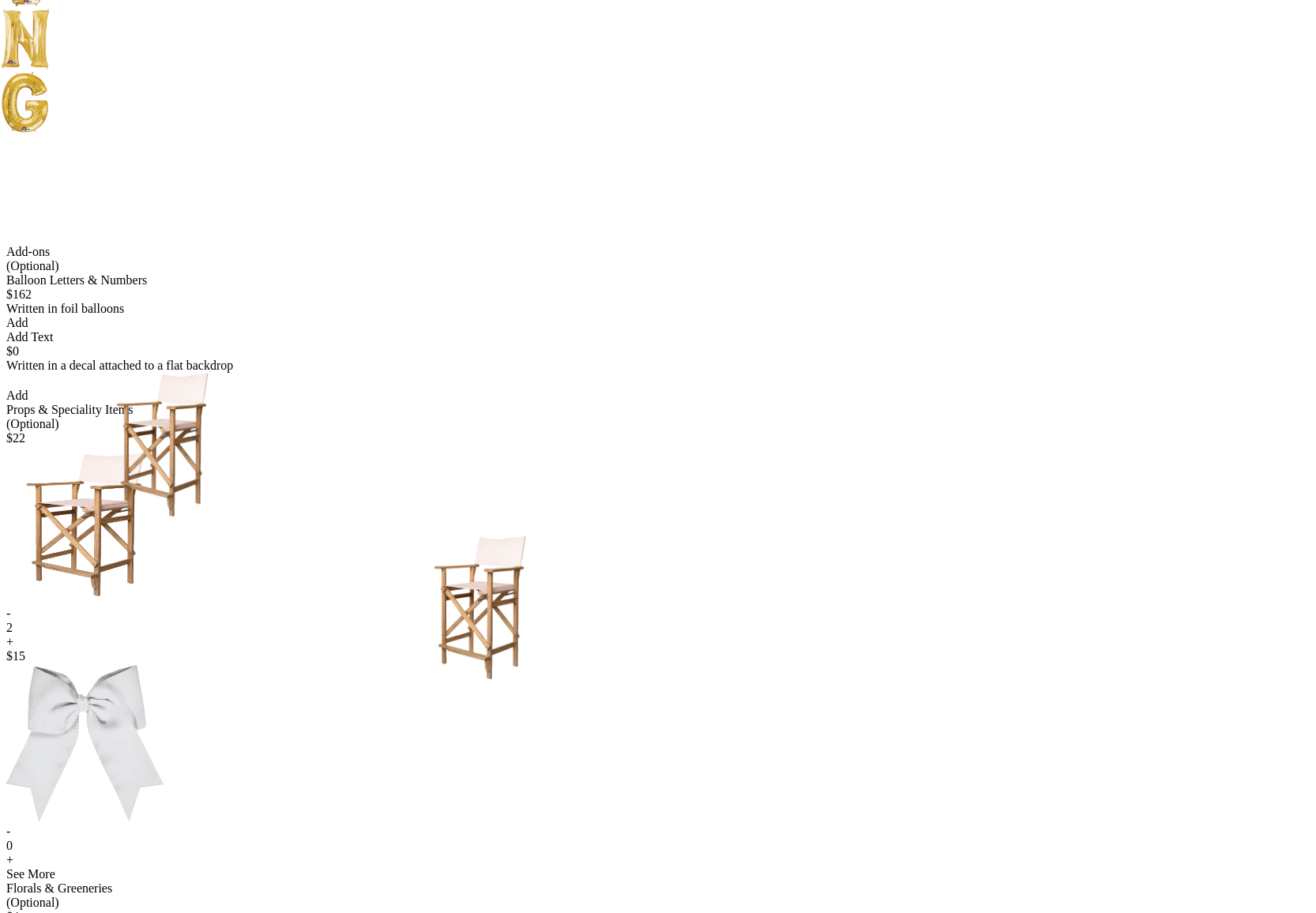 click on "+" at bounding box center [658, 1817] 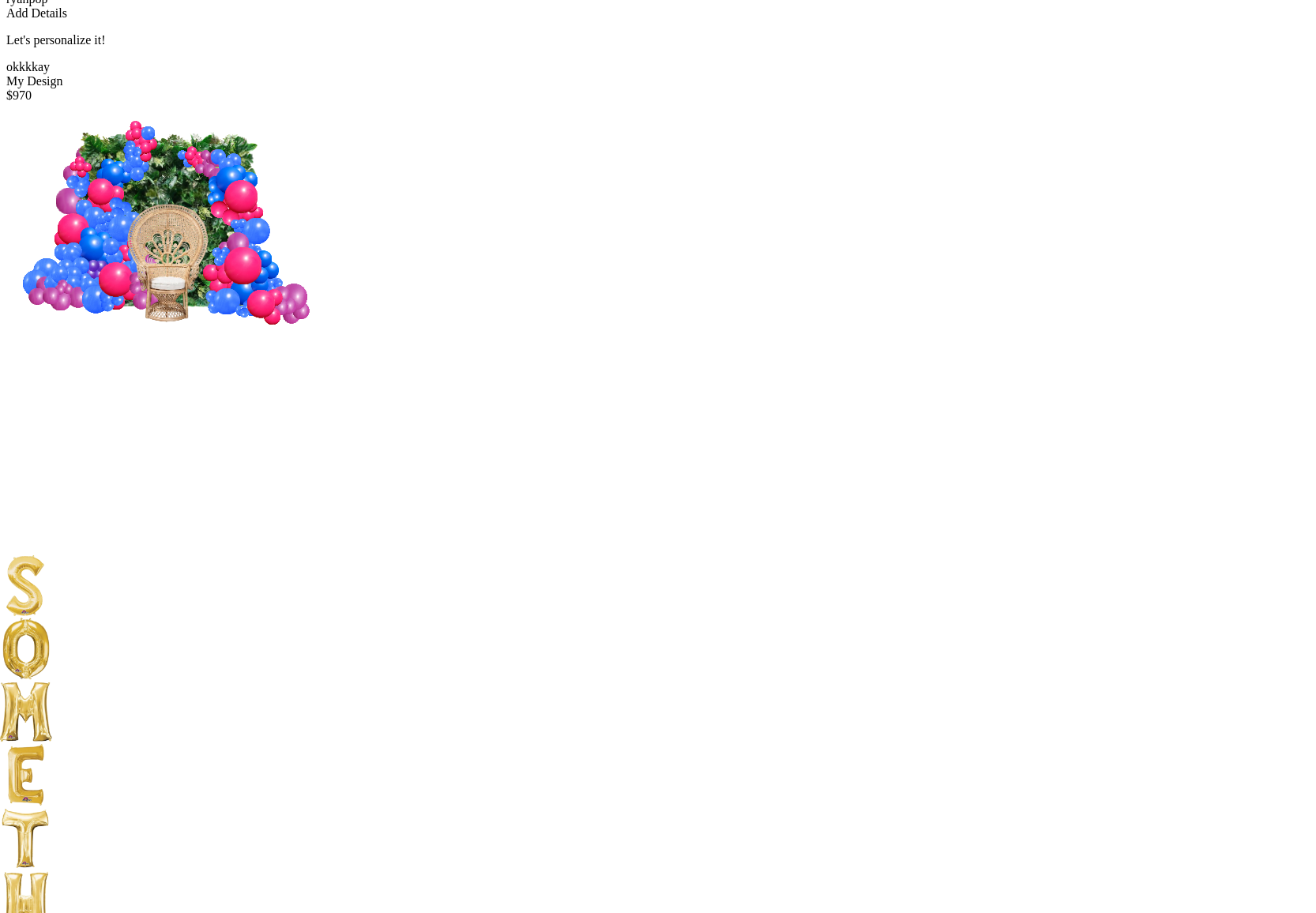 scroll, scrollTop: 0, scrollLeft: 0, axis: both 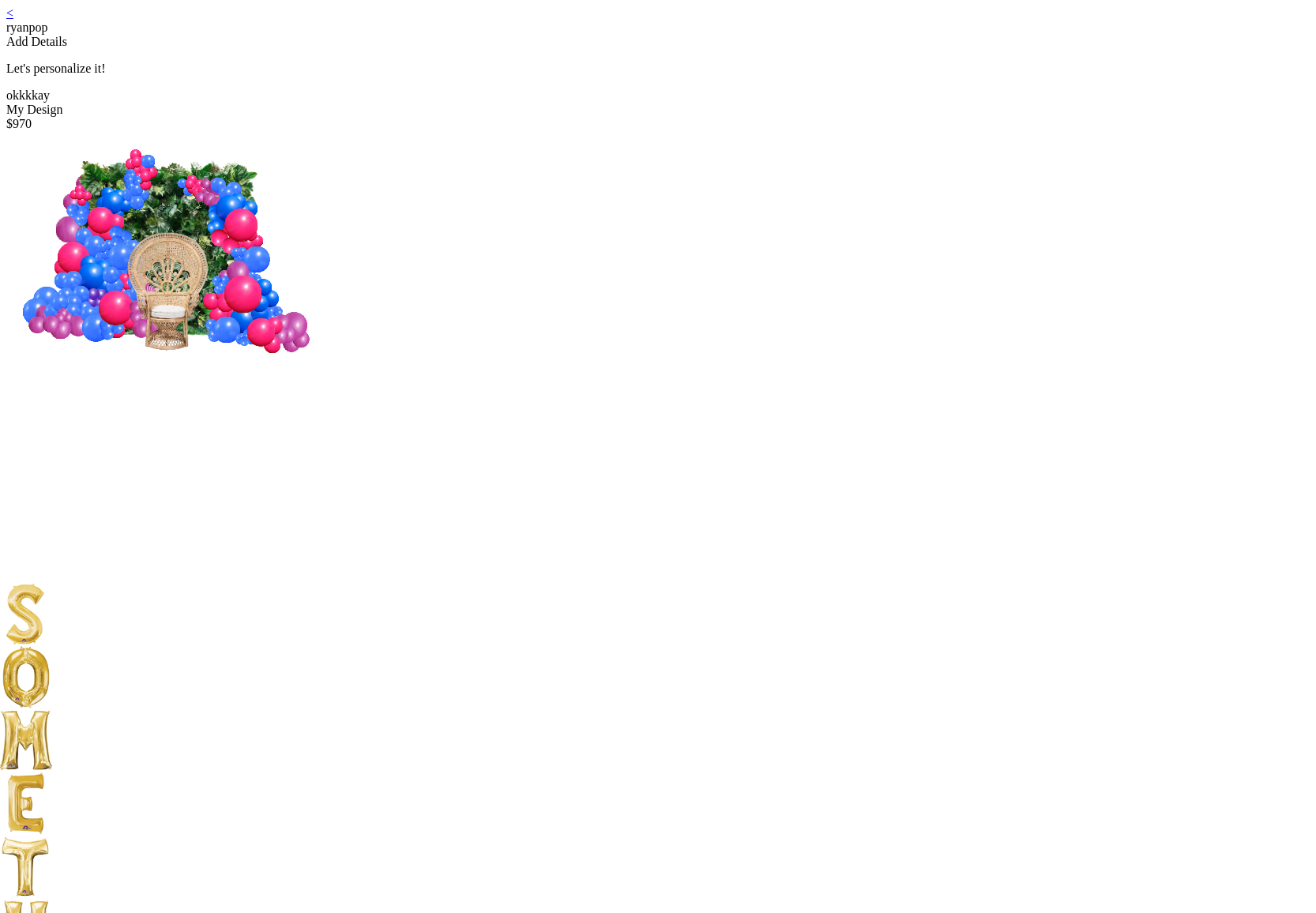 drag, startPoint x: 491, startPoint y: 232, endPoint x: 775, endPoint y: 606, distance: 469.60835 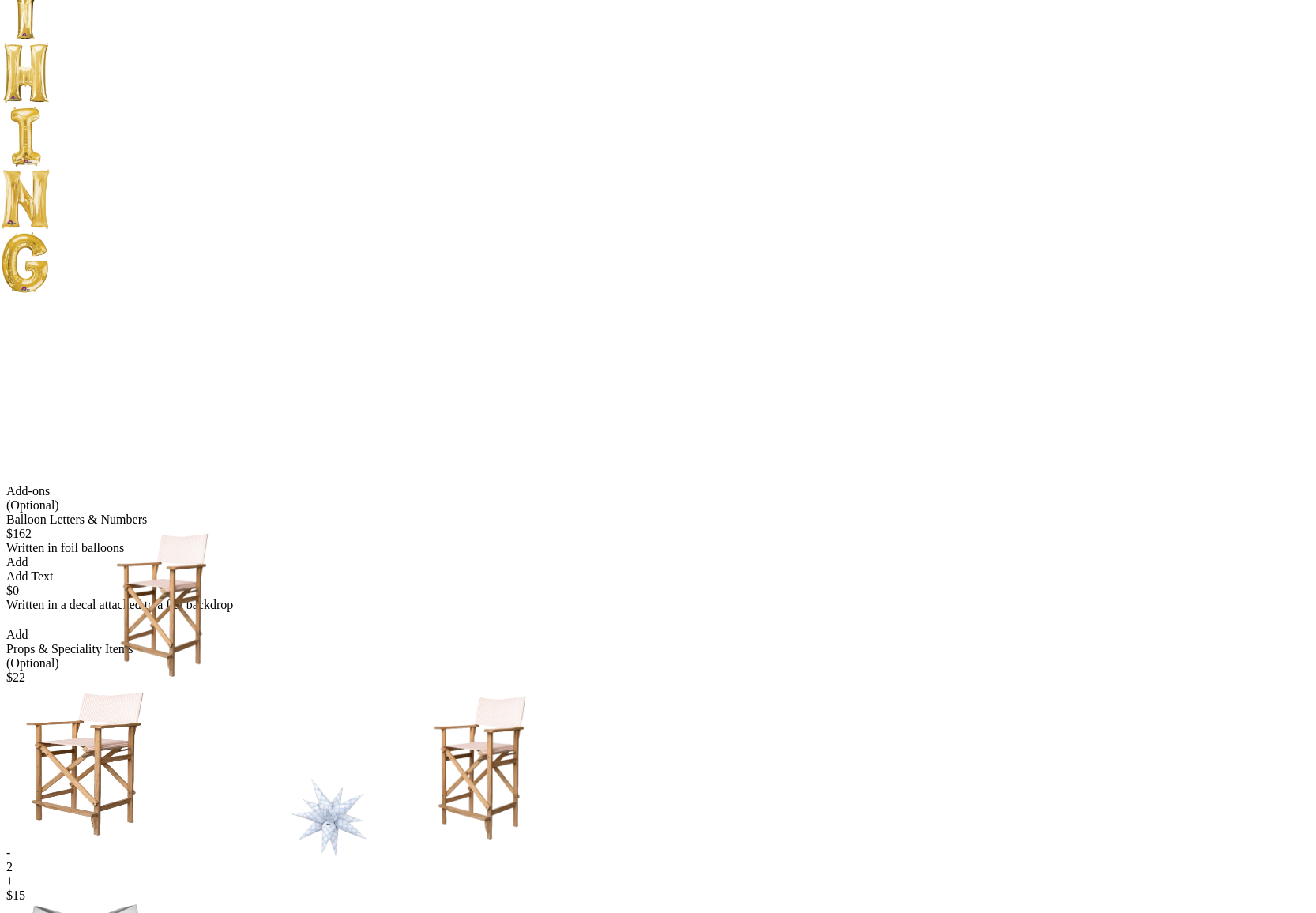 scroll, scrollTop: 1017, scrollLeft: 0, axis: vertical 